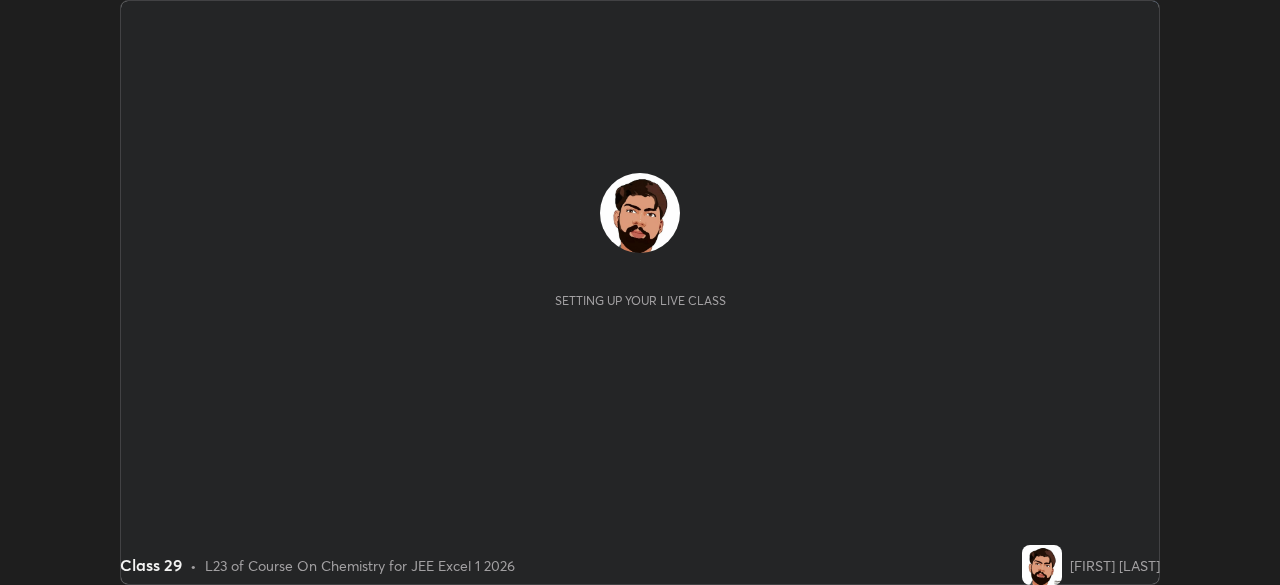 scroll, scrollTop: 0, scrollLeft: 0, axis: both 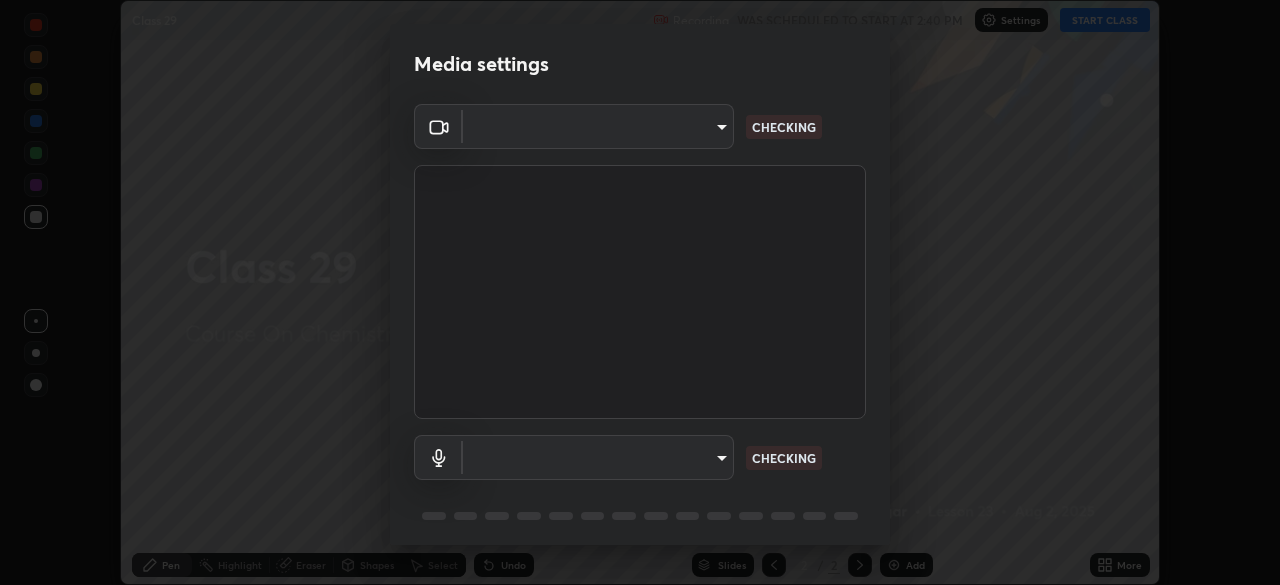 type on "7ffe746ce8ca42343a89eba51defe17308df5f7c8fbb39045481897f6e7d0854" 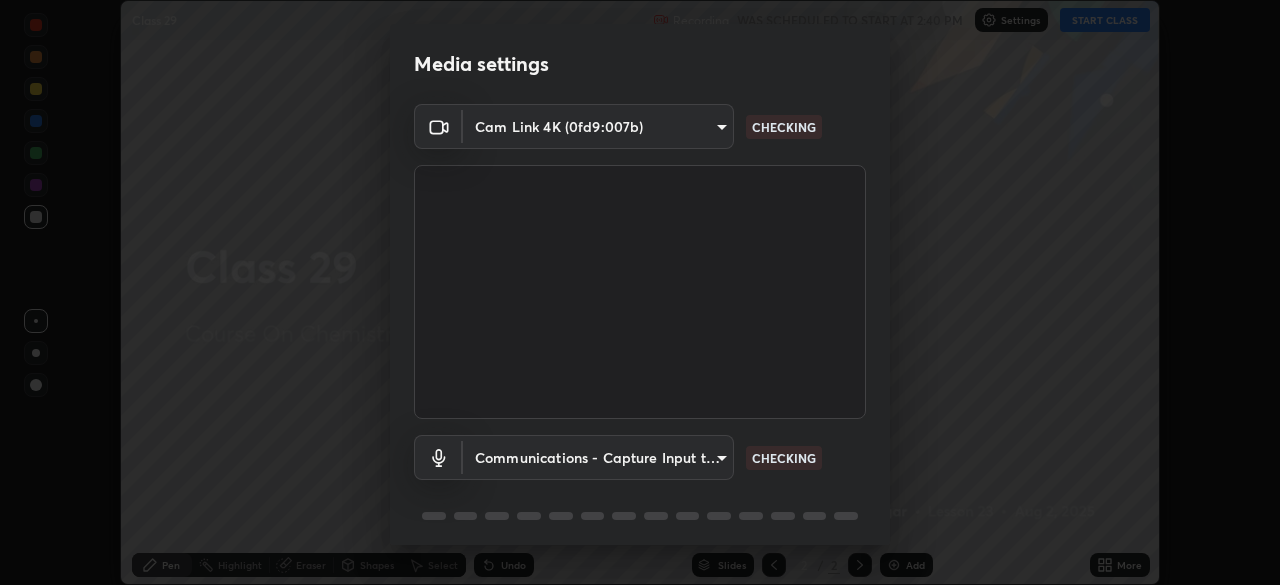 scroll, scrollTop: 71, scrollLeft: 0, axis: vertical 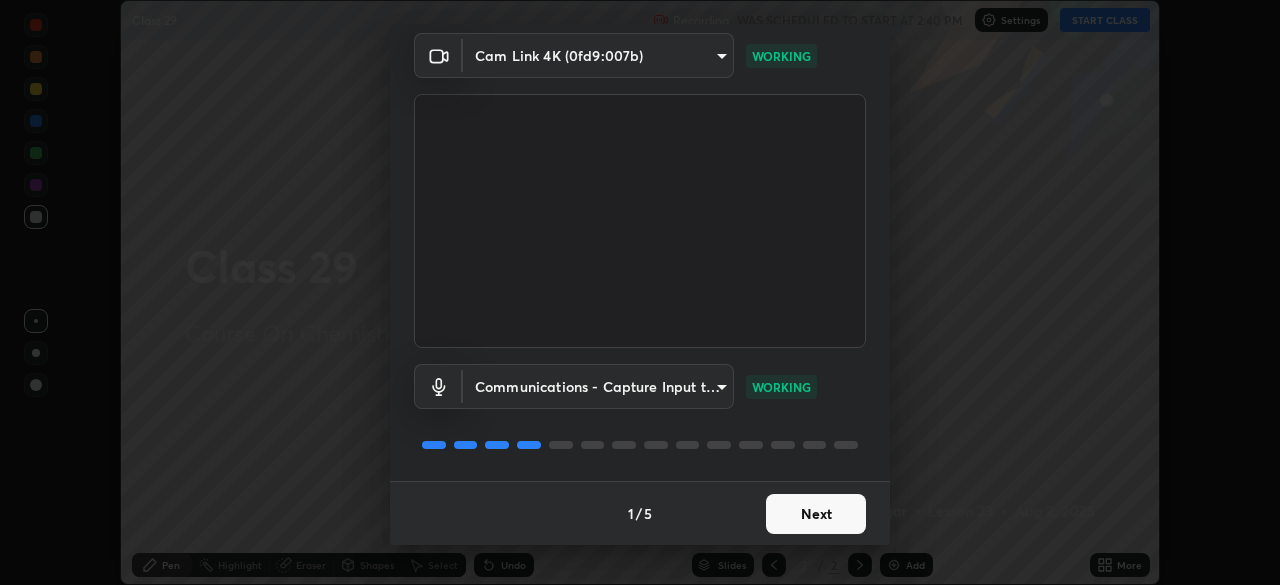 click on "Next" at bounding box center [816, 514] 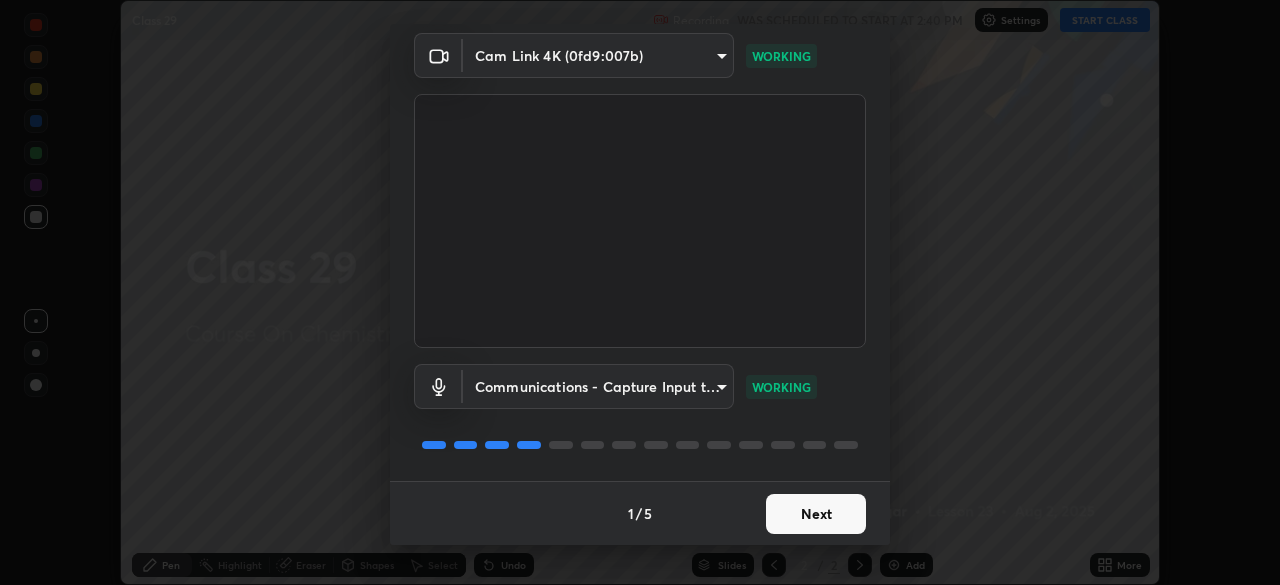 scroll, scrollTop: 0, scrollLeft: 0, axis: both 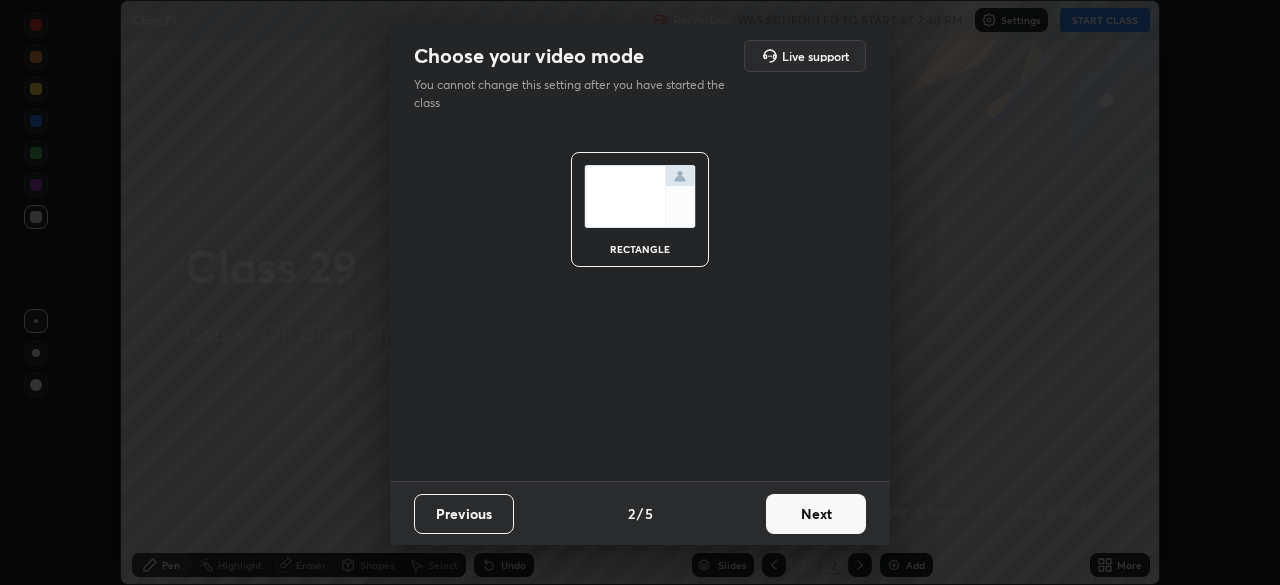click on "Next" at bounding box center (816, 514) 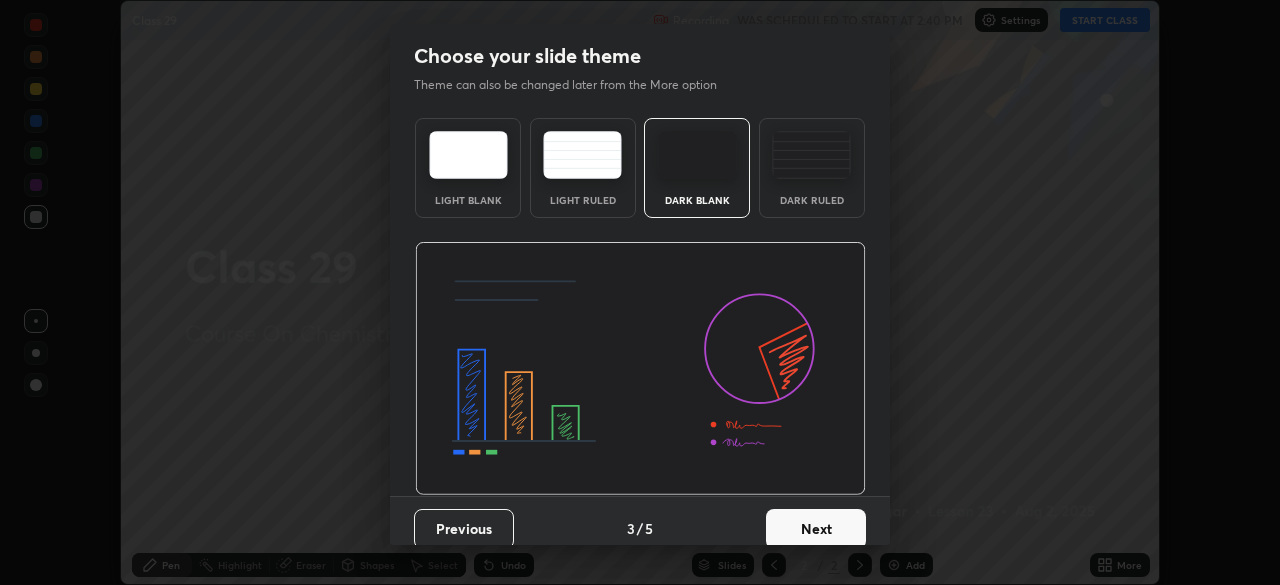 click on "Next" at bounding box center (816, 529) 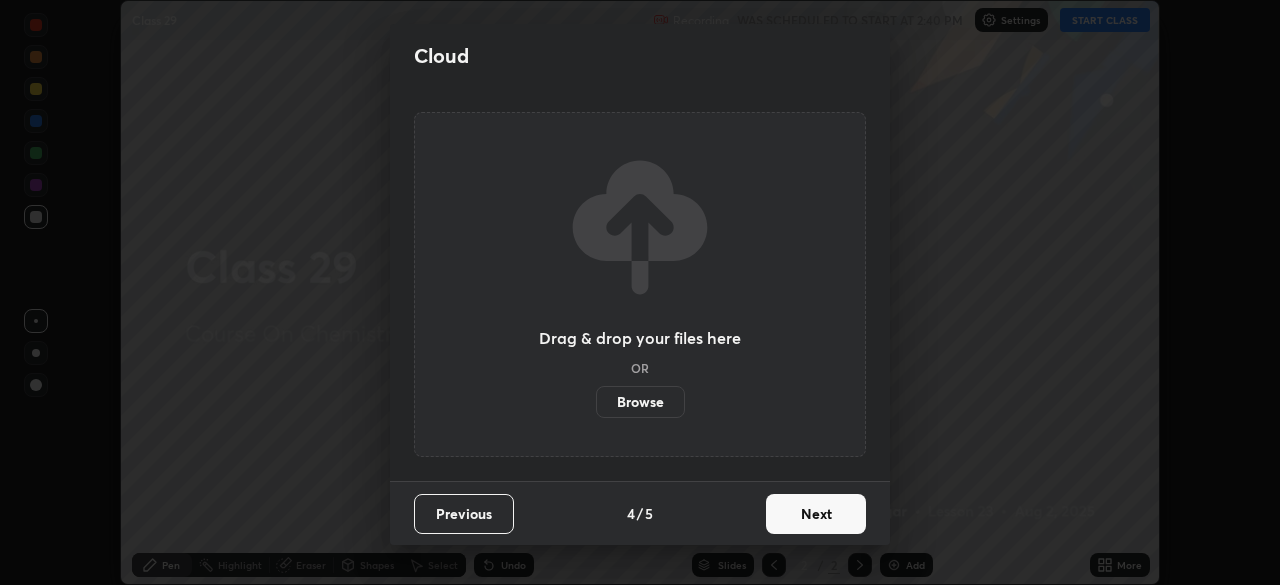click on "Next" at bounding box center [816, 514] 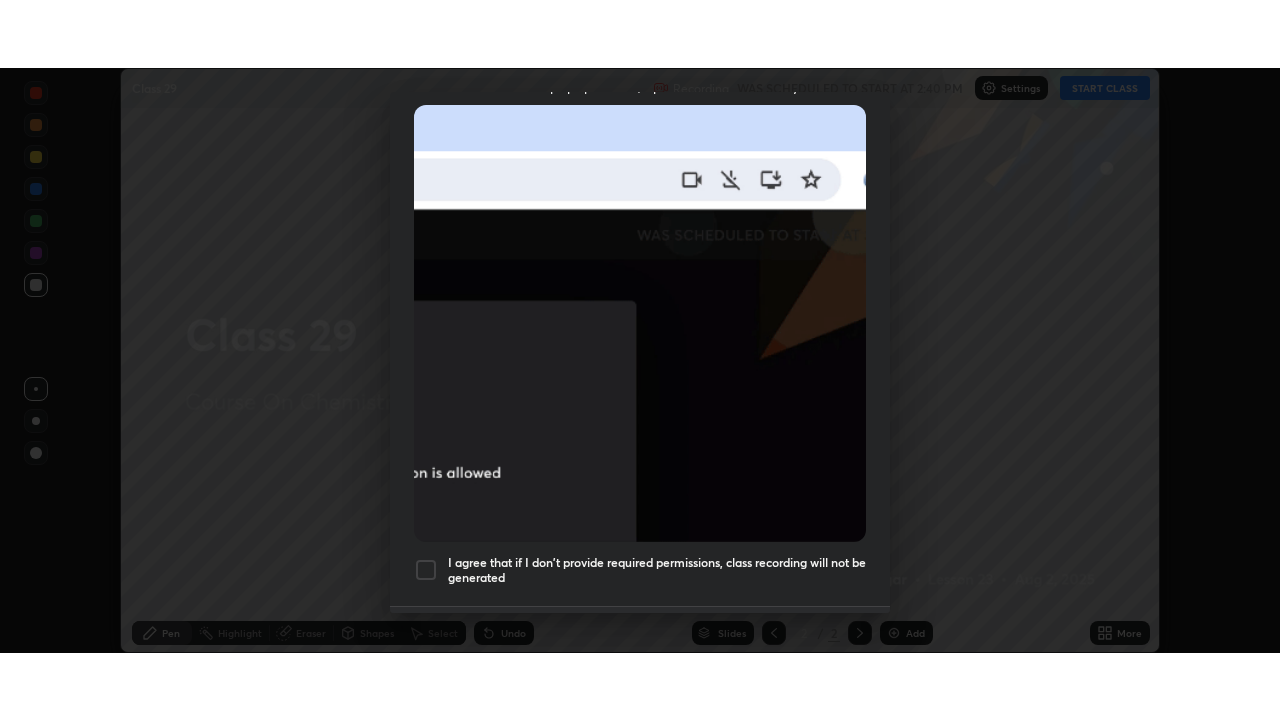scroll, scrollTop: 479, scrollLeft: 0, axis: vertical 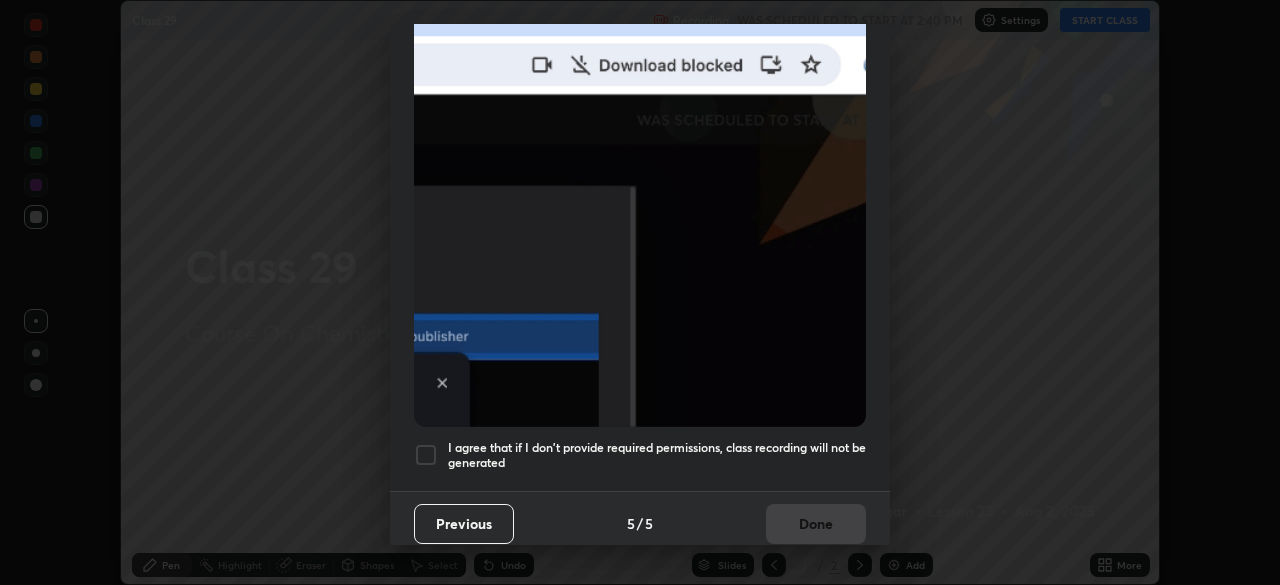 click on "I agree that if I don't provide required permissions, class recording will not be generated" at bounding box center (657, 455) 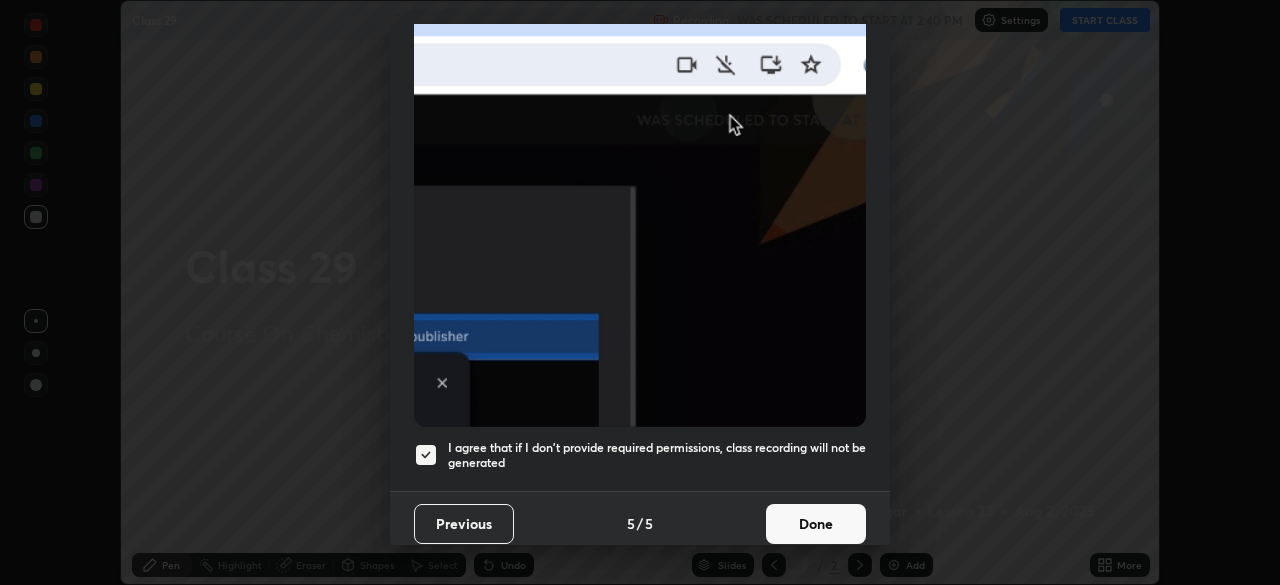 click on "Done" at bounding box center [816, 524] 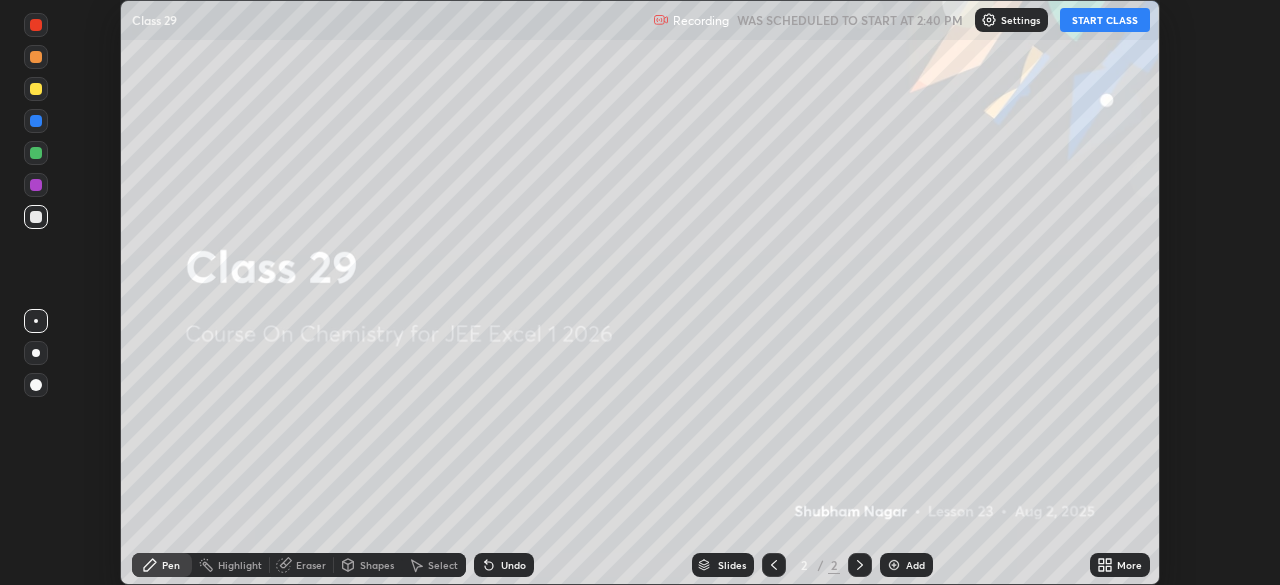 click 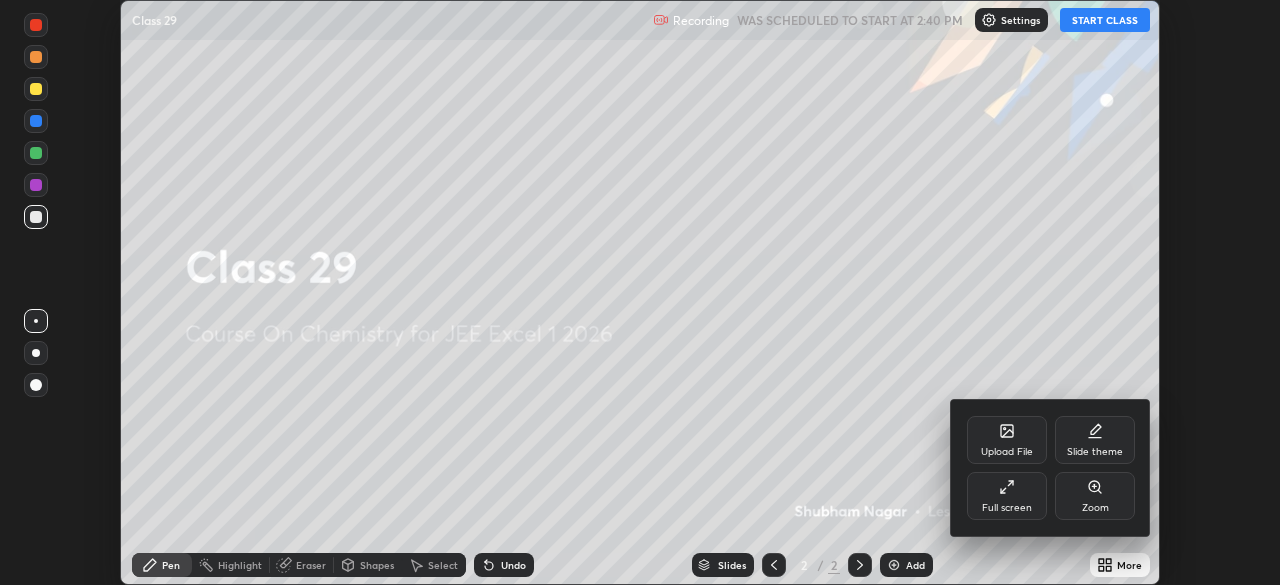 click on "Full screen" at bounding box center (1007, 508) 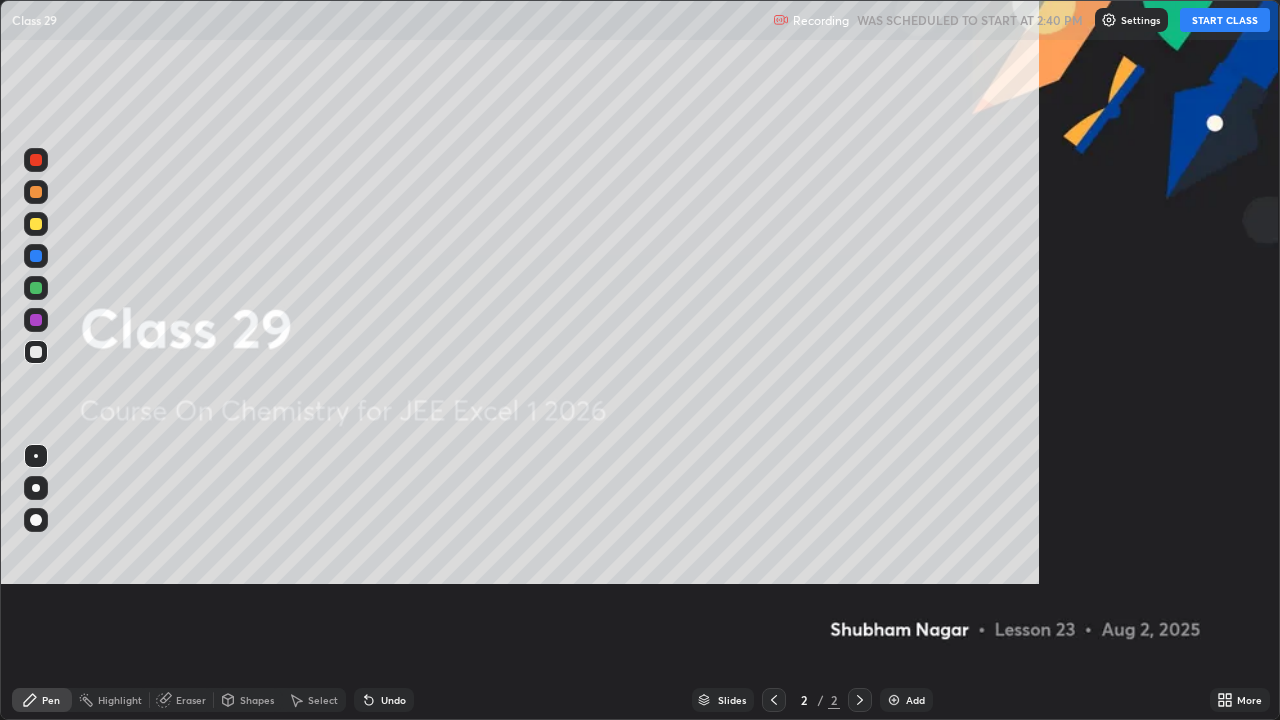 scroll, scrollTop: 99280, scrollLeft: 98720, axis: both 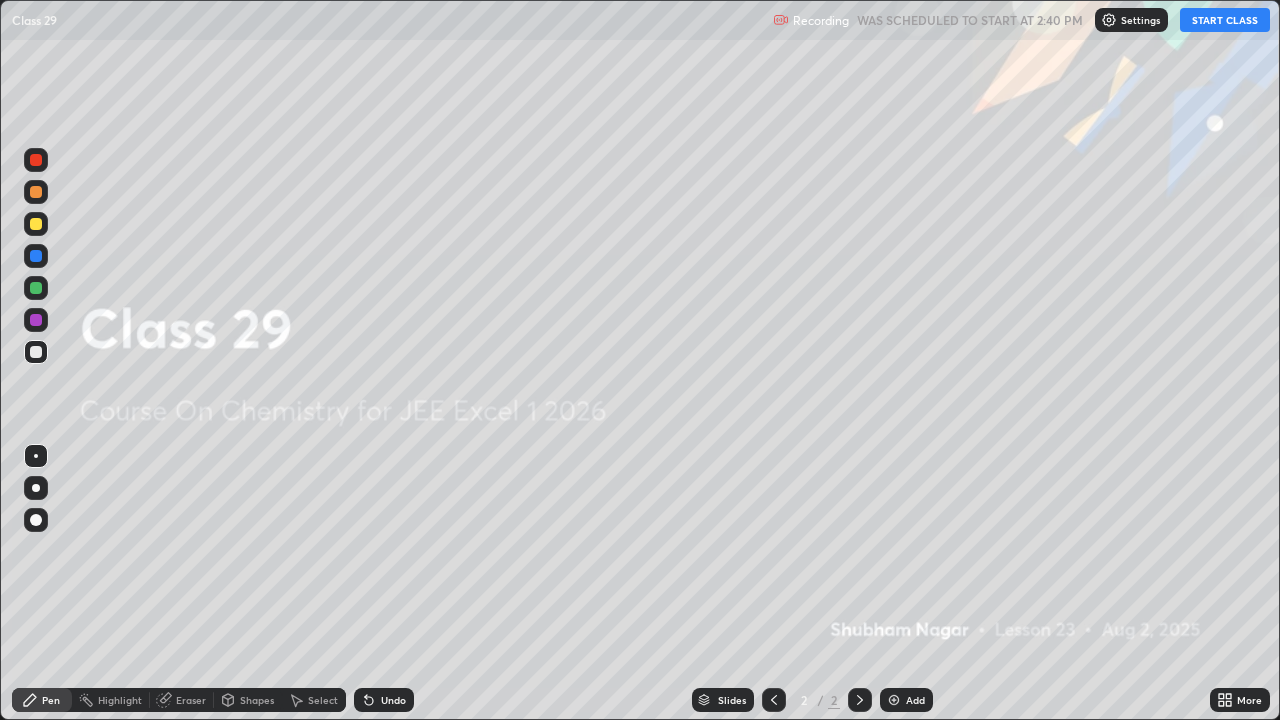 click on "START CLASS" at bounding box center [1225, 20] 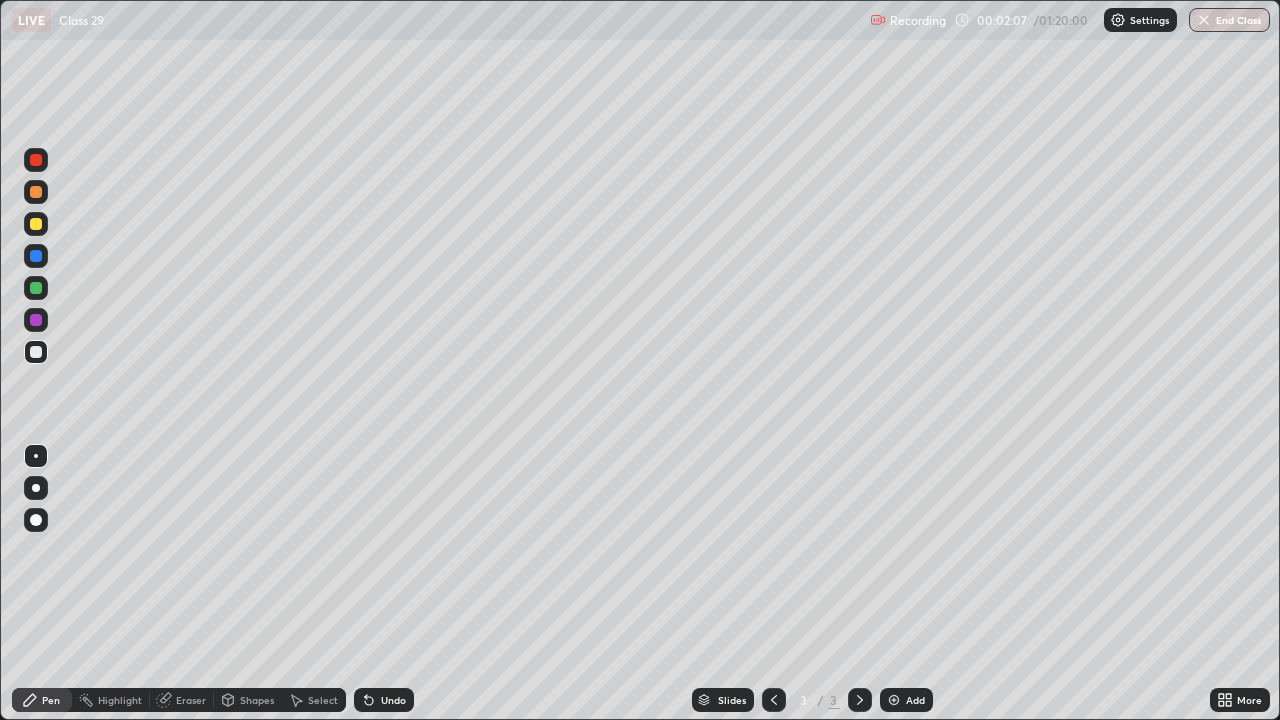 click at bounding box center [36, 488] 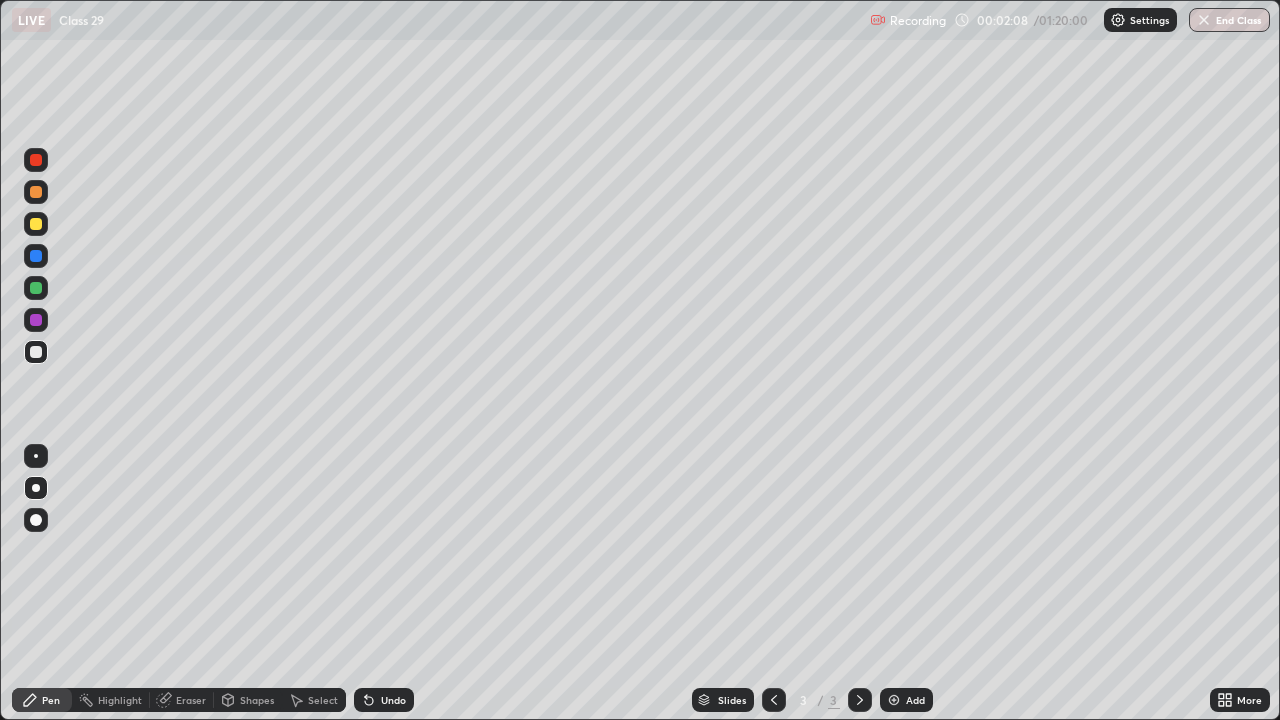click at bounding box center [36, 224] 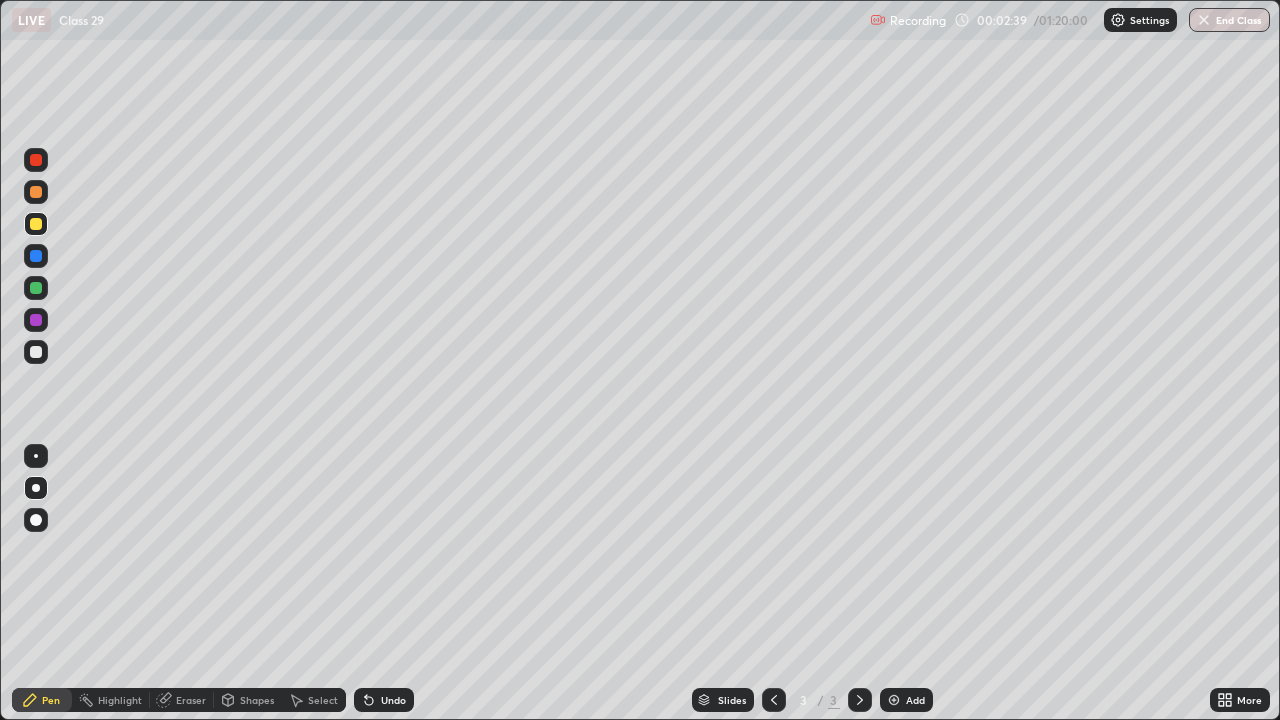 click 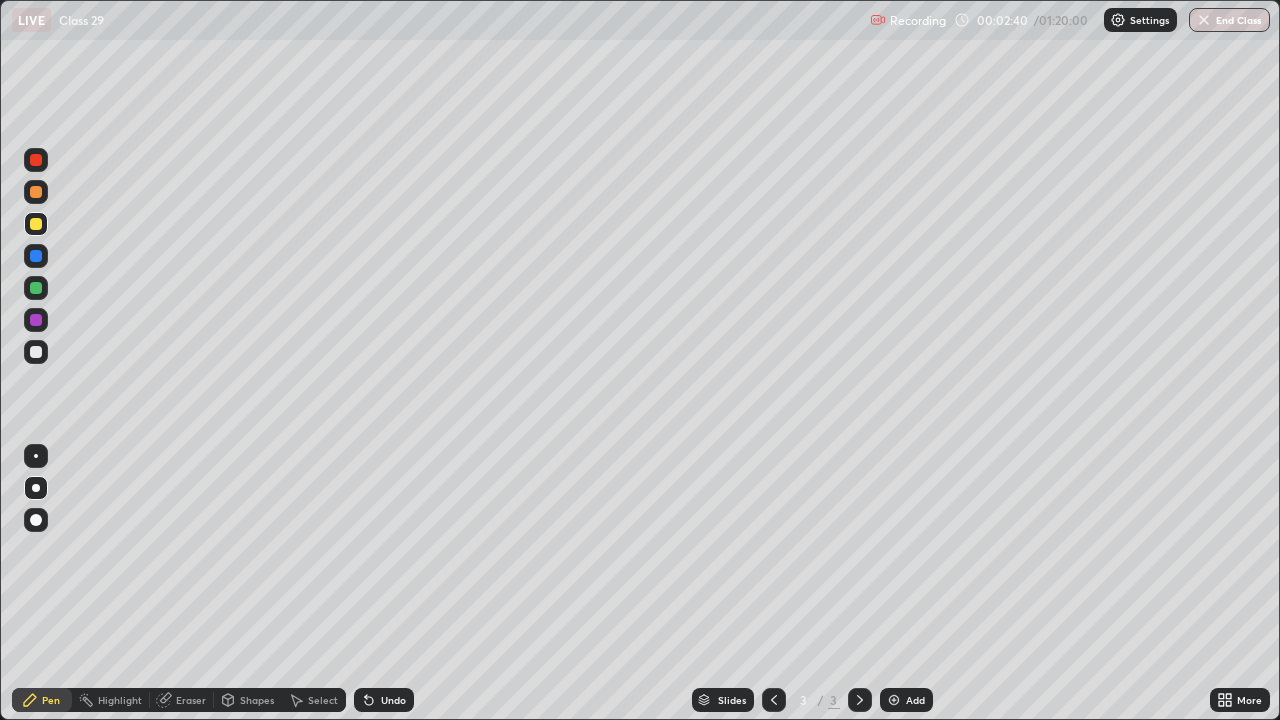 click 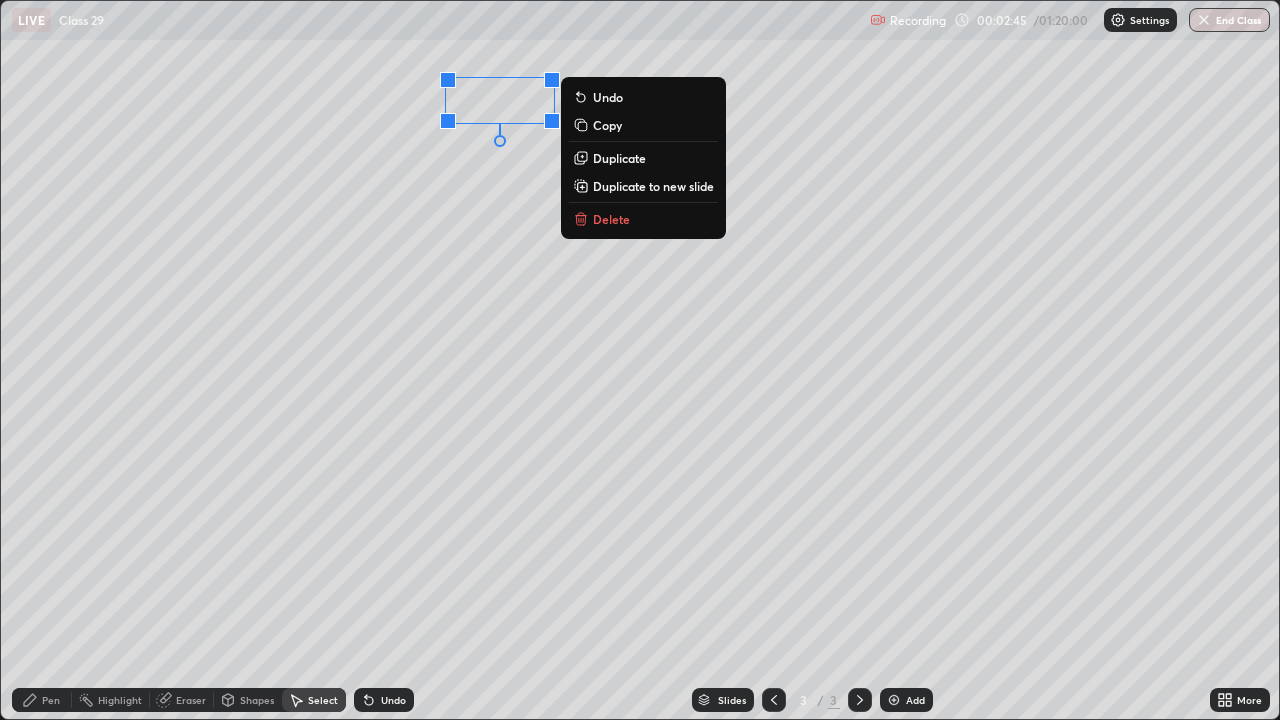 click on "Pen" at bounding box center (51, 700) 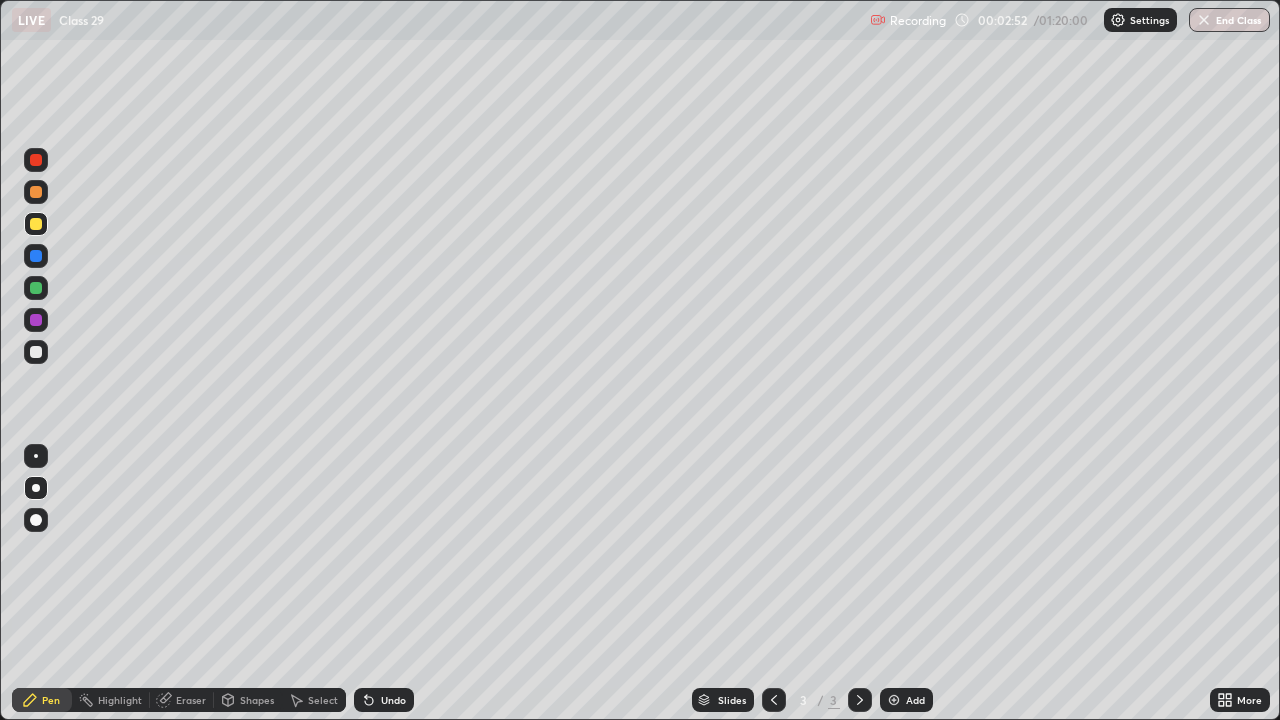 click at bounding box center (36, 352) 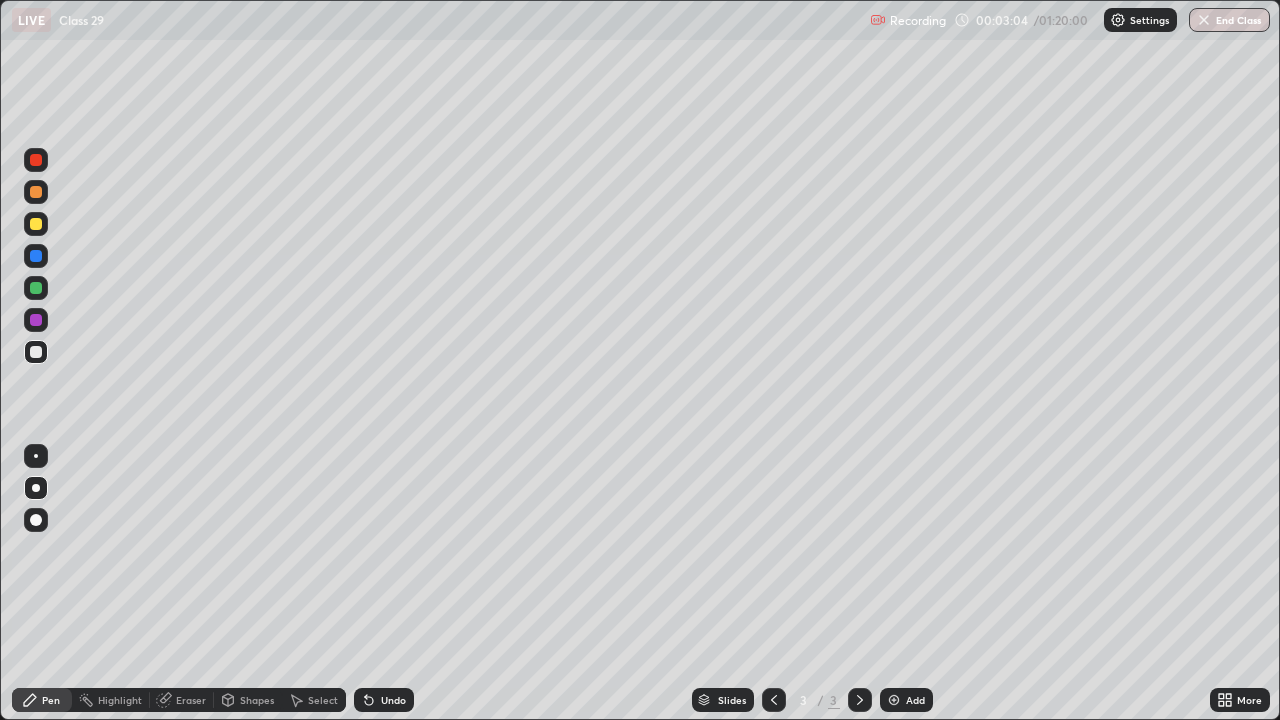 click at bounding box center (36, 352) 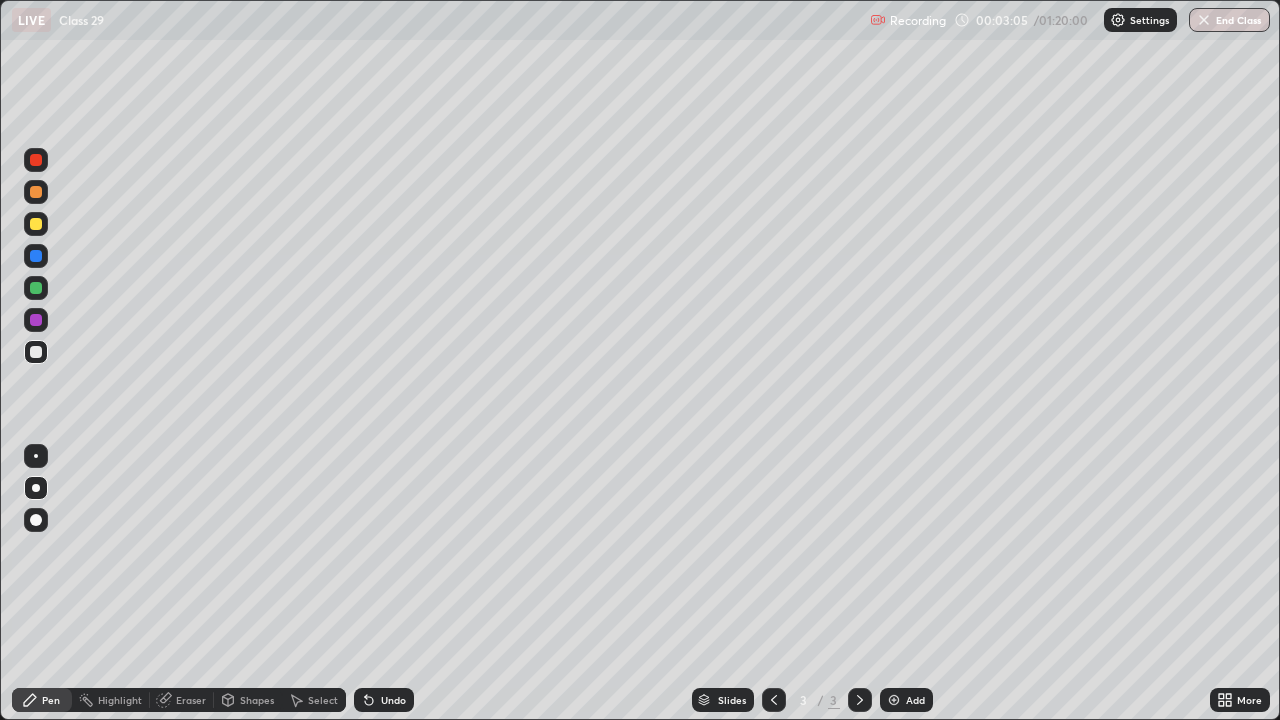 click at bounding box center (36, 288) 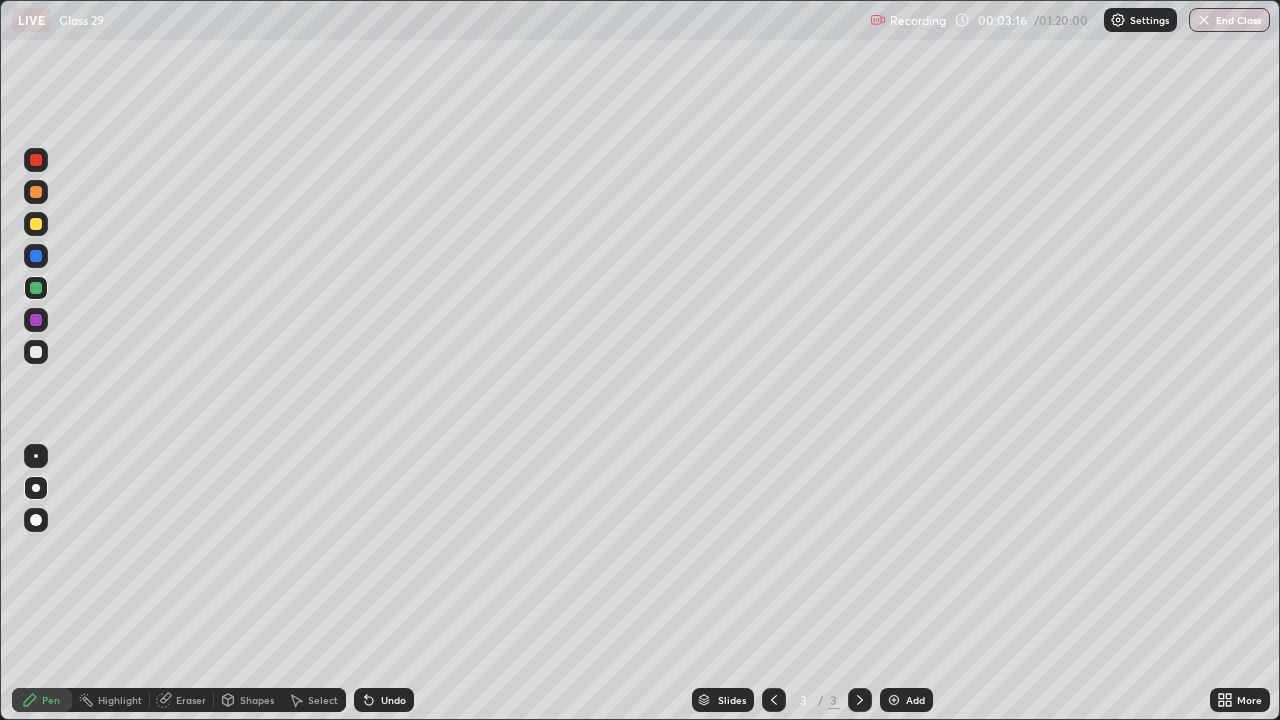 click at bounding box center [36, 352] 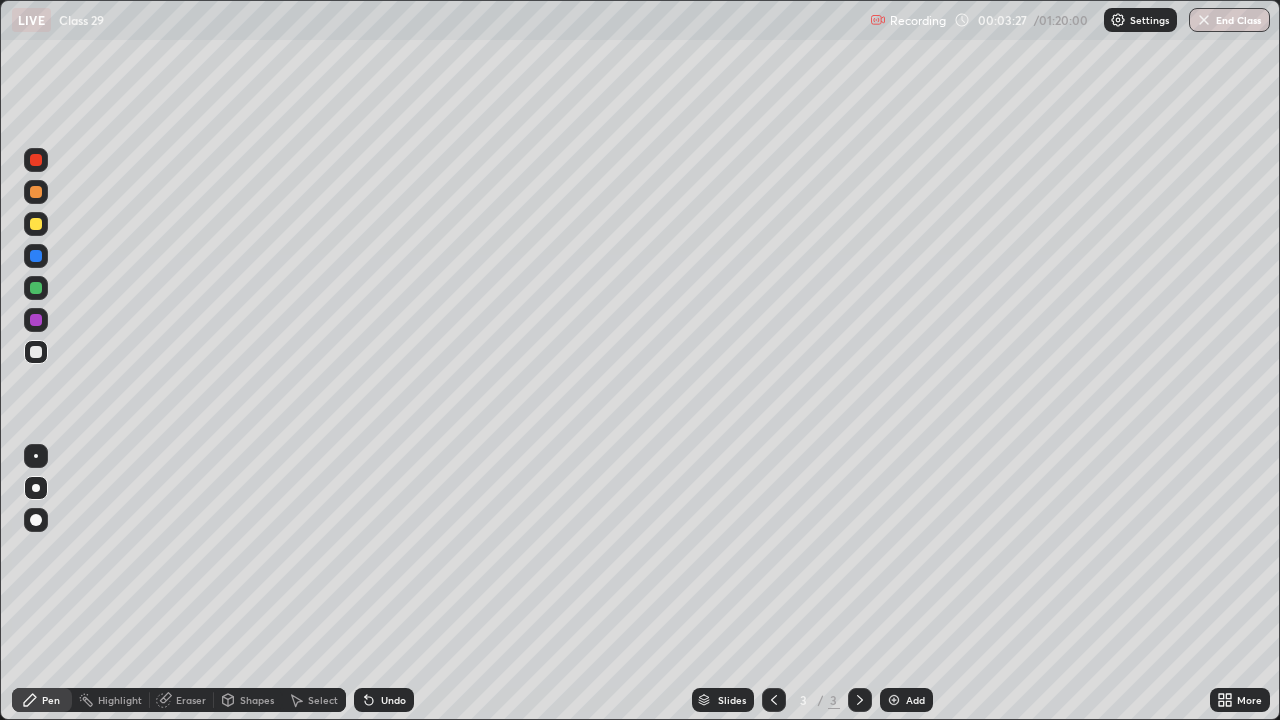 click at bounding box center [36, 256] 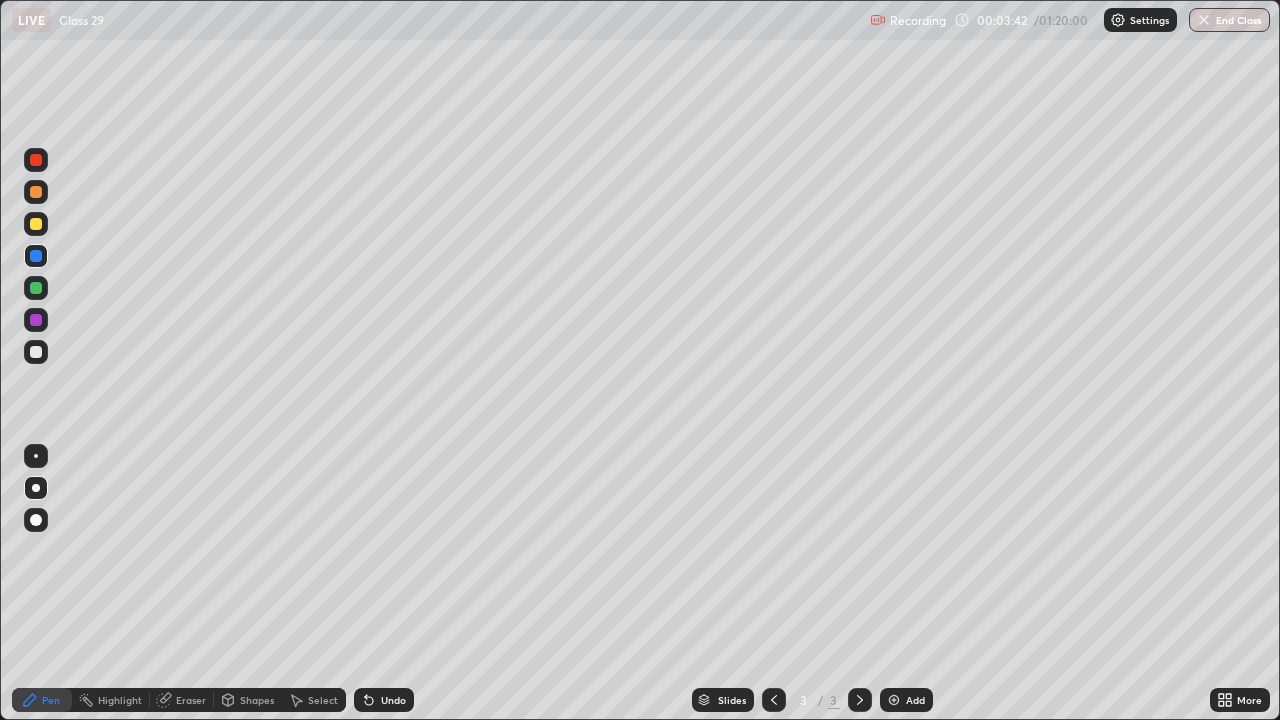 click 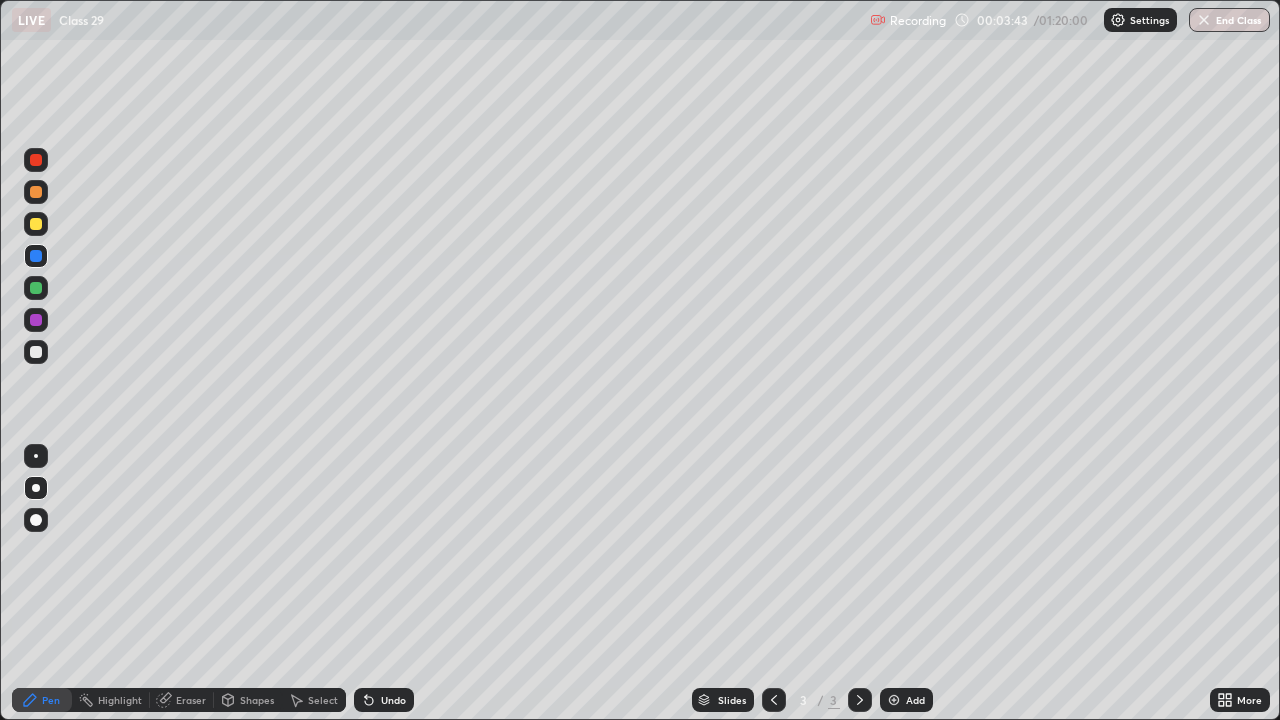 click 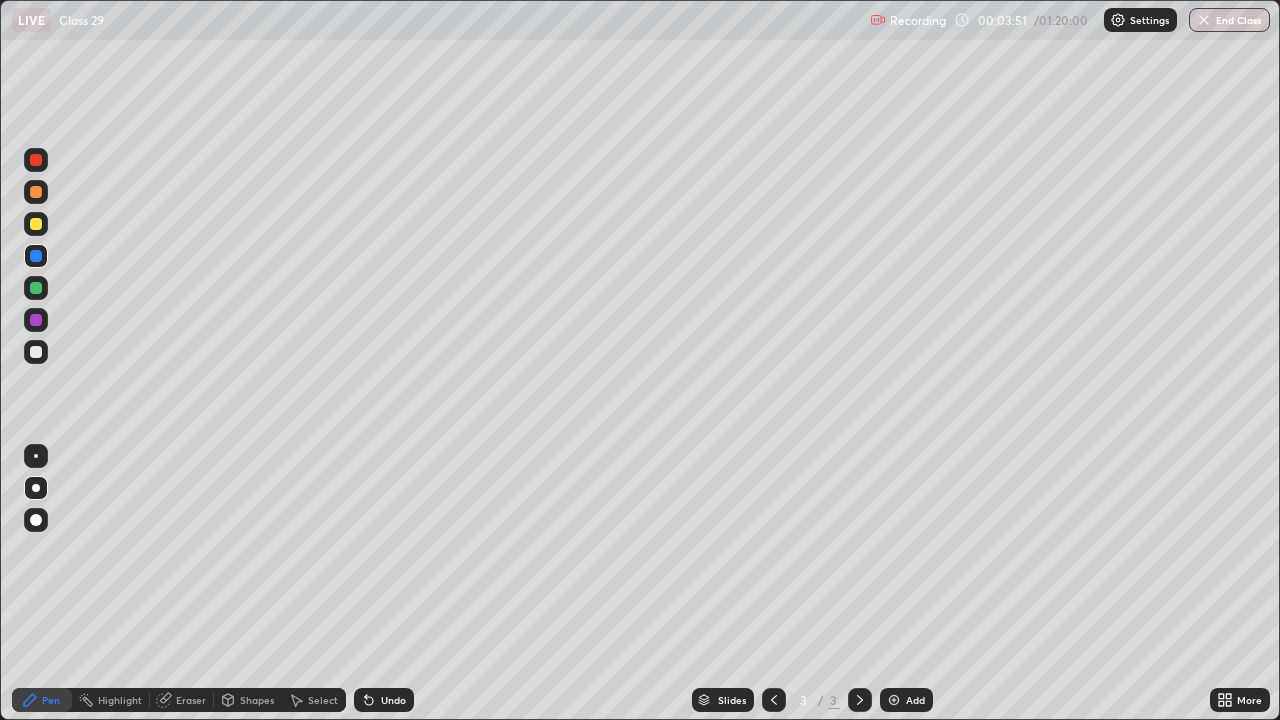 click 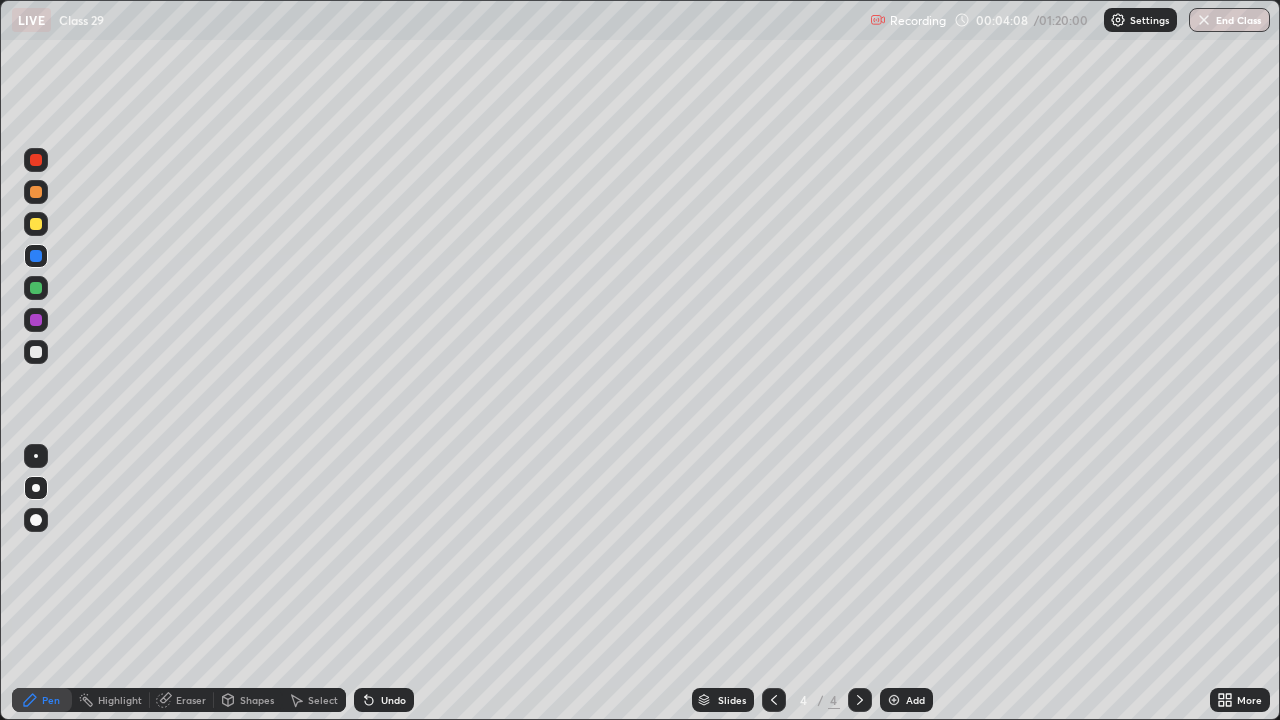 click at bounding box center (36, 352) 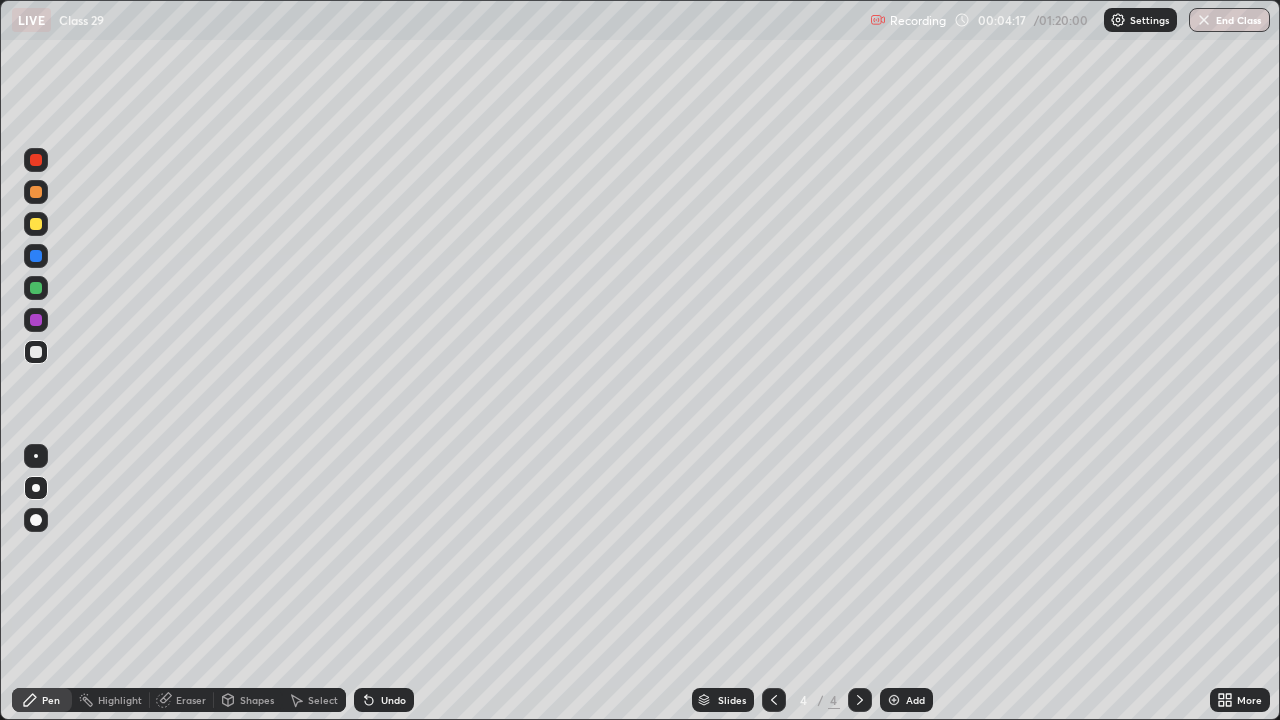 click on "Select" at bounding box center [314, 700] 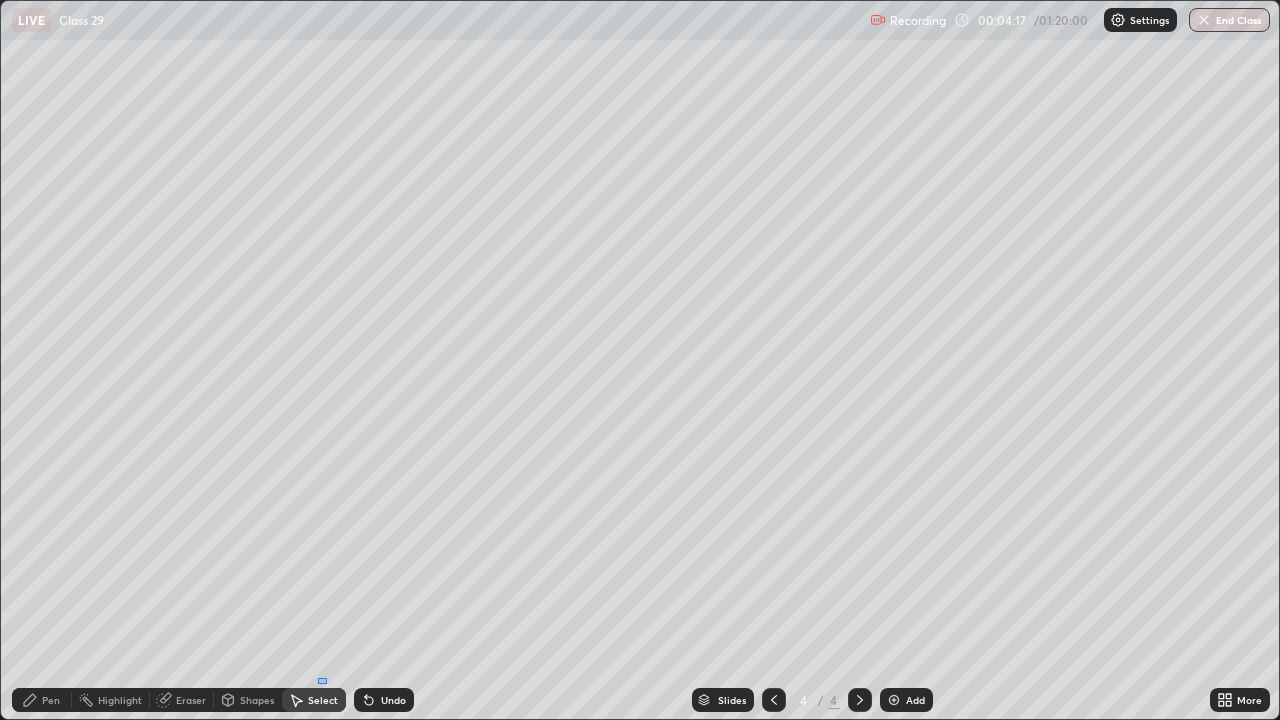 click on "Select" at bounding box center [314, 700] 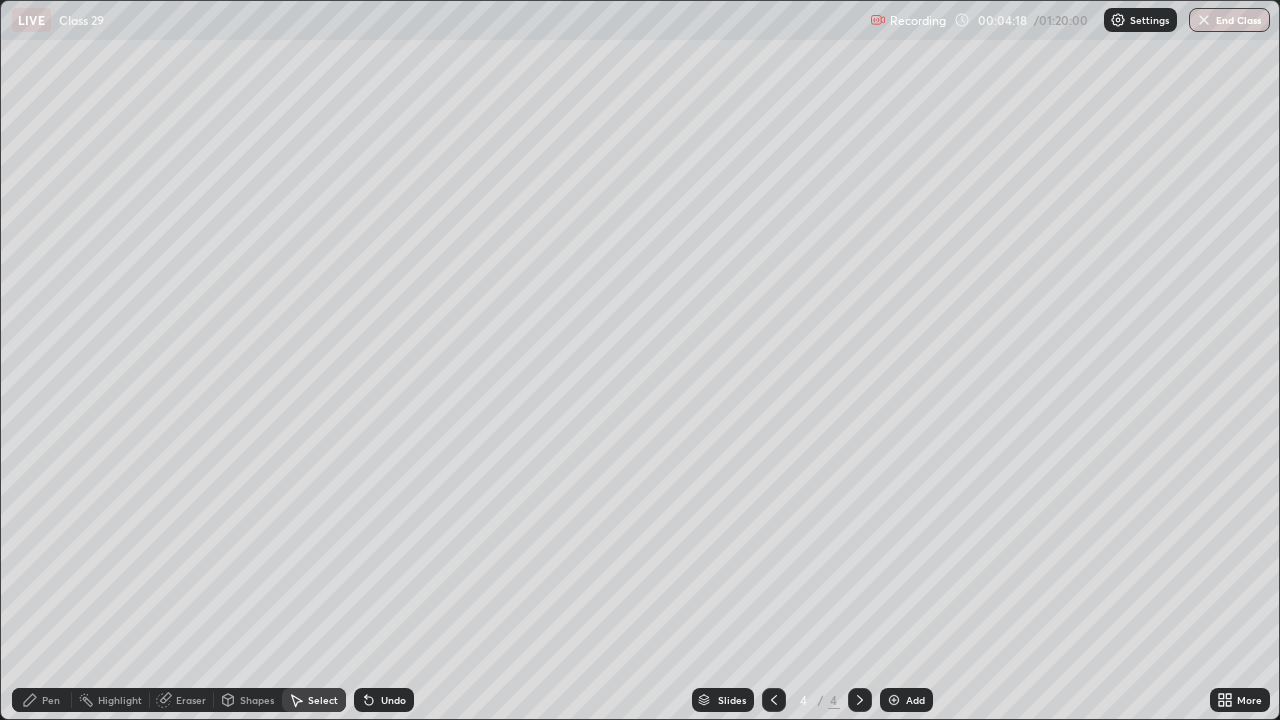 click on "0 ° Undo Copy Duplicate Duplicate to new slide Delete" at bounding box center (640, 360) 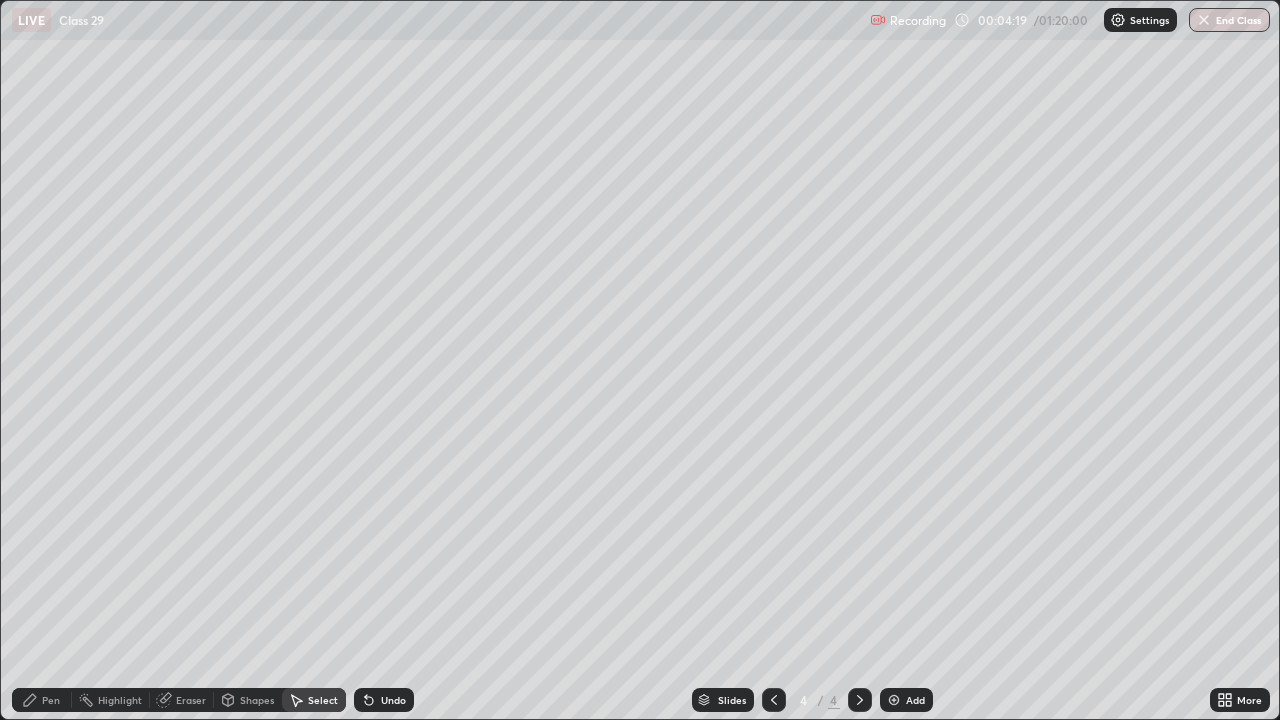 click on "Pen" at bounding box center (51, 700) 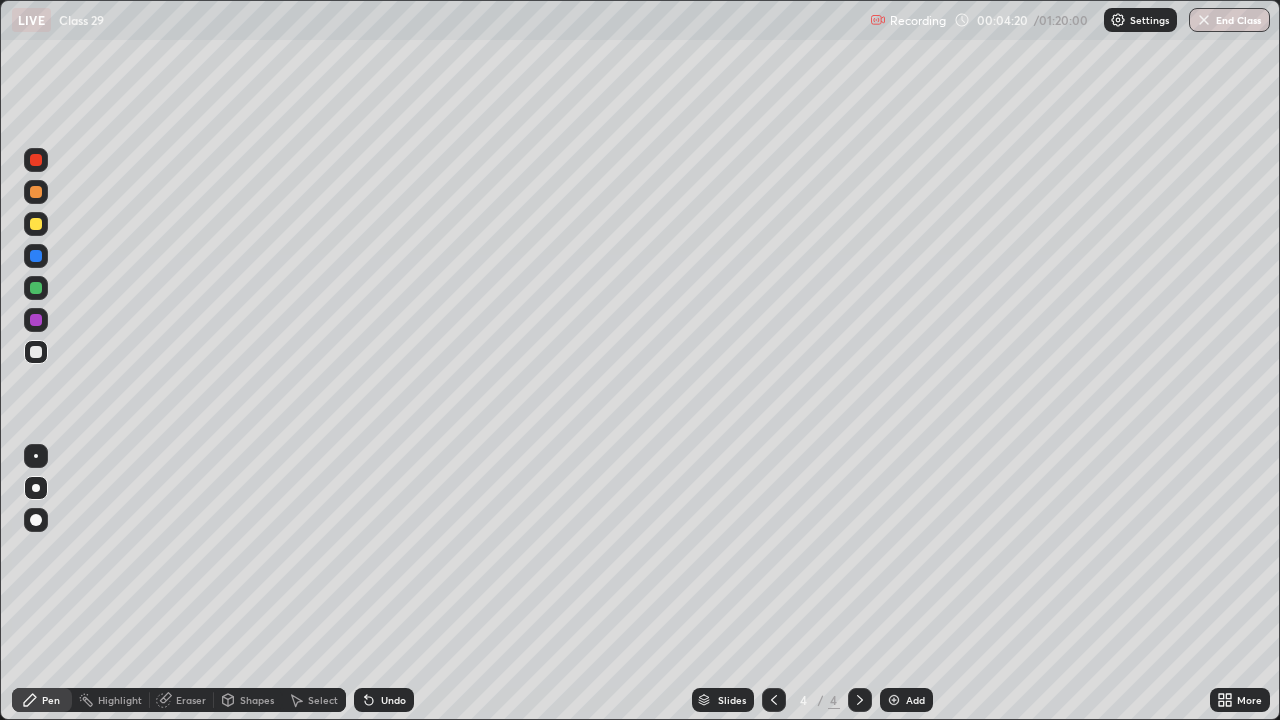 click on "Select" at bounding box center (314, 700) 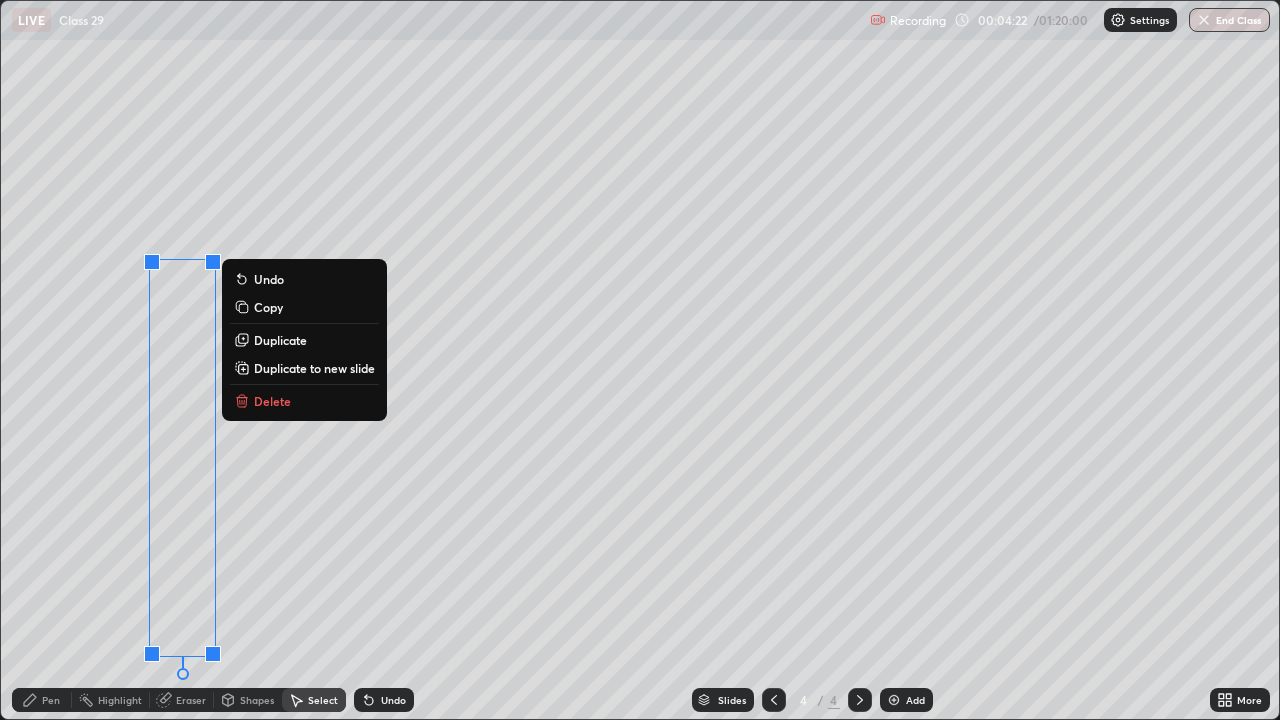 click on "Pen" at bounding box center [51, 700] 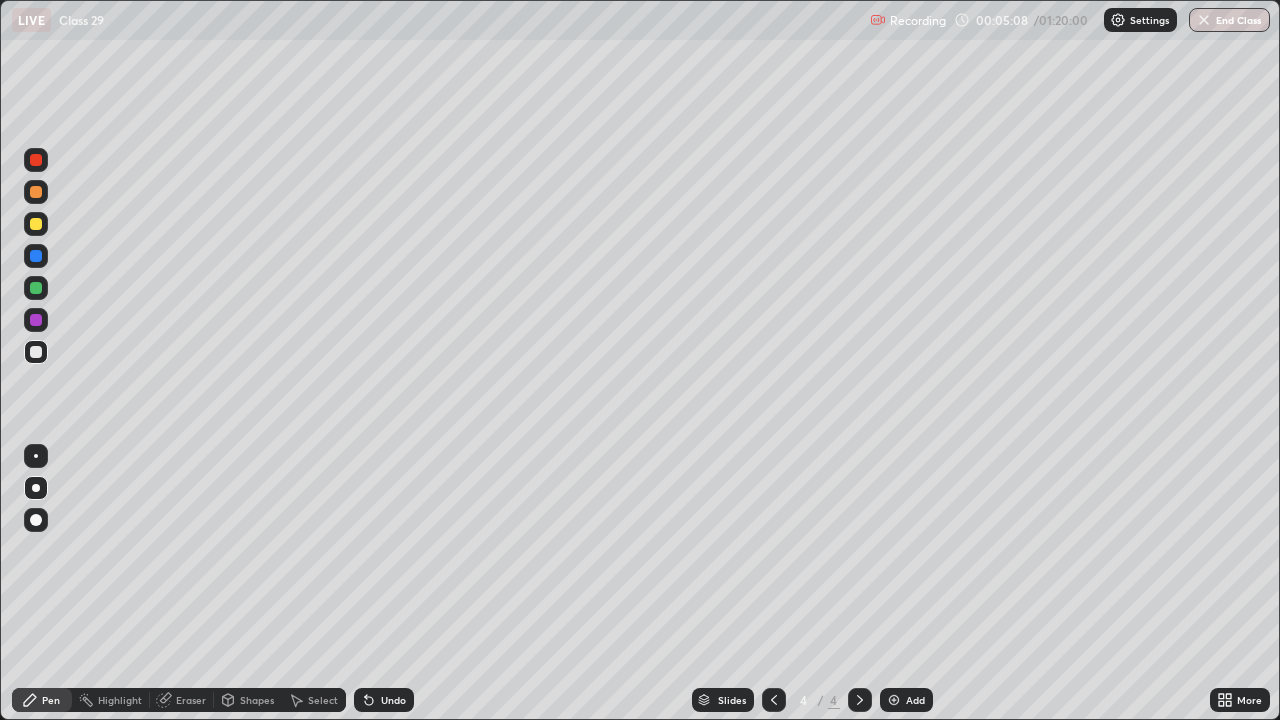 click at bounding box center (36, 320) 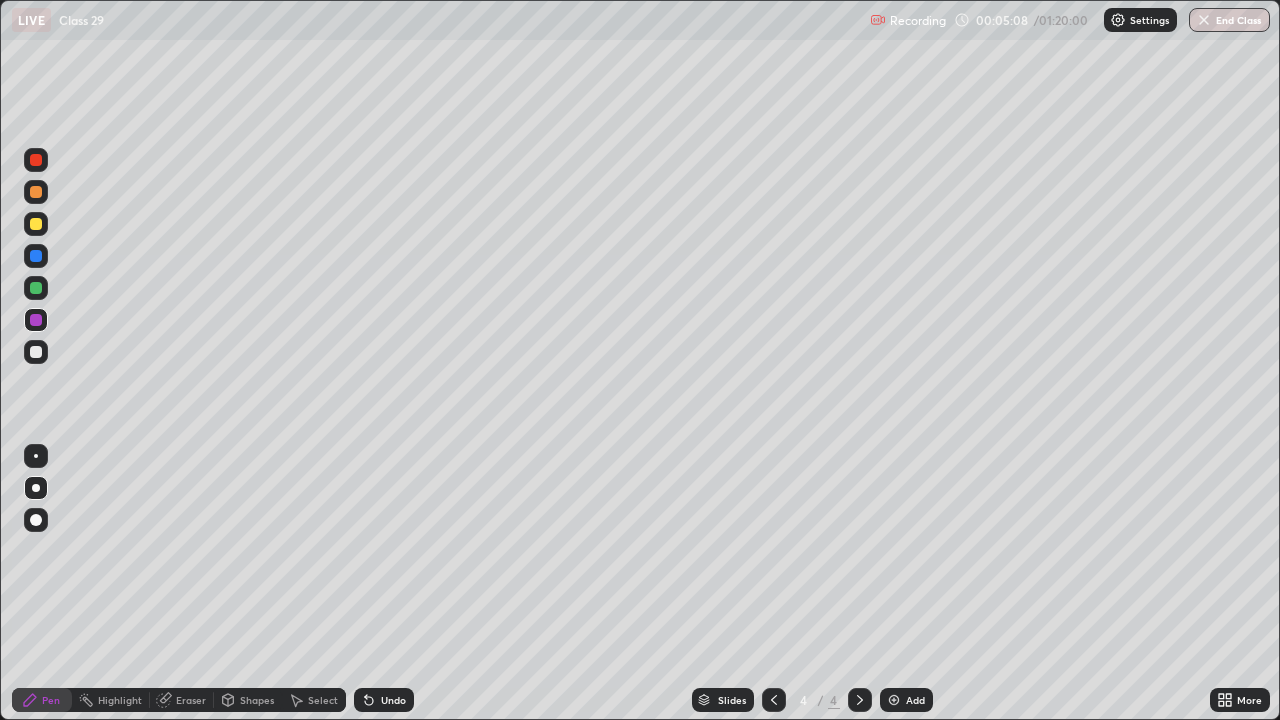 click at bounding box center (36, 288) 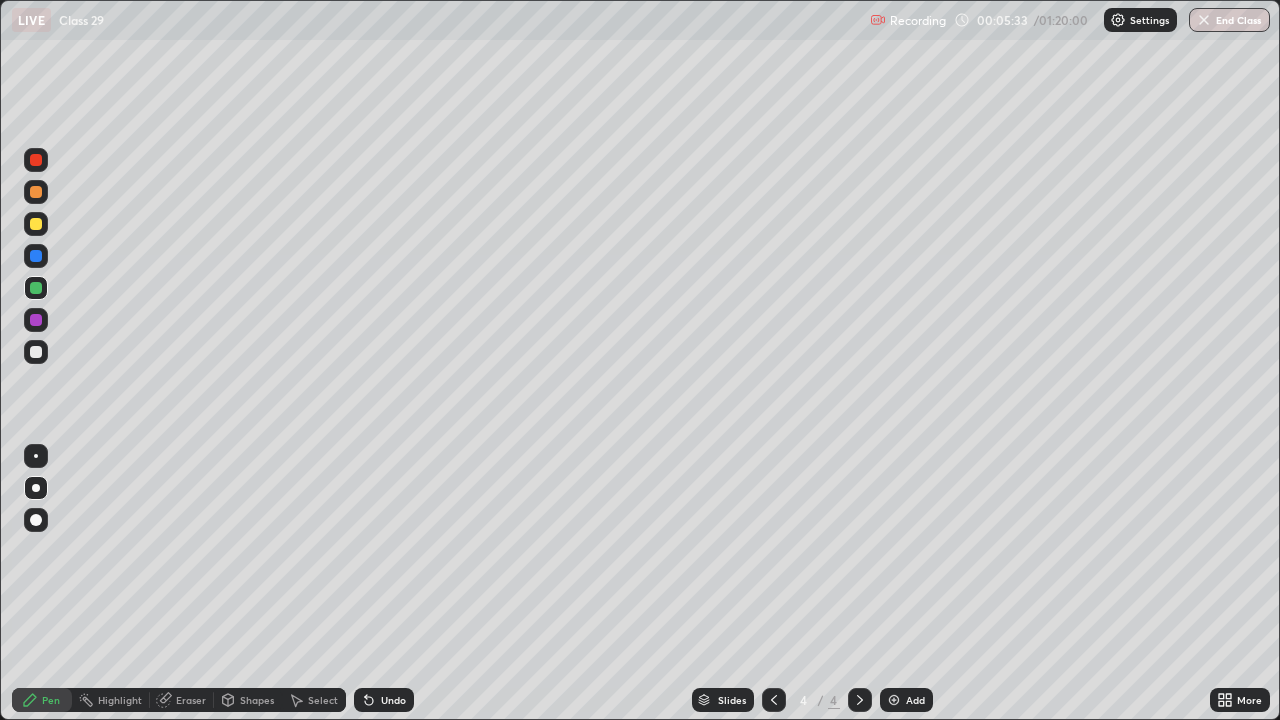 click 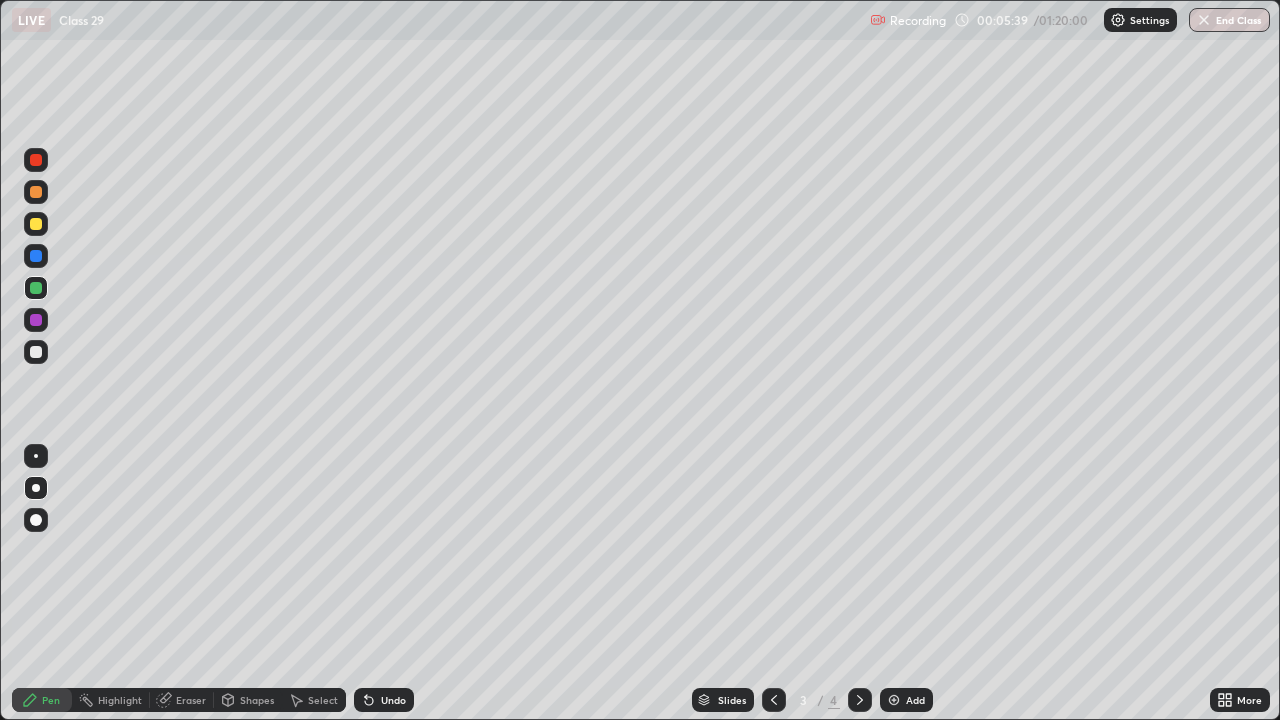 click 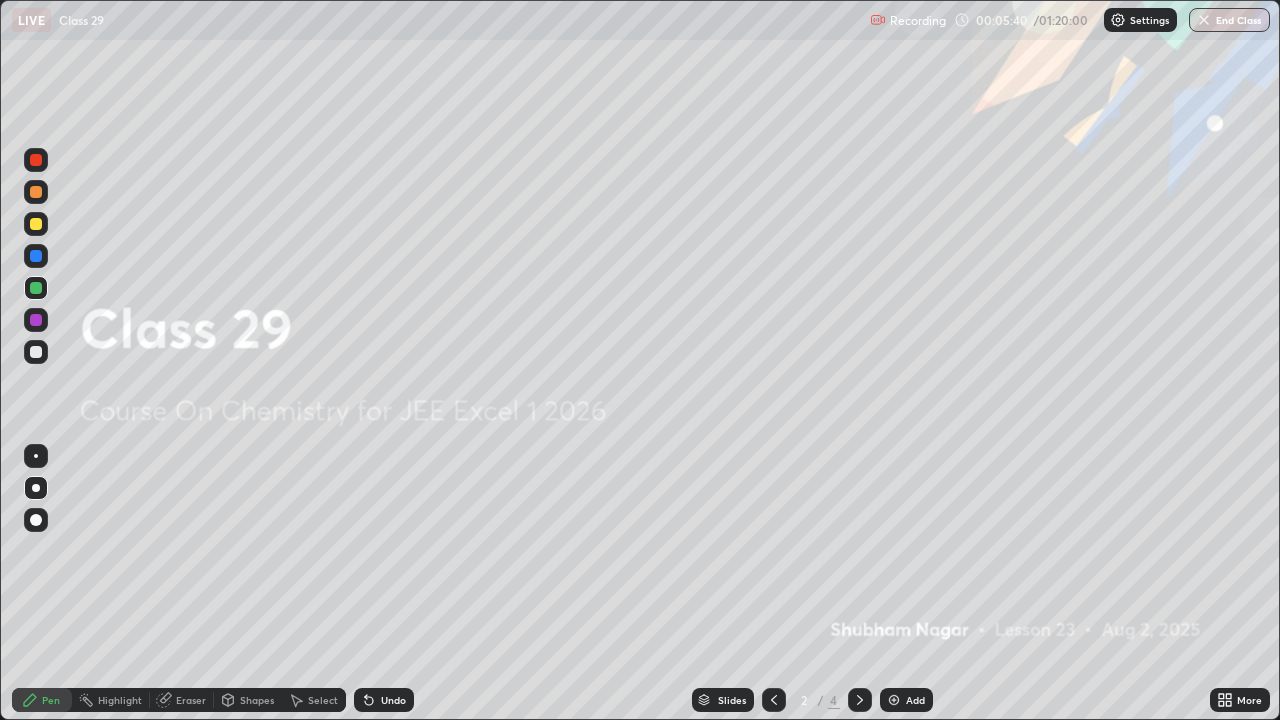 click 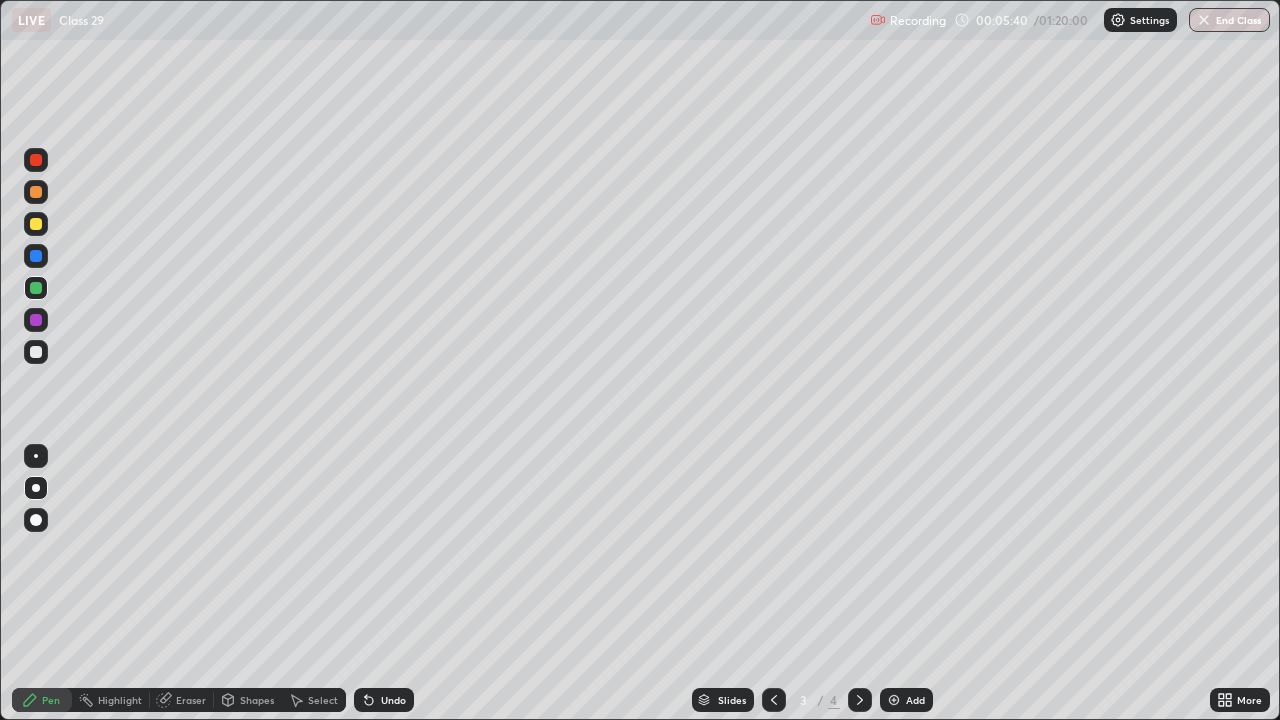 click at bounding box center [860, 700] 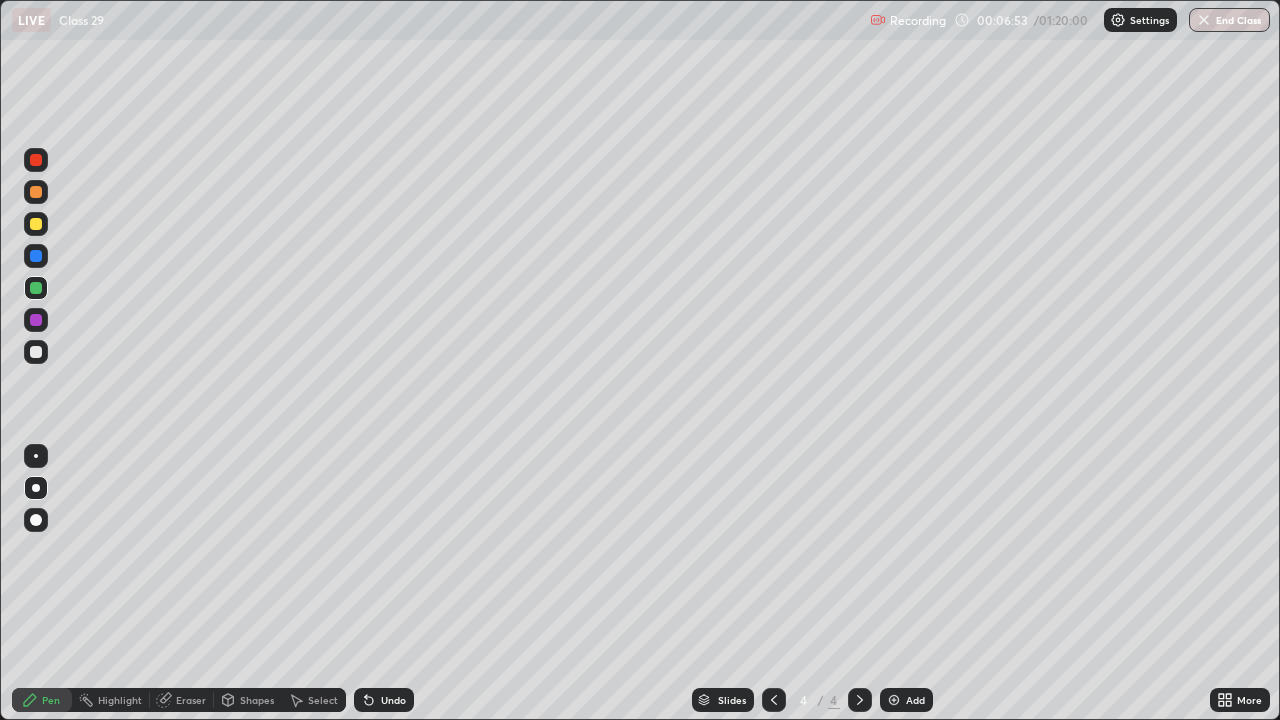 click 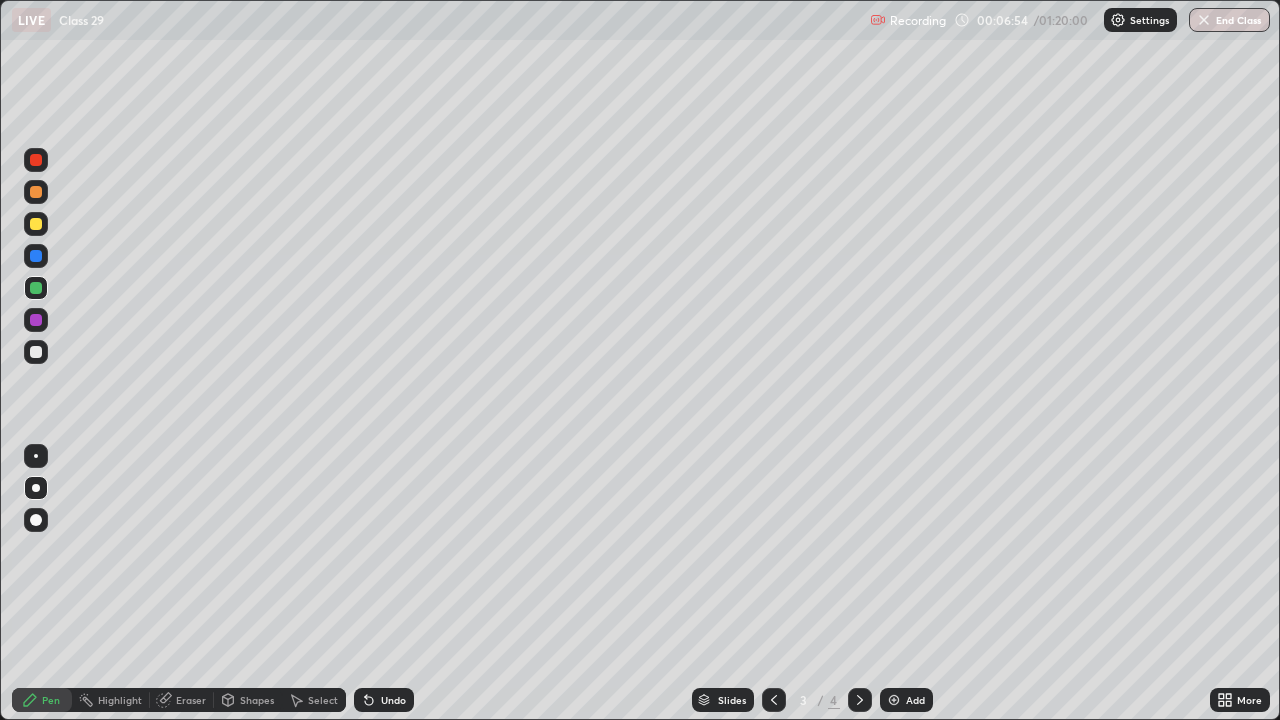 click at bounding box center [860, 700] 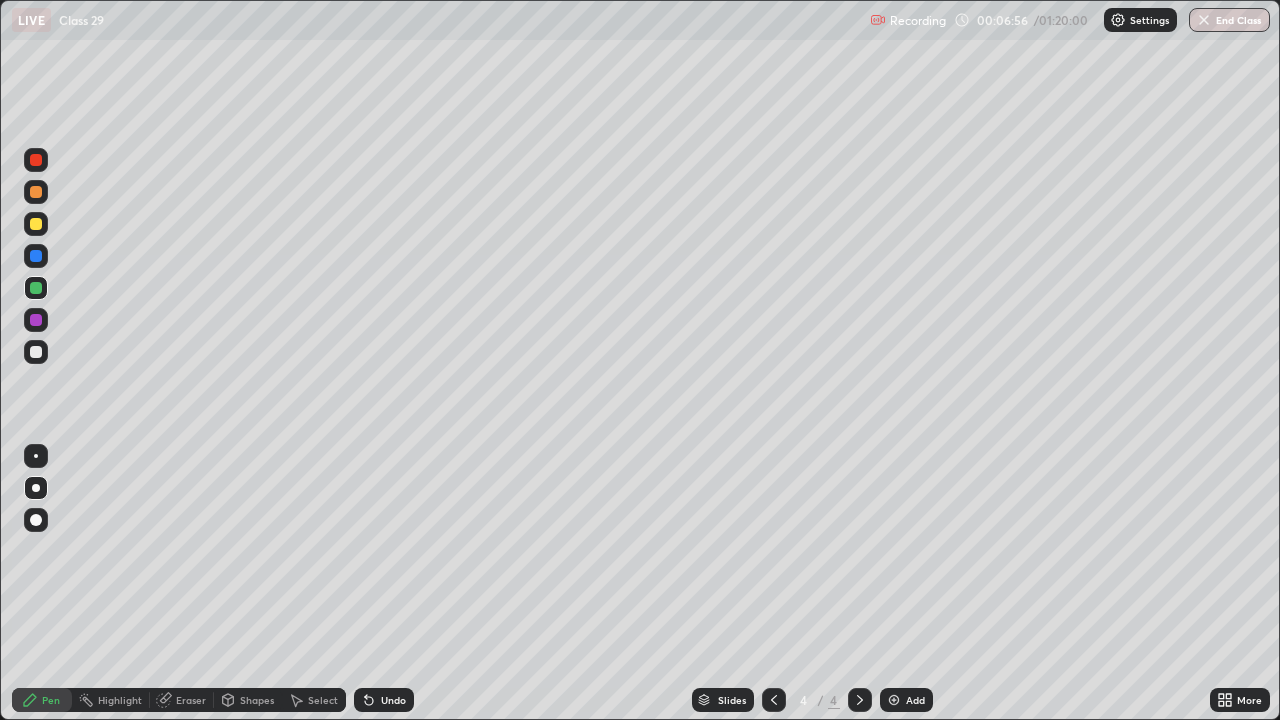 click 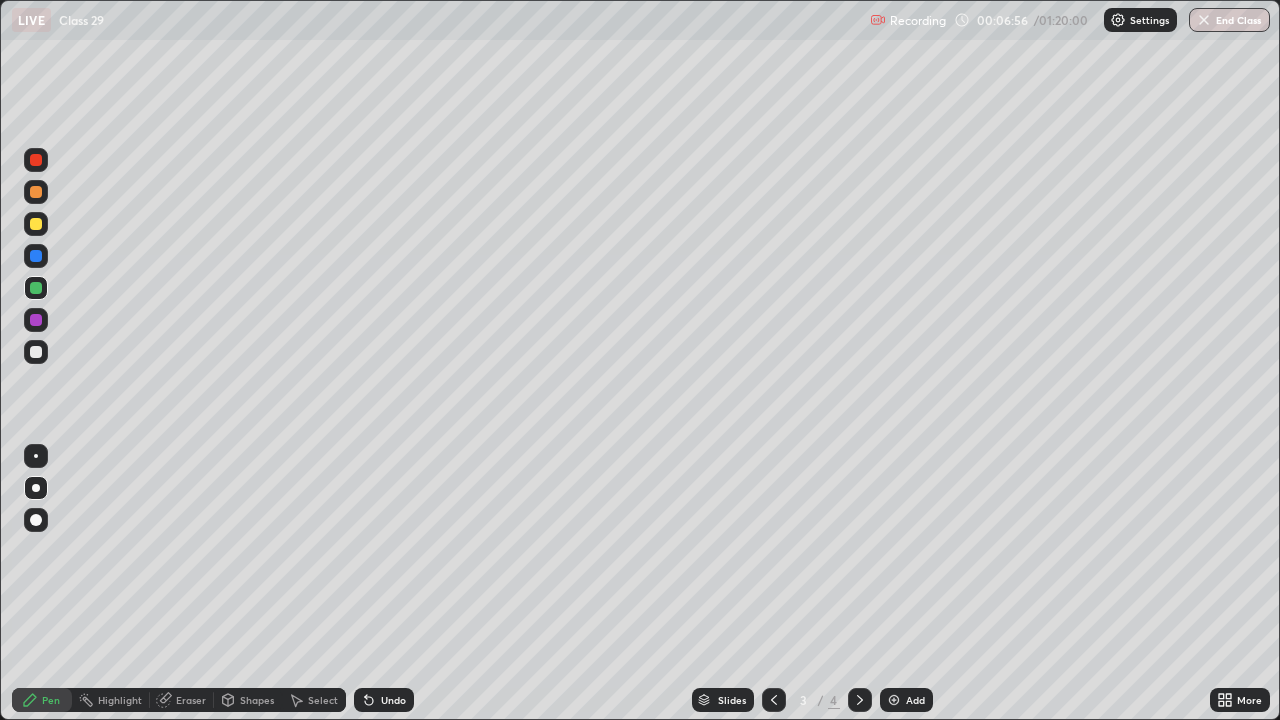 click 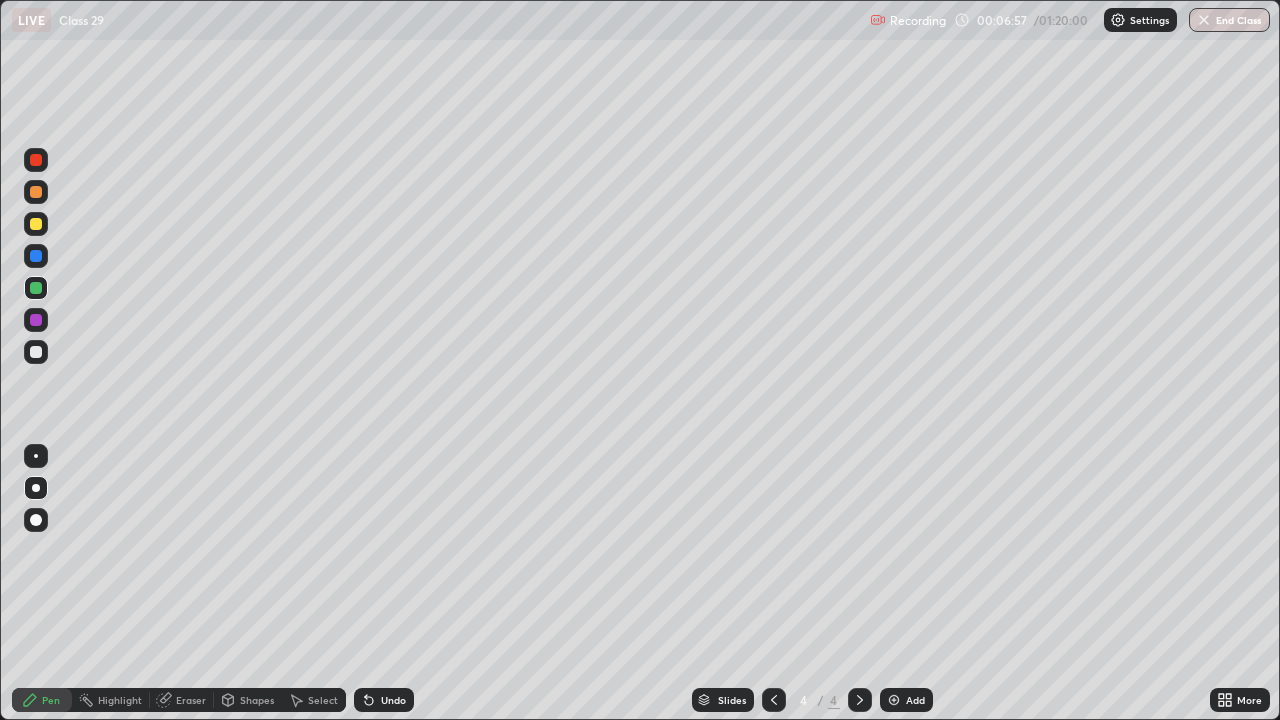 click 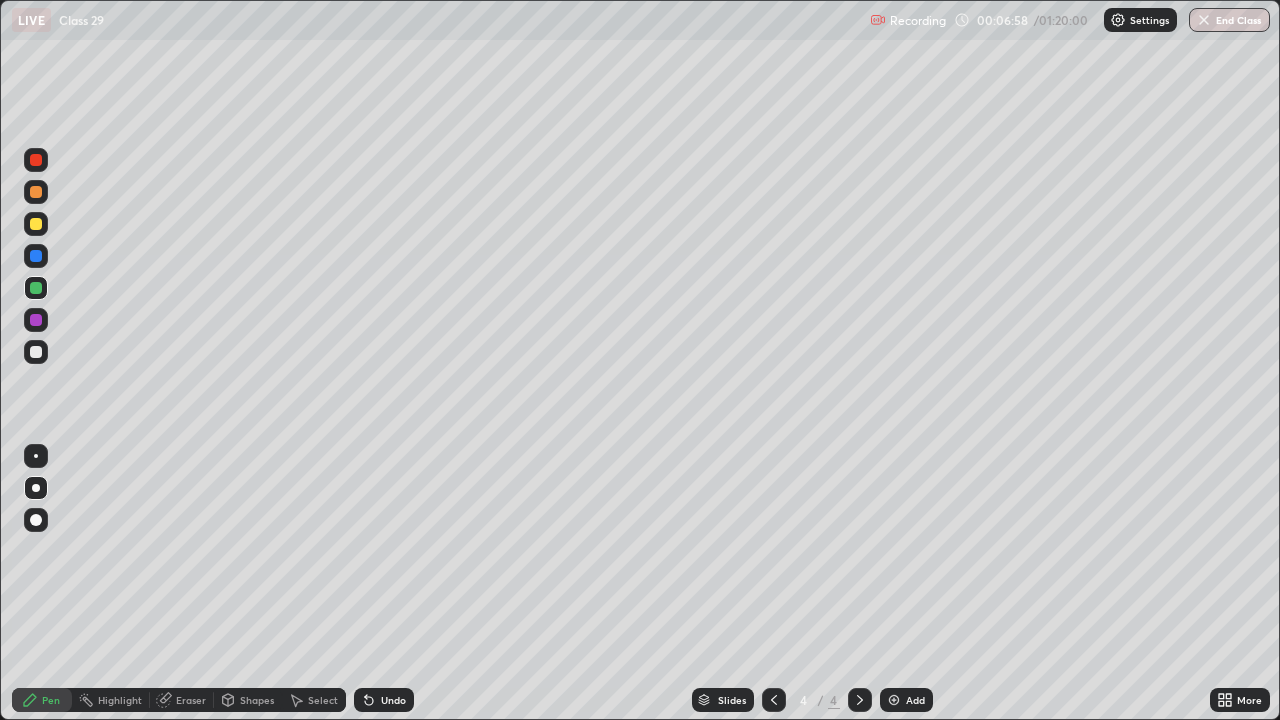 click at bounding box center [894, 700] 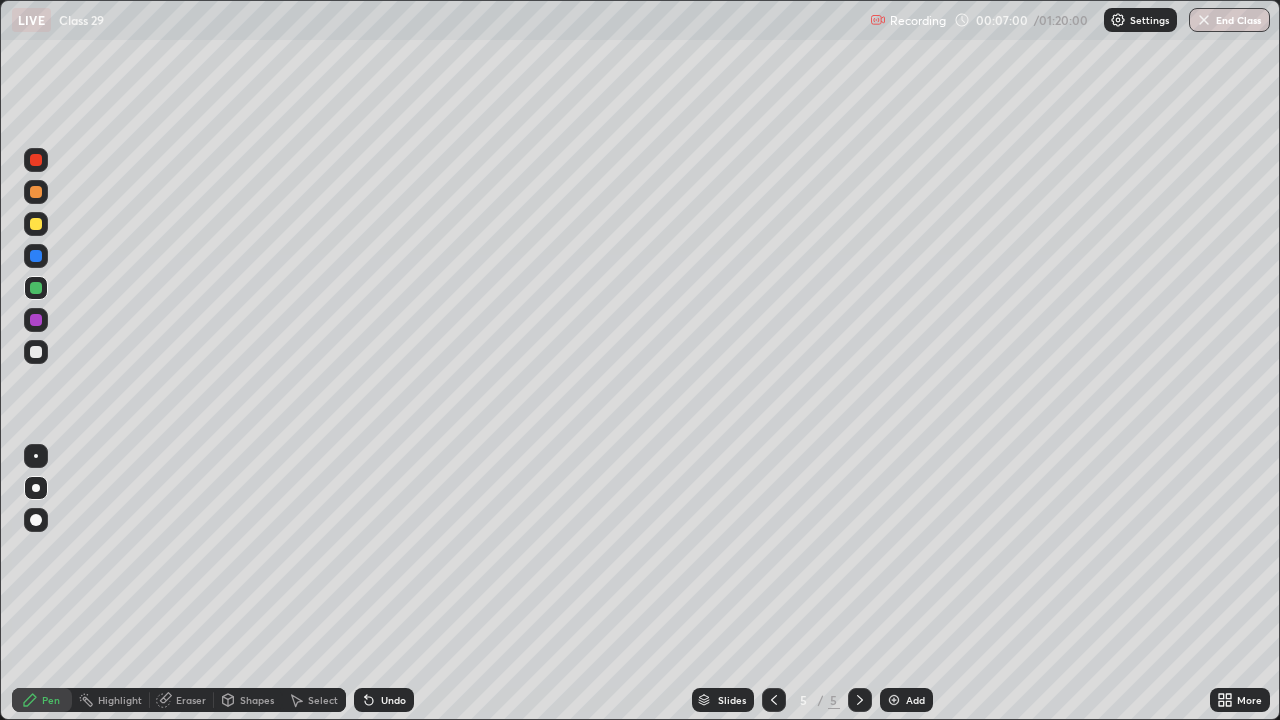click at bounding box center [36, 224] 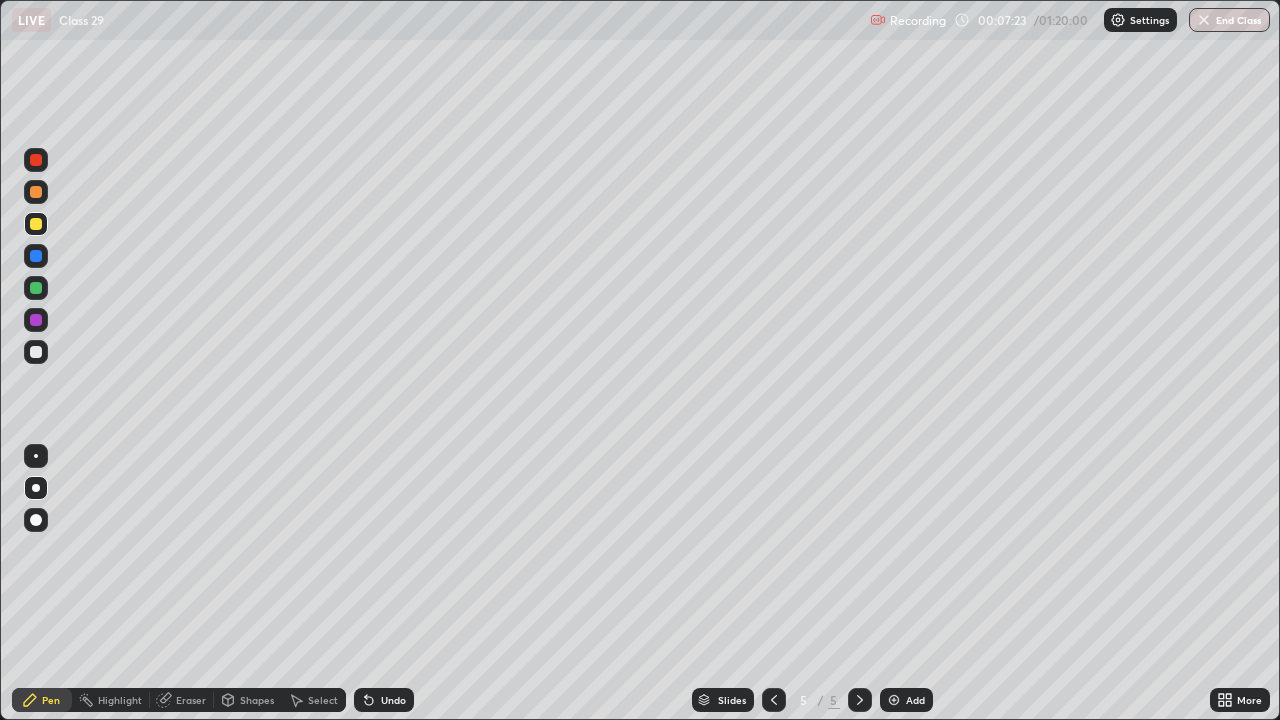 click at bounding box center [36, 352] 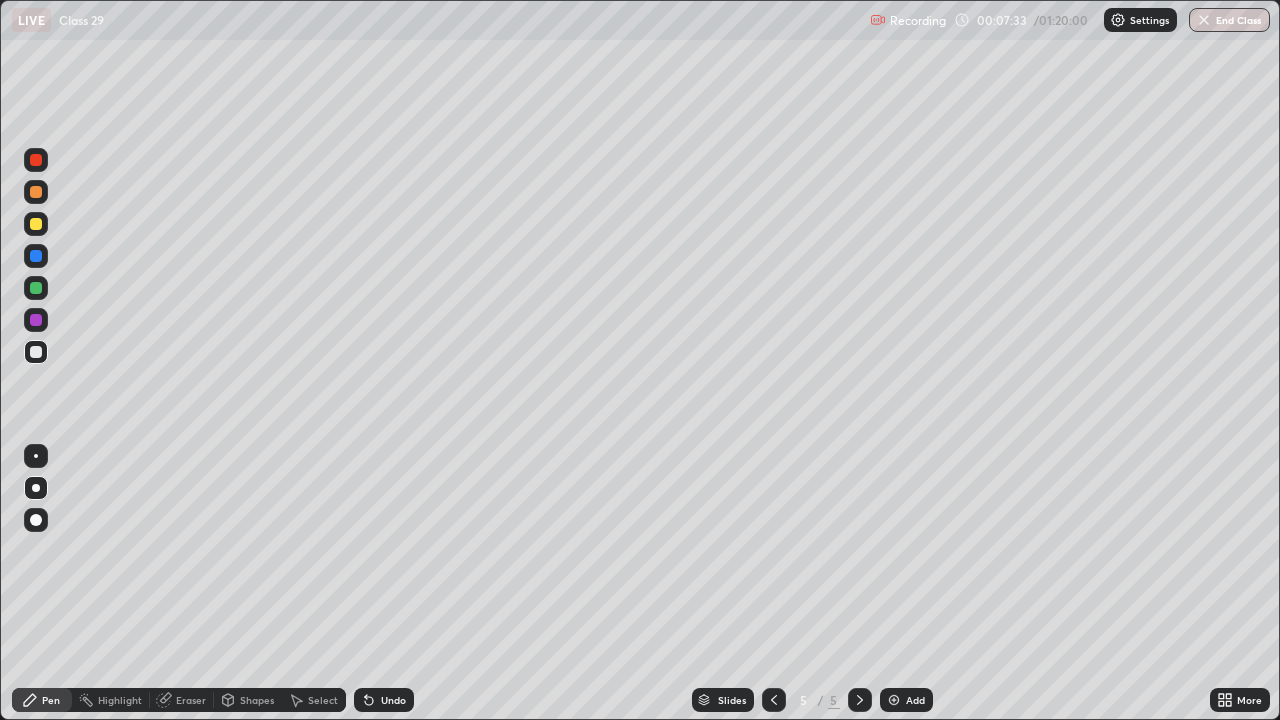 click at bounding box center [36, 320] 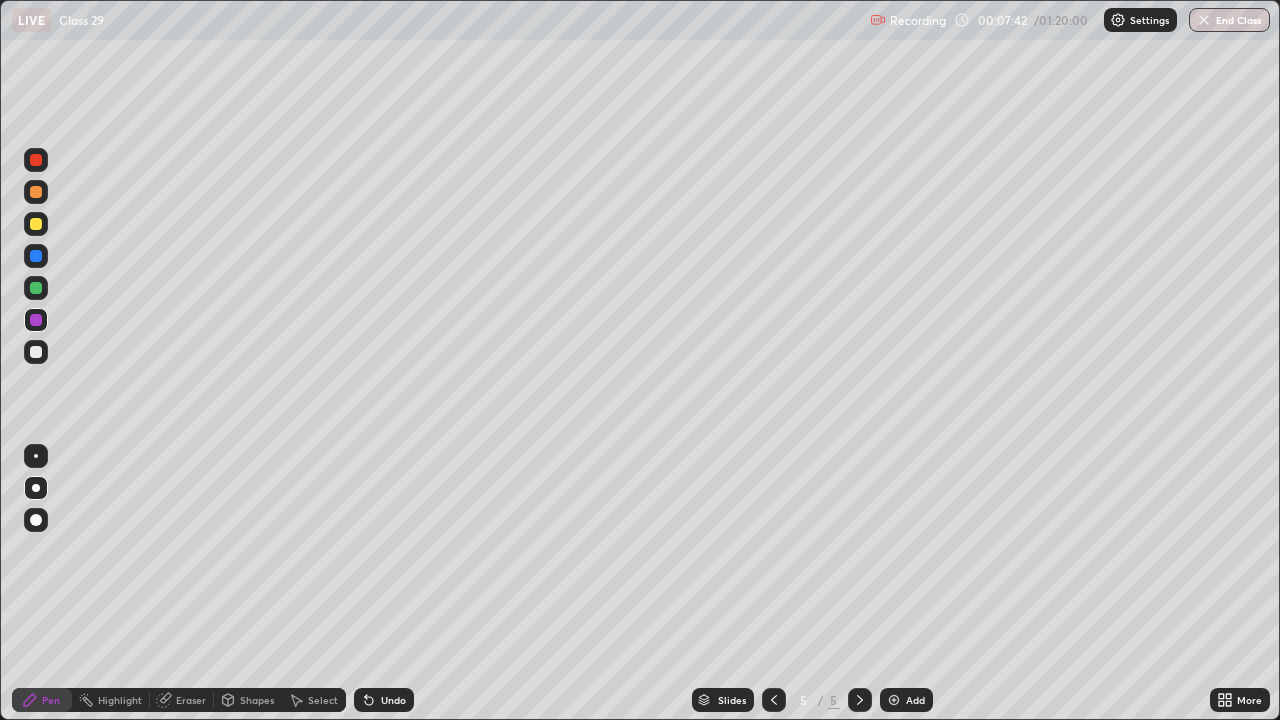 click at bounding box center (36, 352) 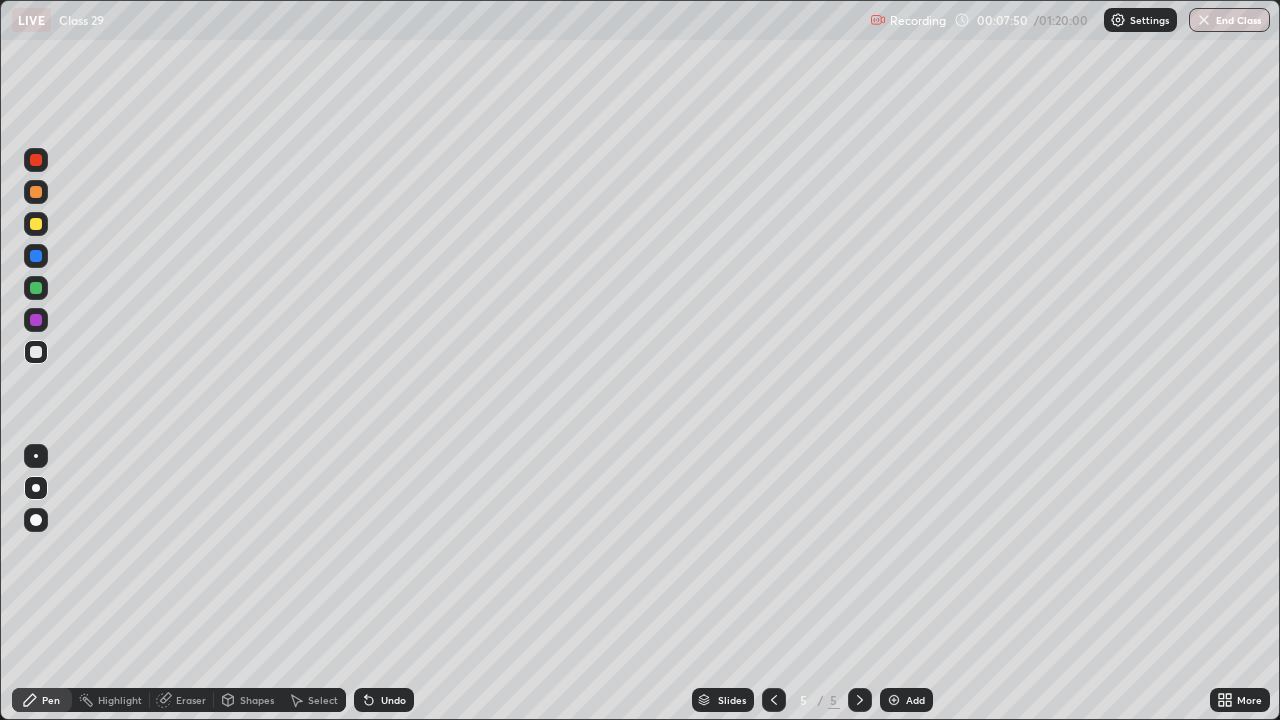 click at bounding box center [36, 288] 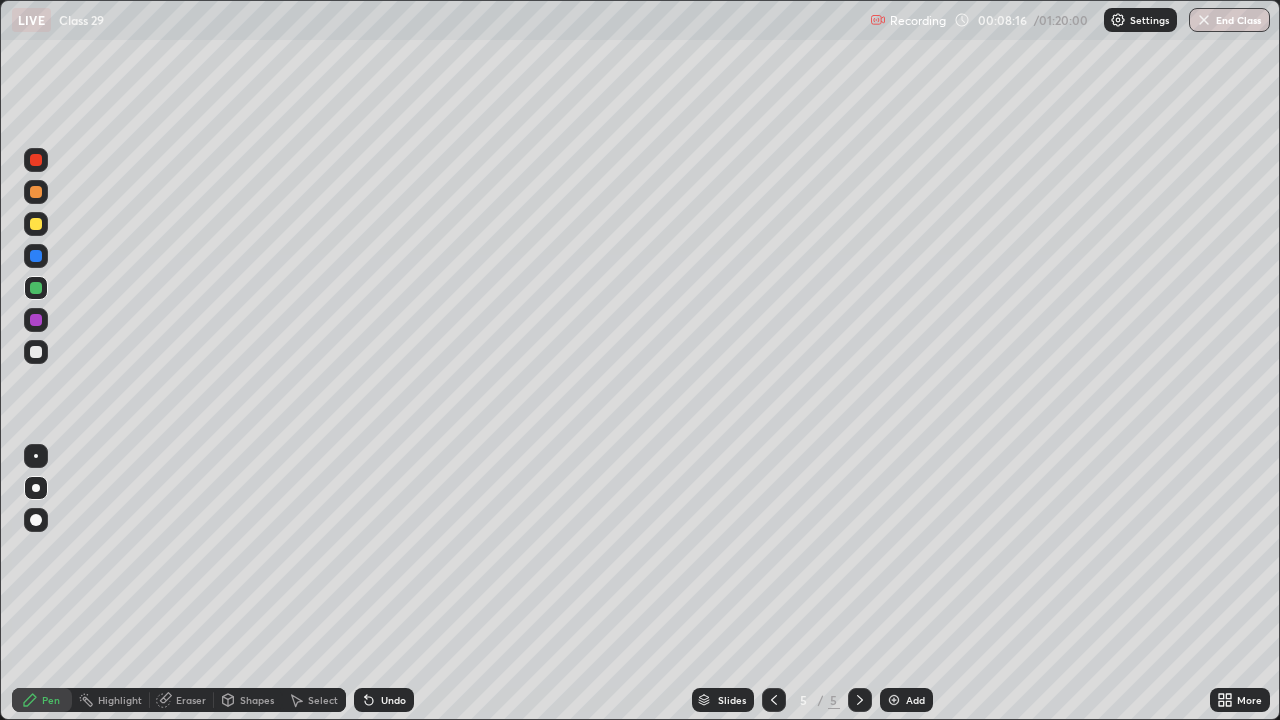 click at bounding box center [36, 320] 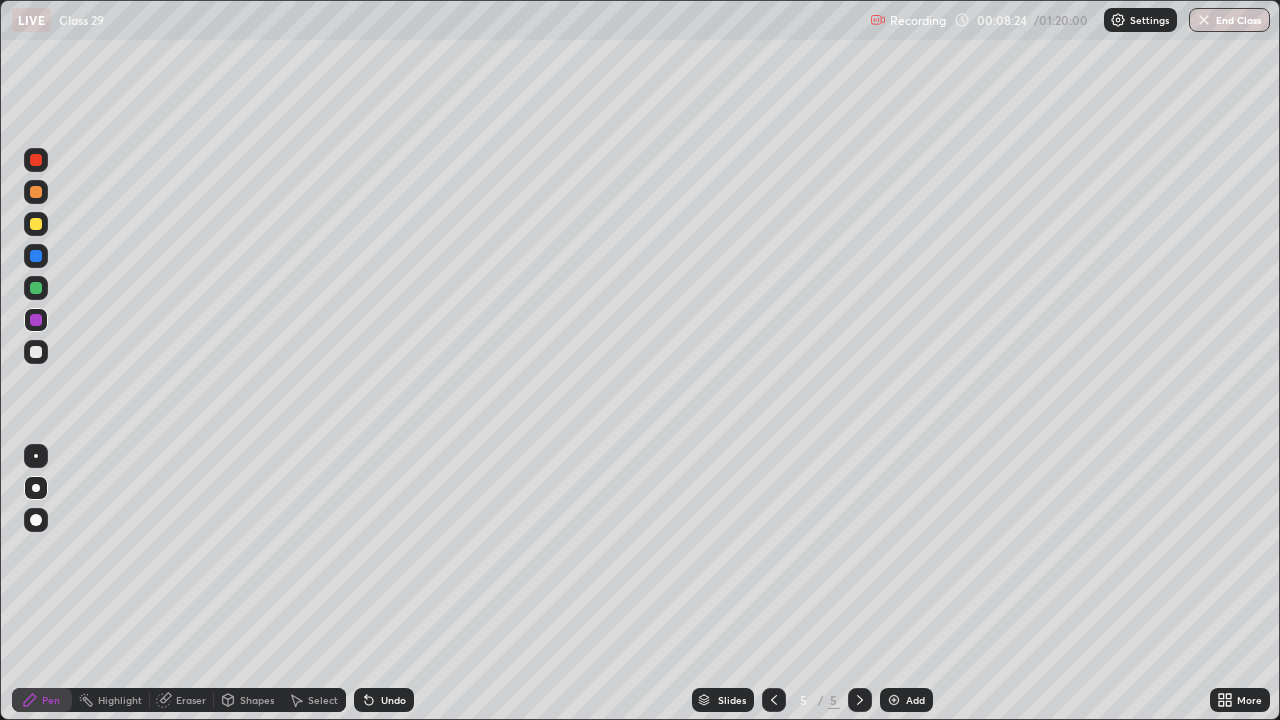 click at bounding box center [36, 224] 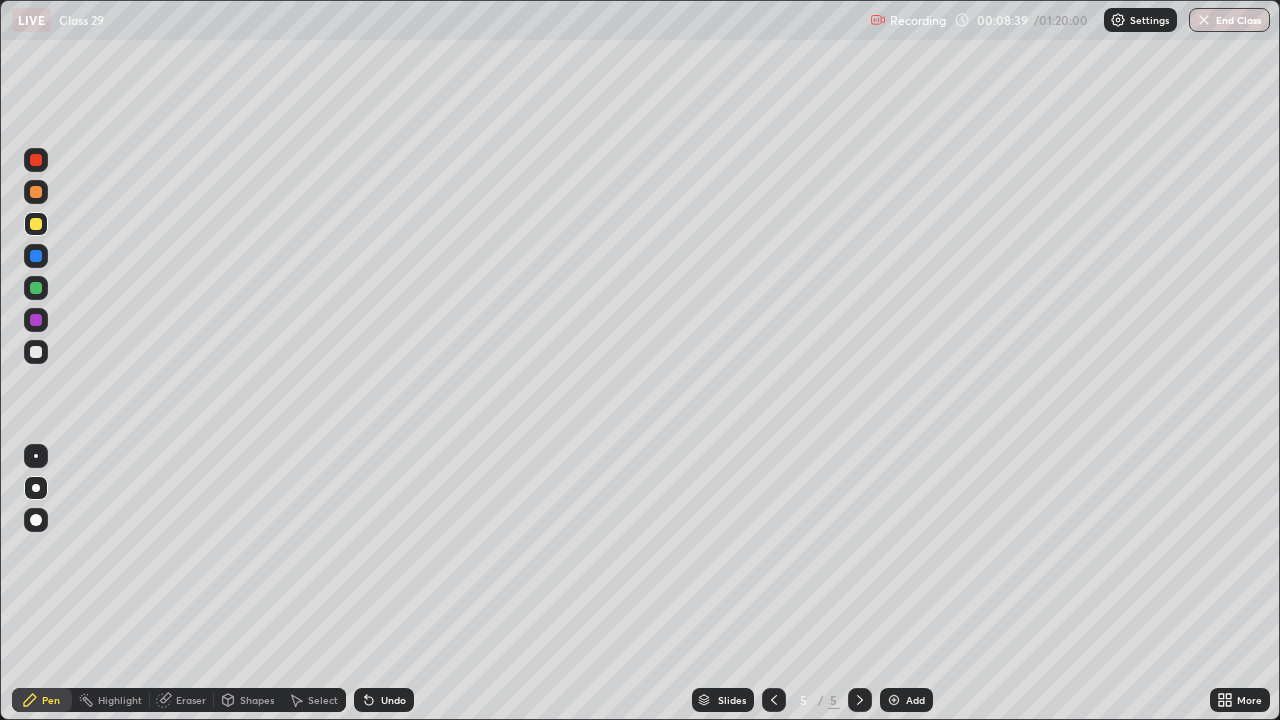 click at bounding box center [36, 256] 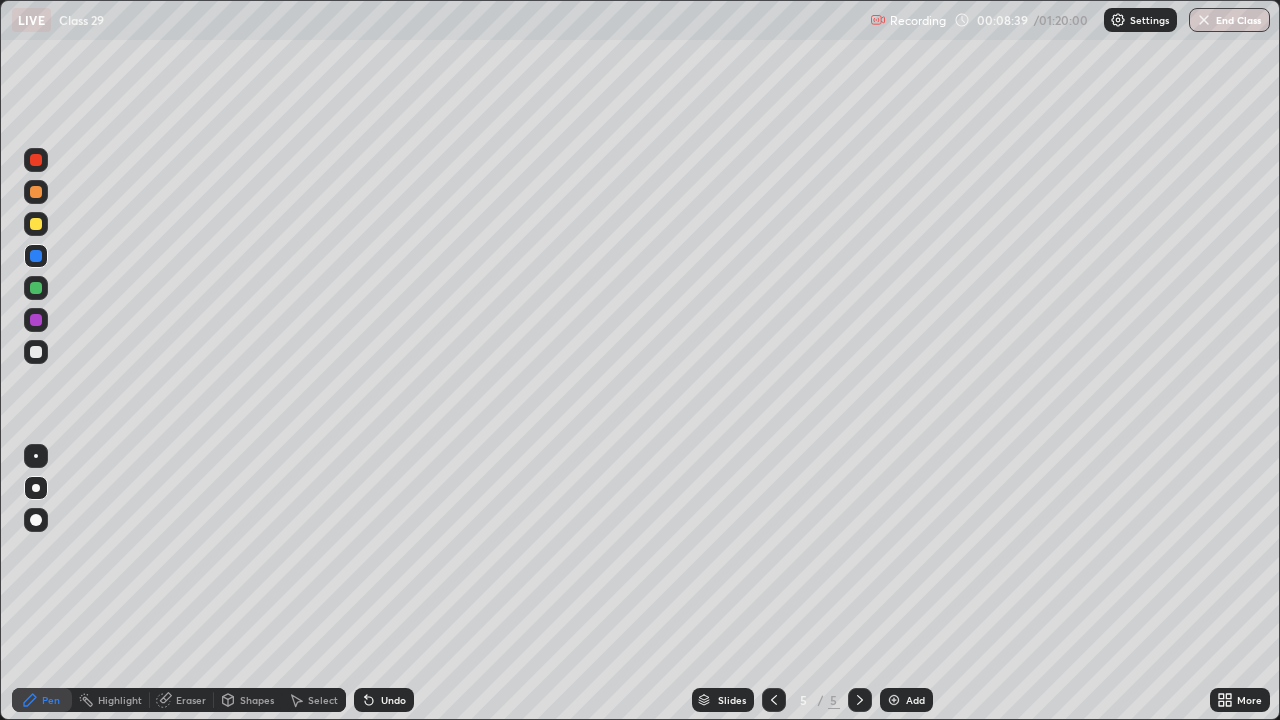 click at bounding box center [36, 256] 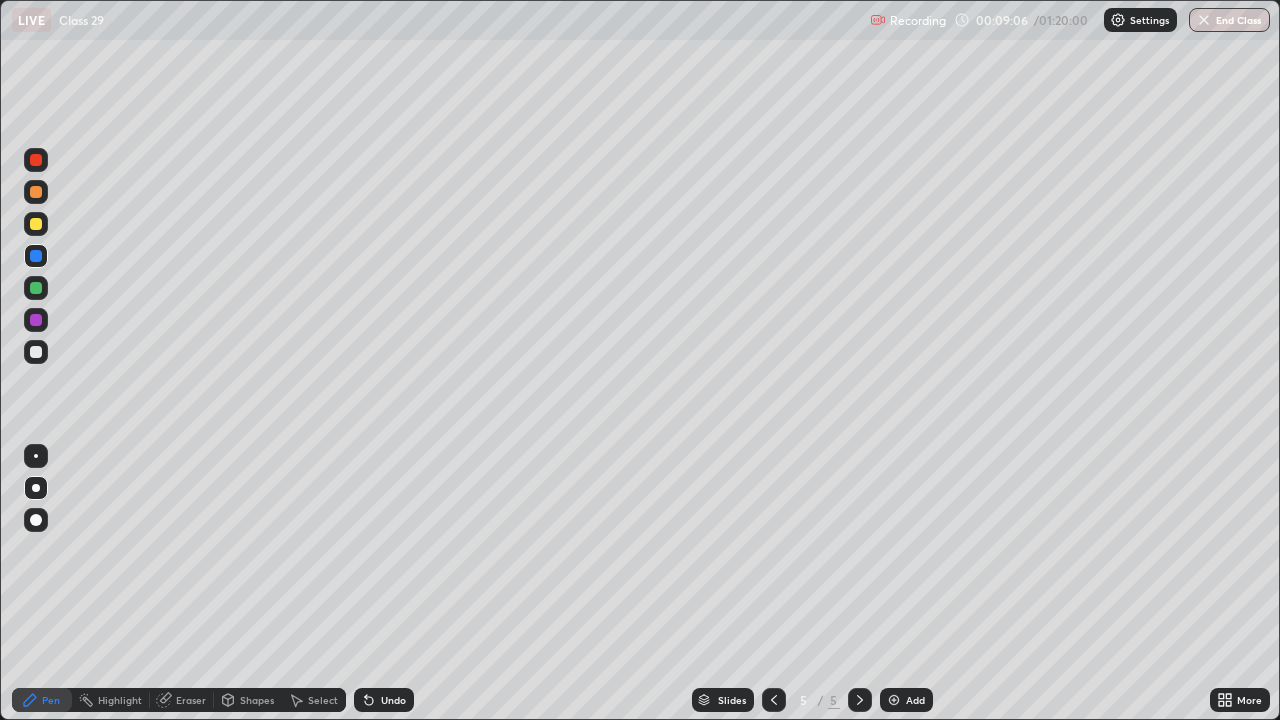 click at bounding box center (36, 352) 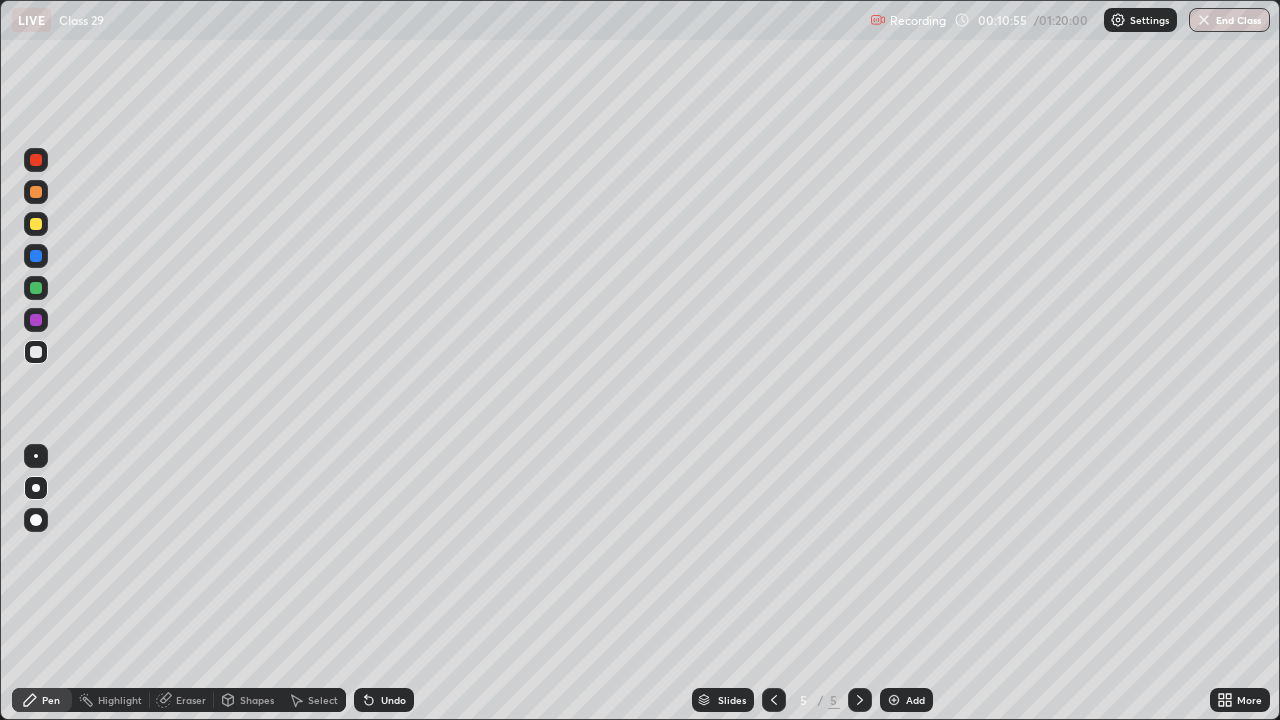 click 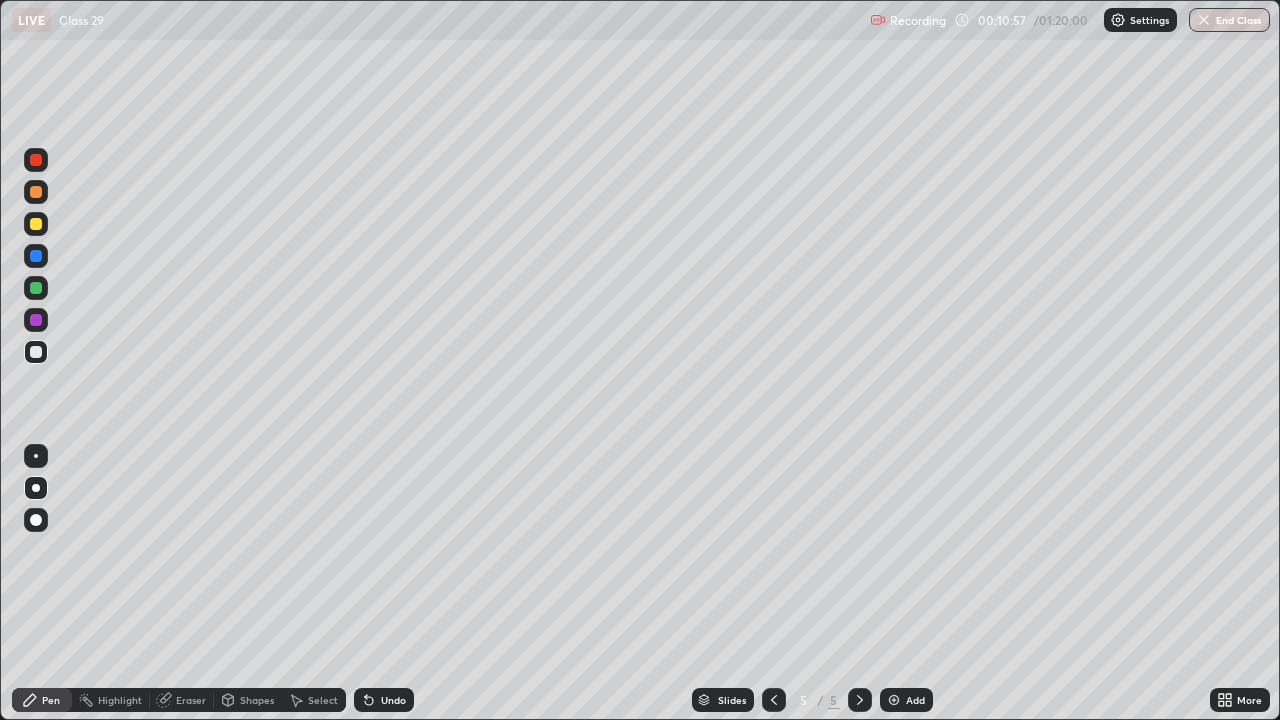 click at bounding box center [894, 700] 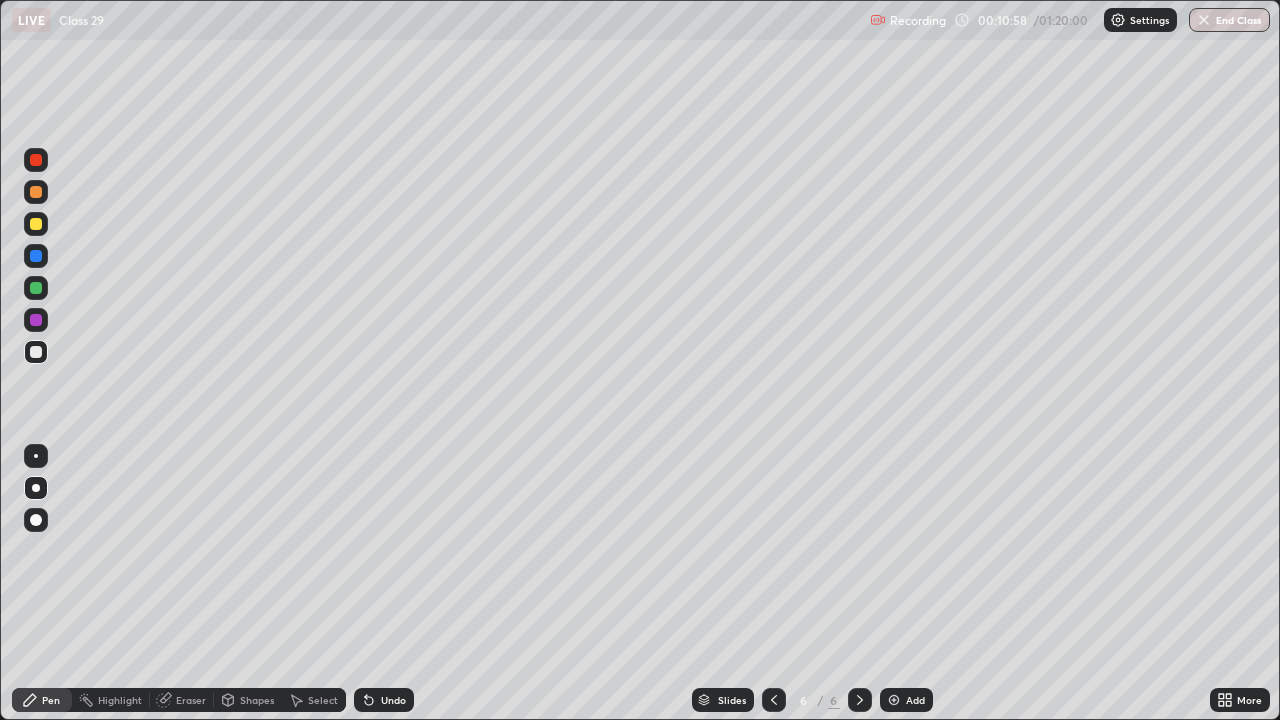 click at bounding box center [36, 224] 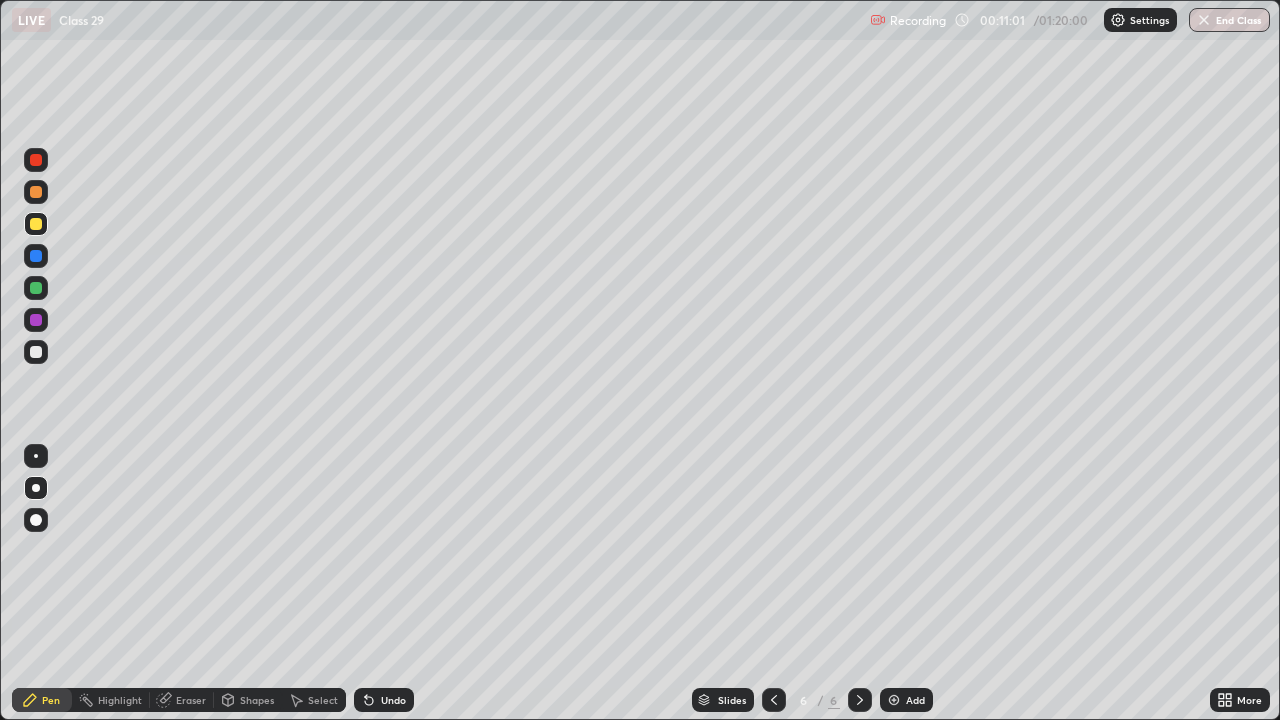 click on "Eraser" at bounding box center (191, 700) 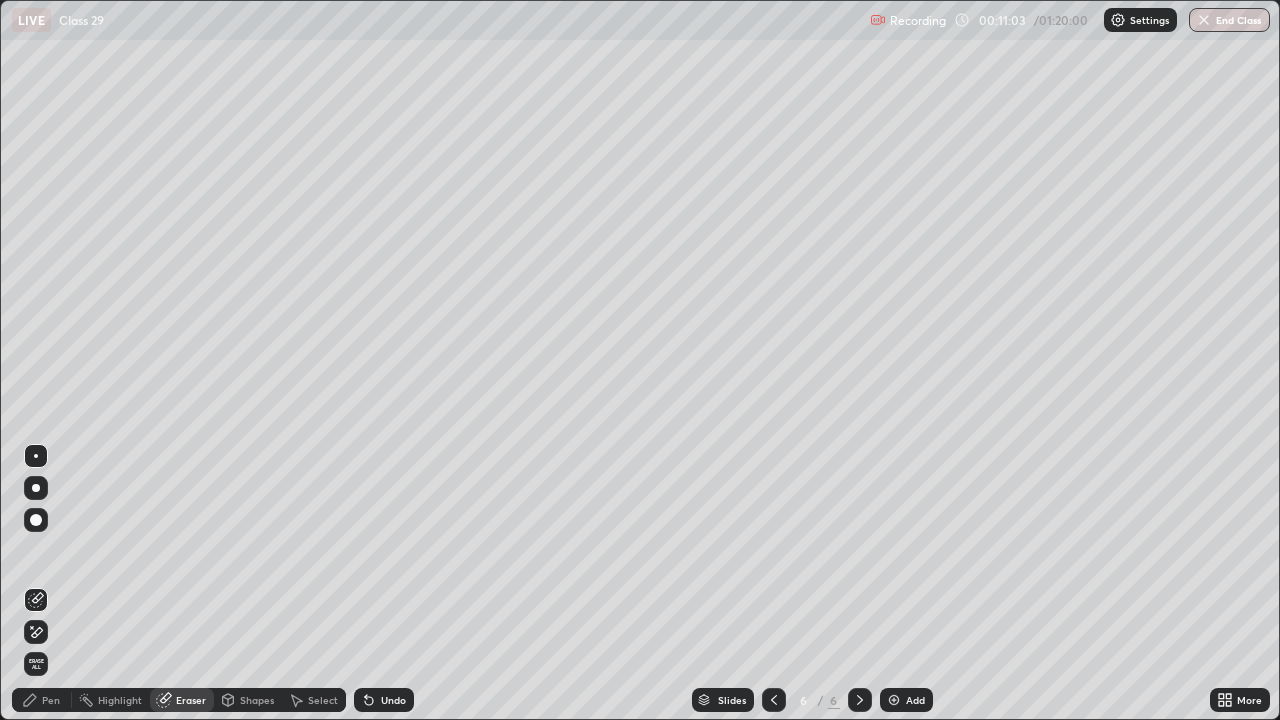 click at bounding box center (36, 520) 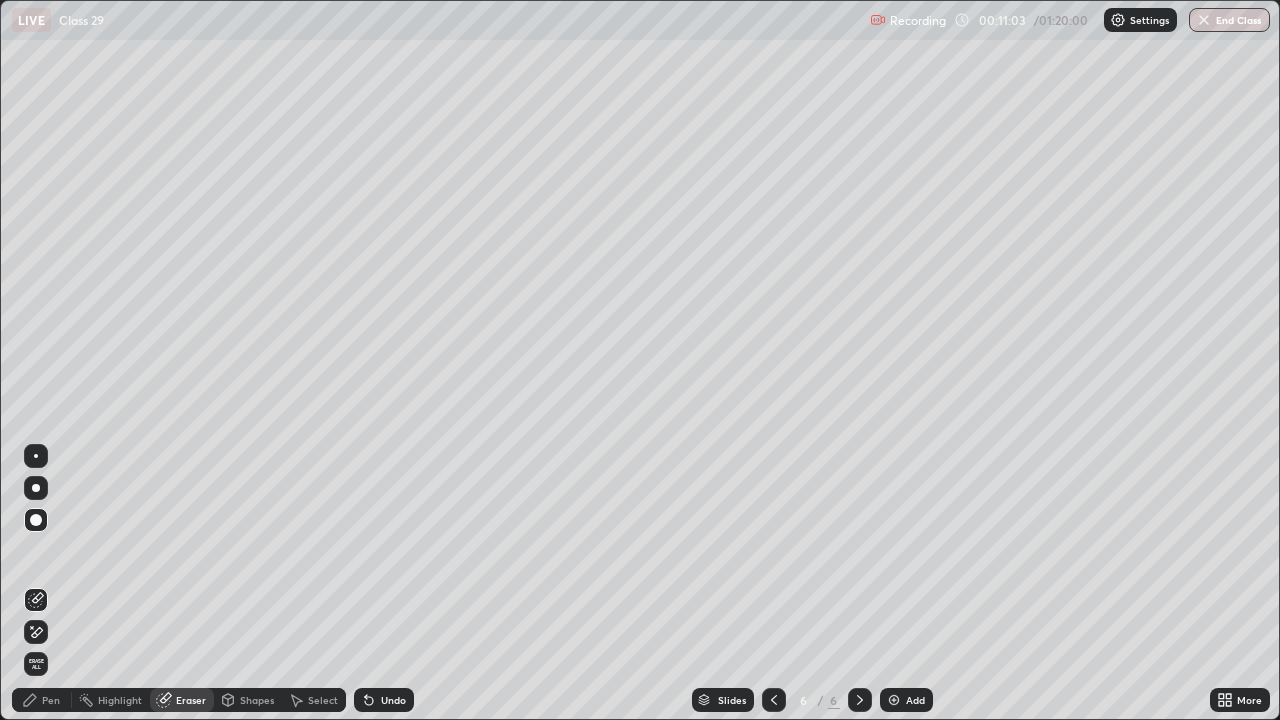 click on "Pen" at bounding box center (51, 700) 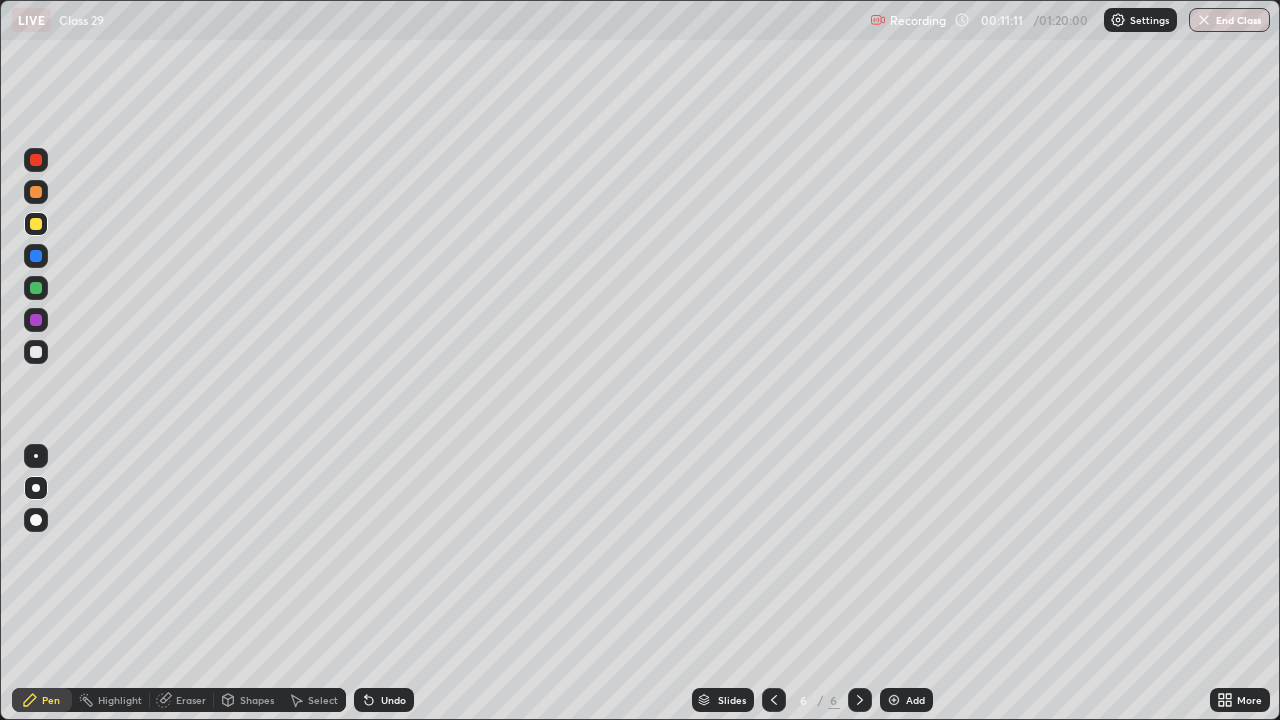 click 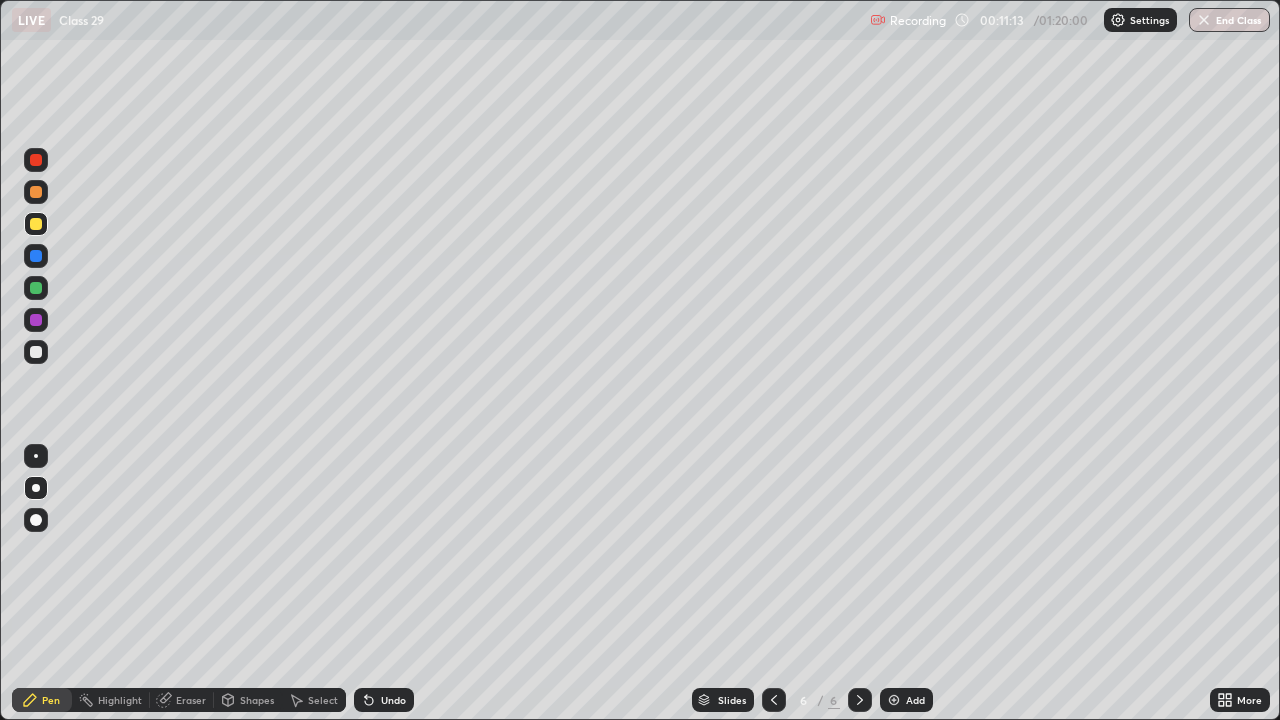 click 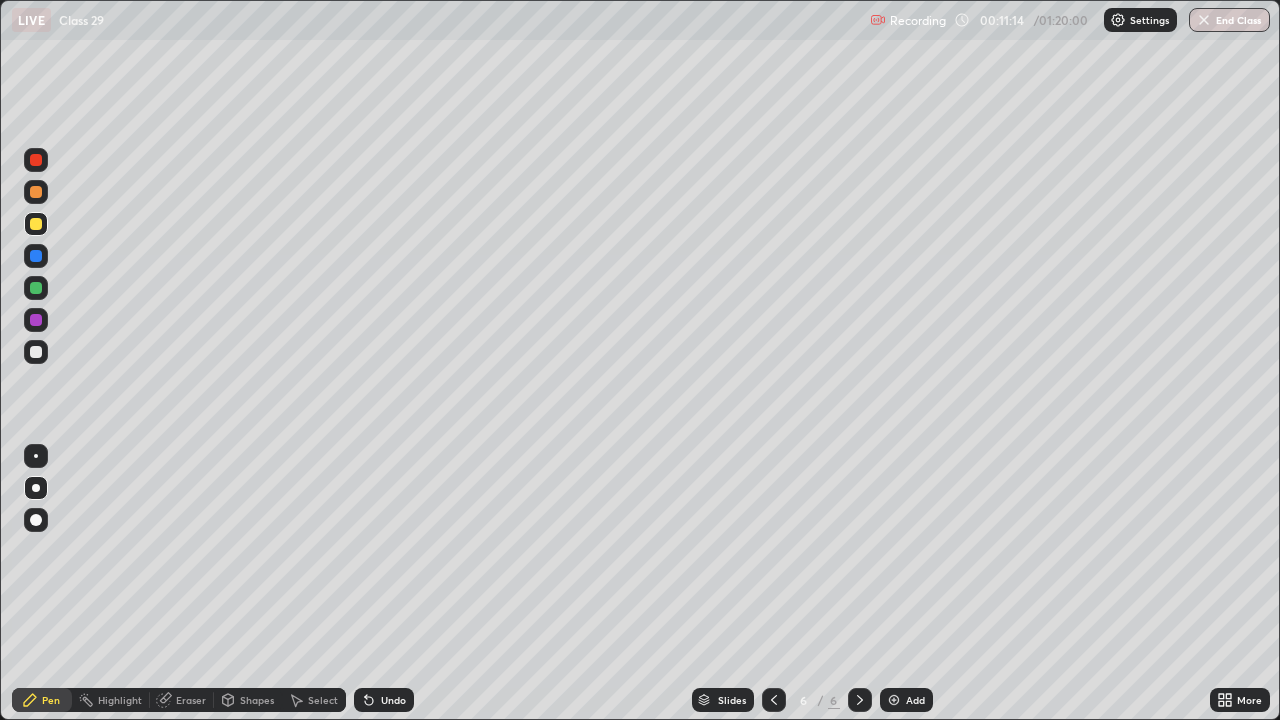 click on "Undo" at bounding box center (384, 700) 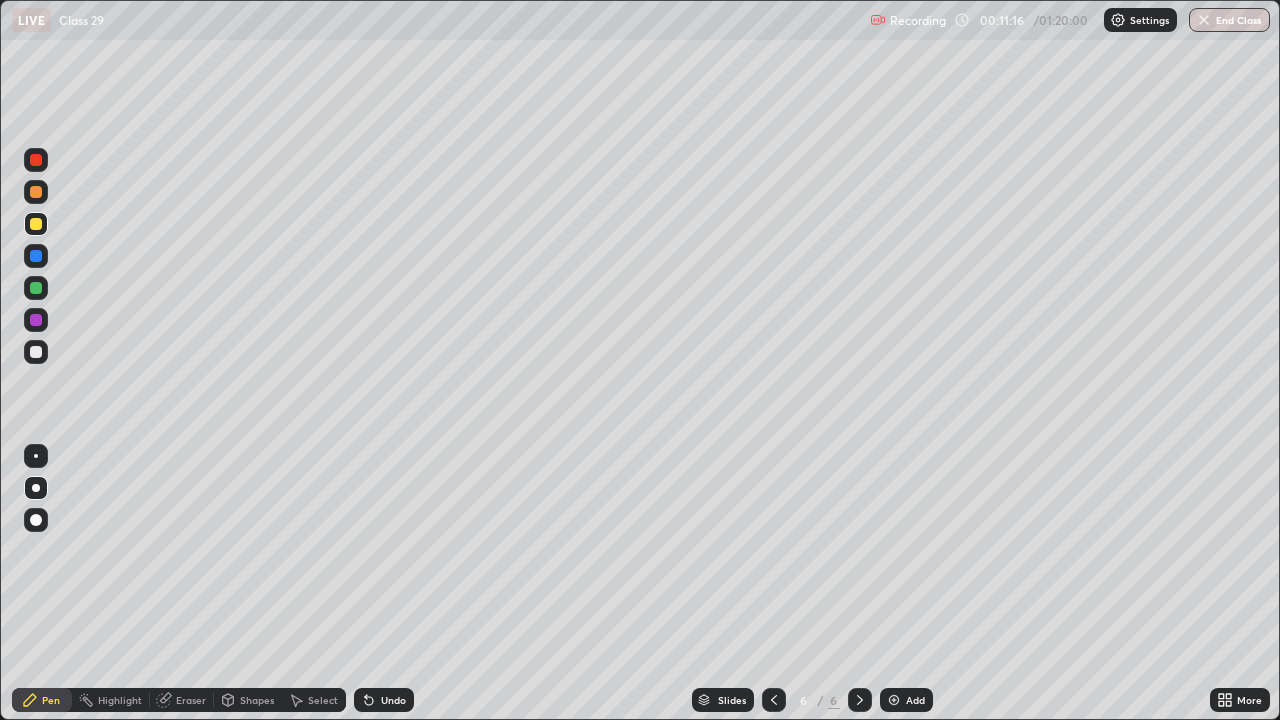 click at bounding box center (36, 352) 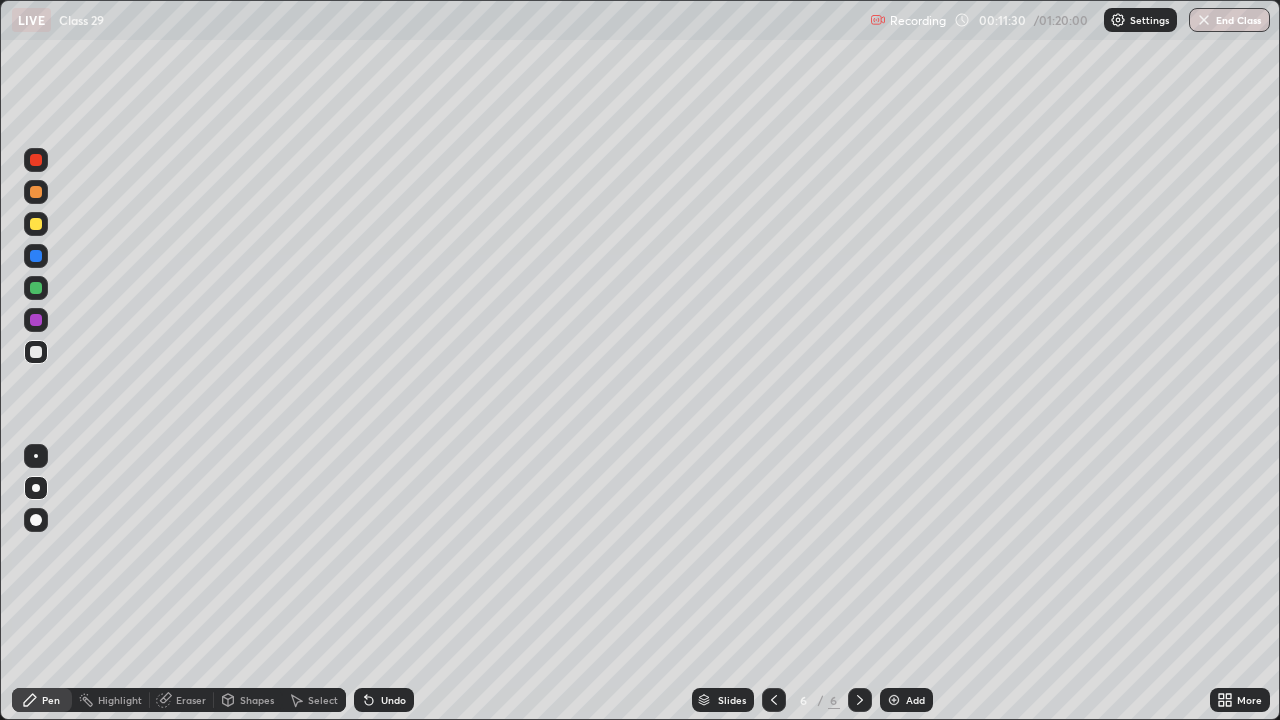 click at bounding box center [36, 352] 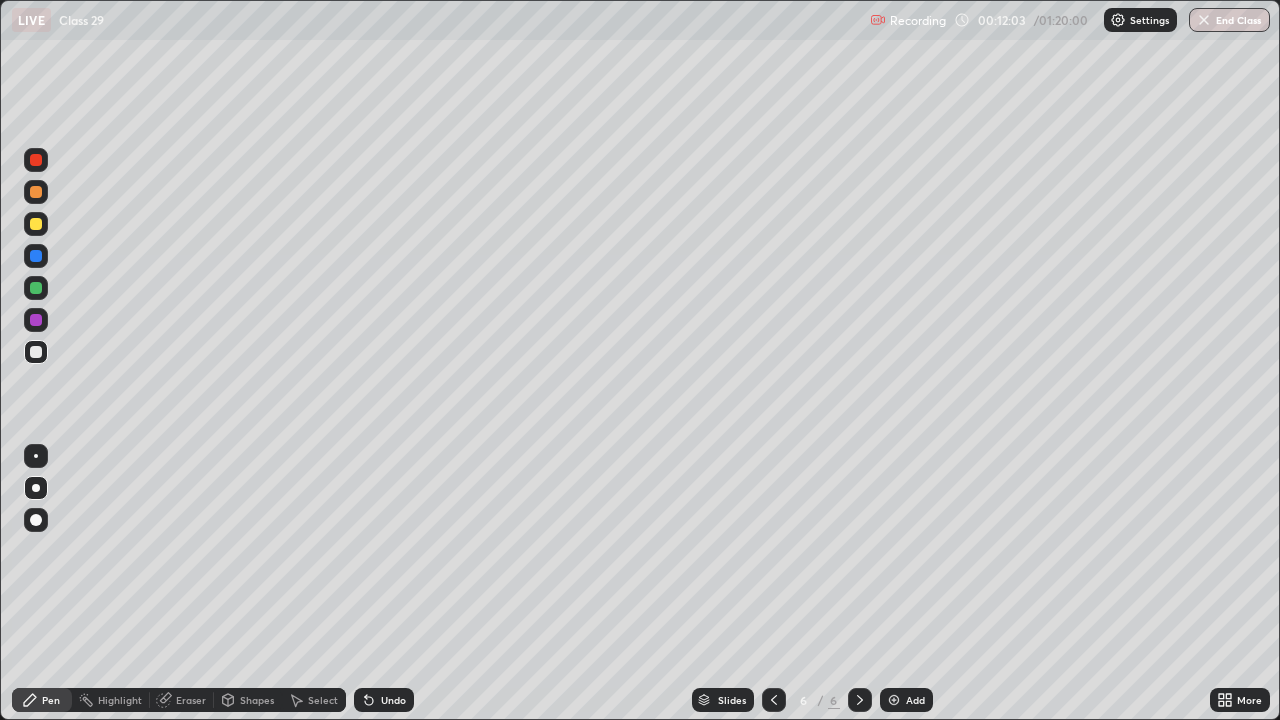 click 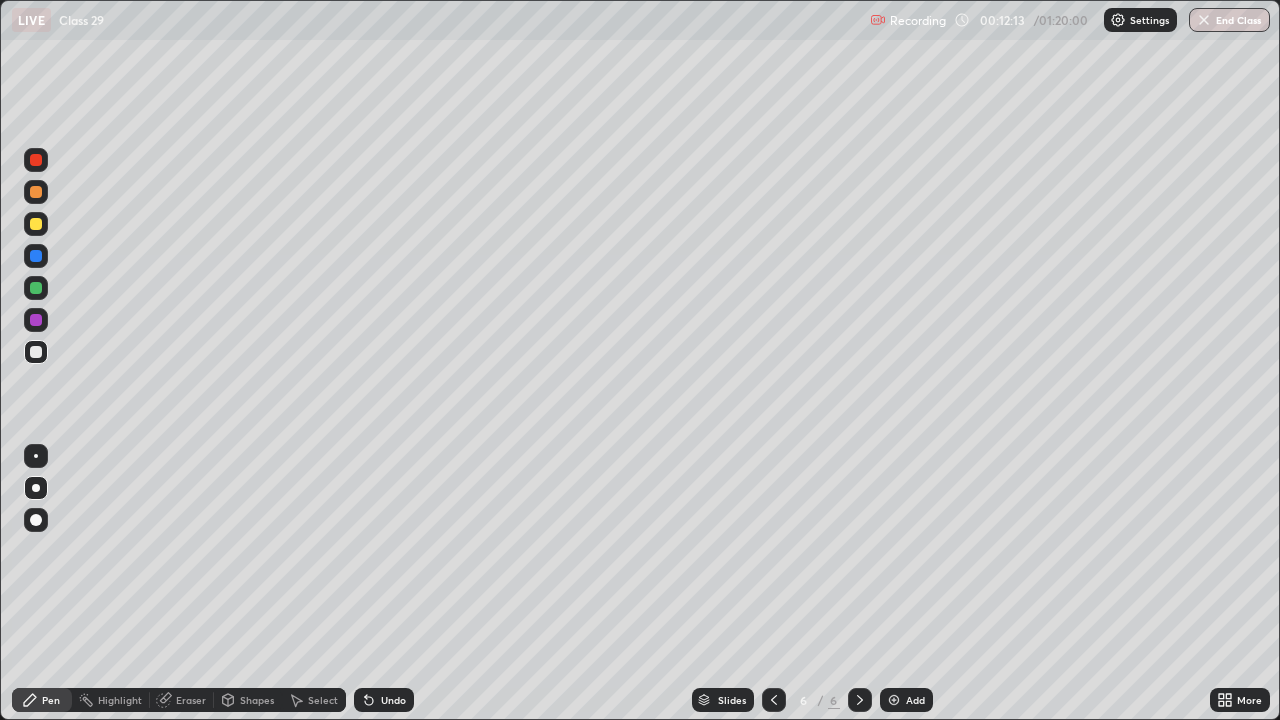 click 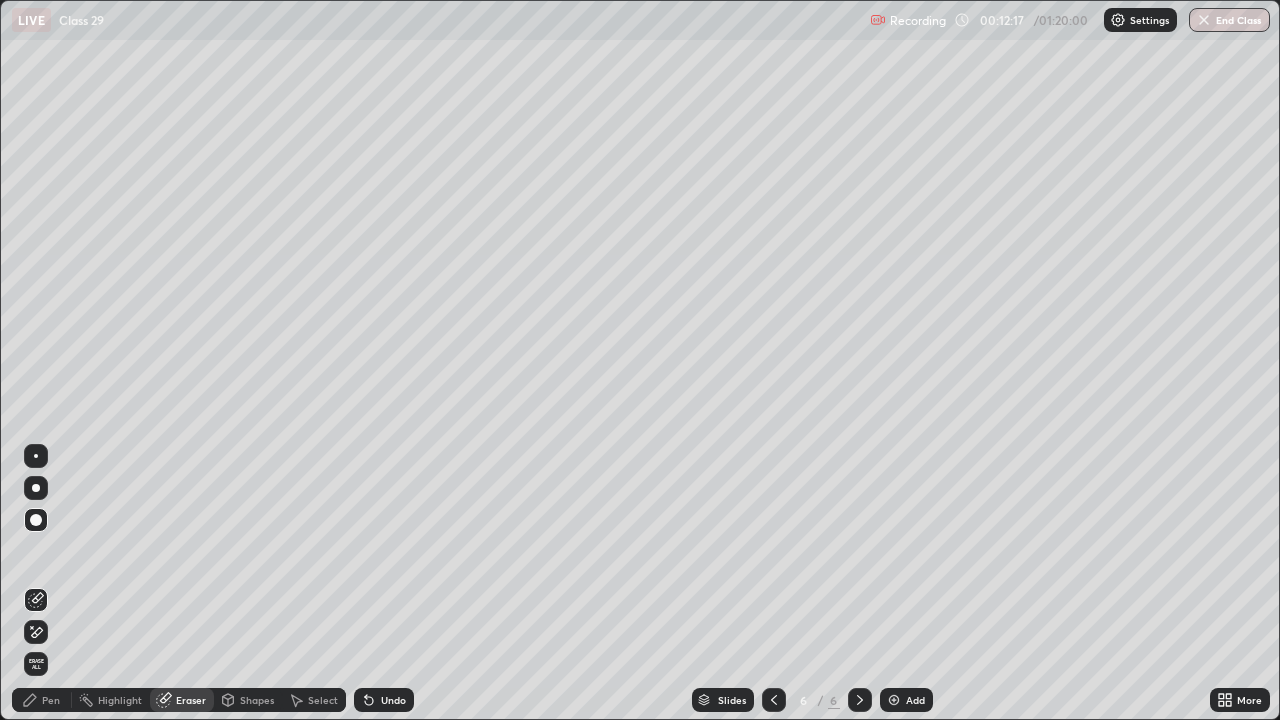 click on "Pen" at bounding box center [51, 700] 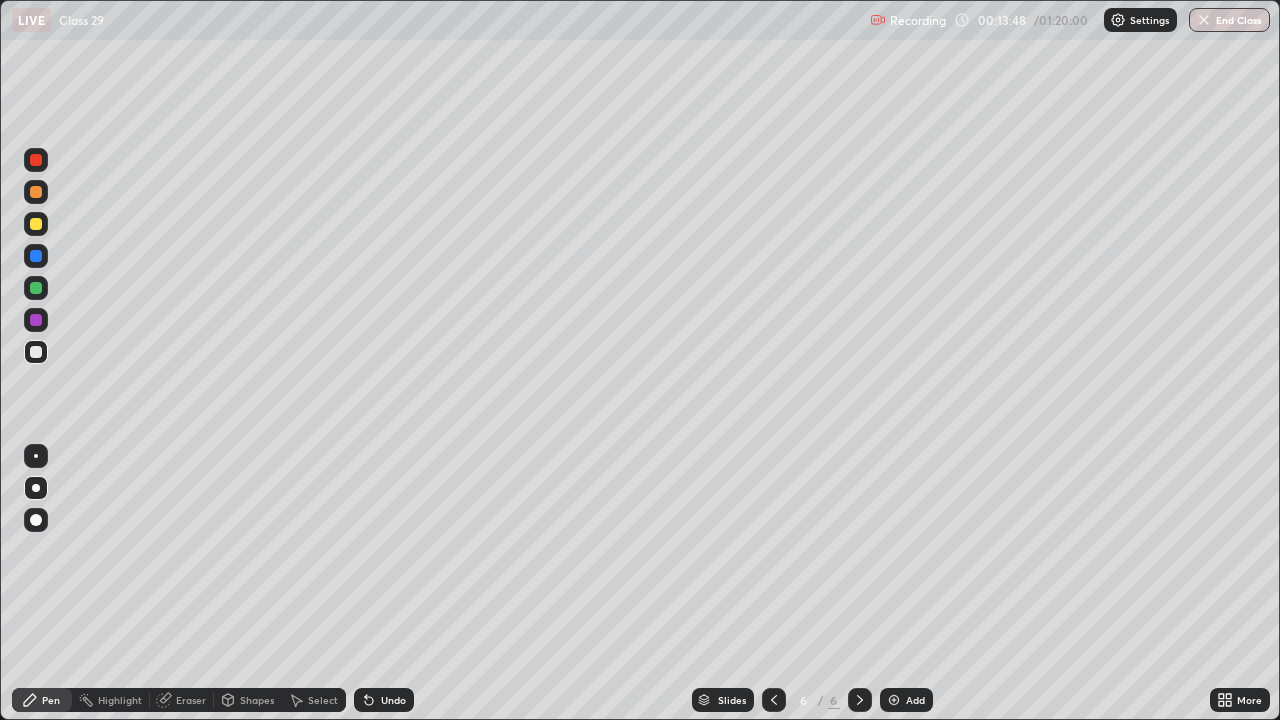 click on "Eraser" at bounding box center (191, 700) 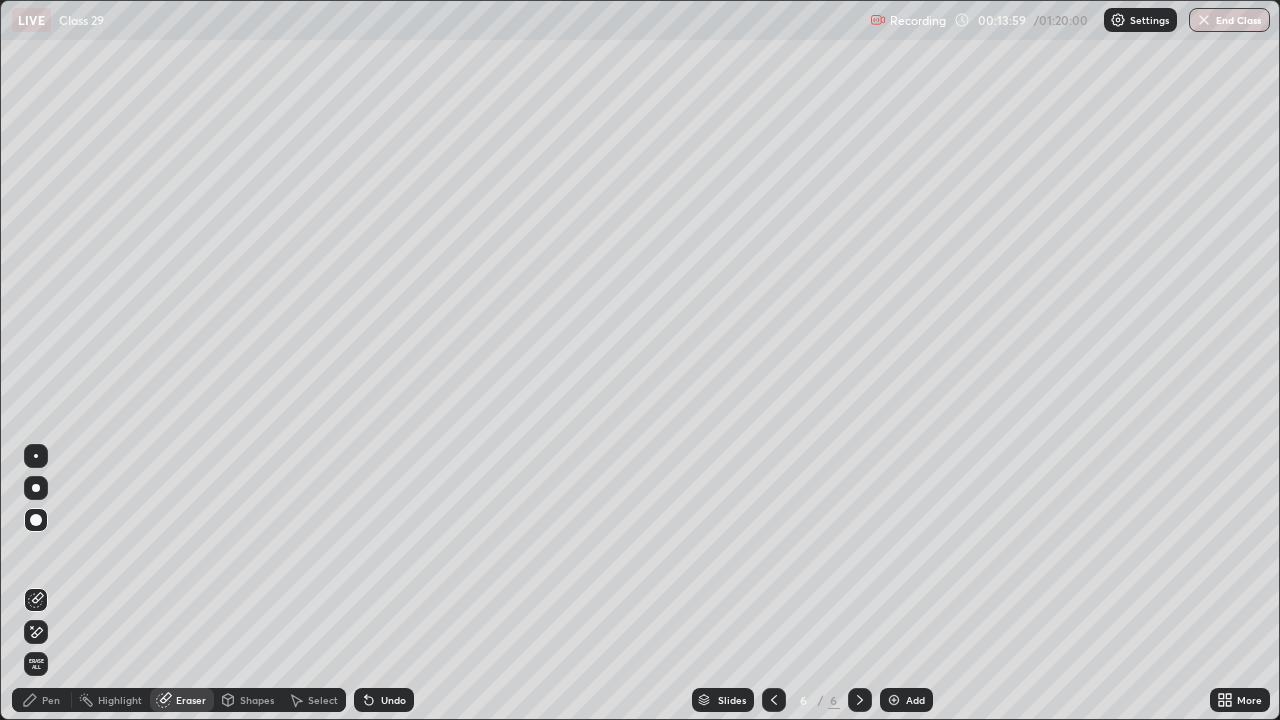 click at bounding box center [774, 700] 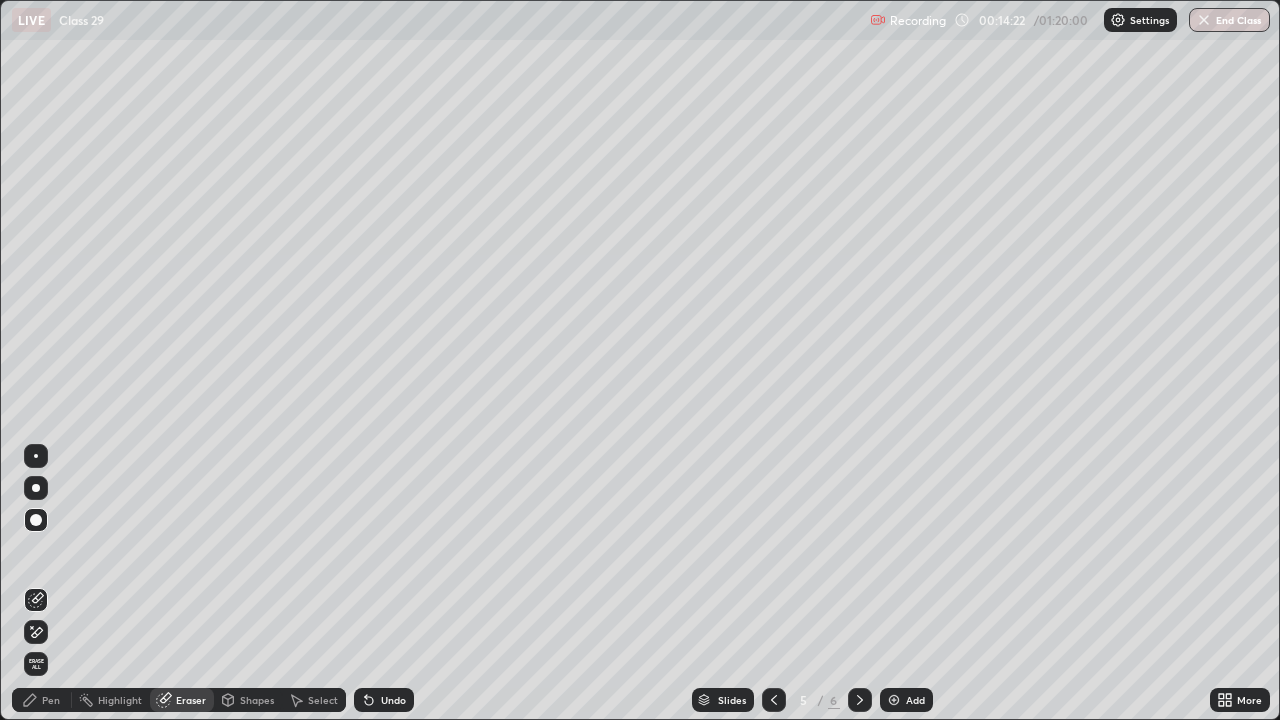 click on "Pen" at bounding box center (42, 700) 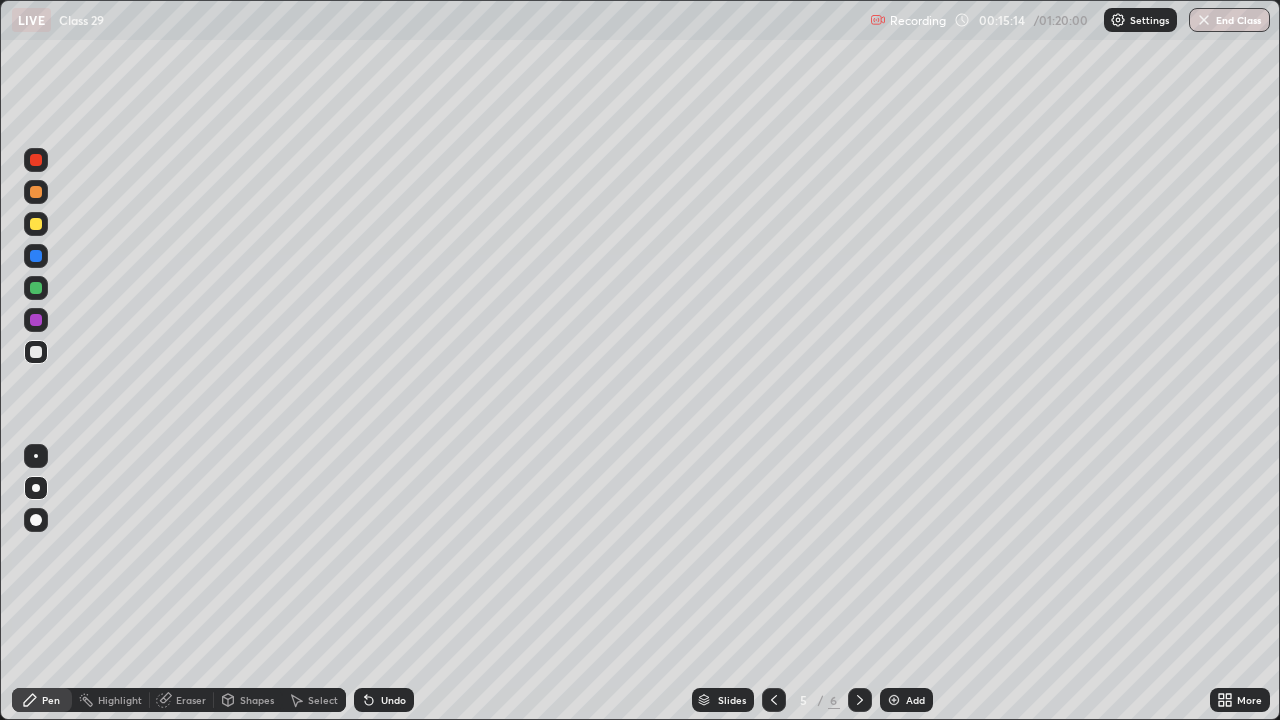 click 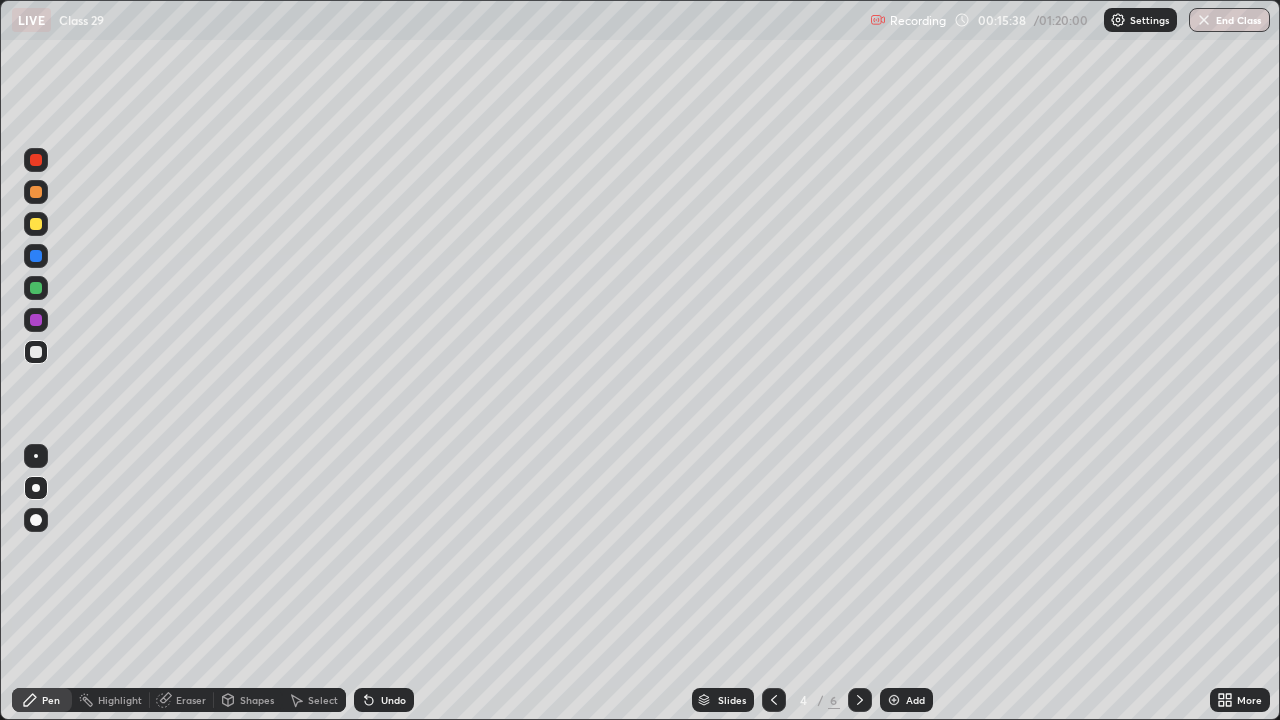 click 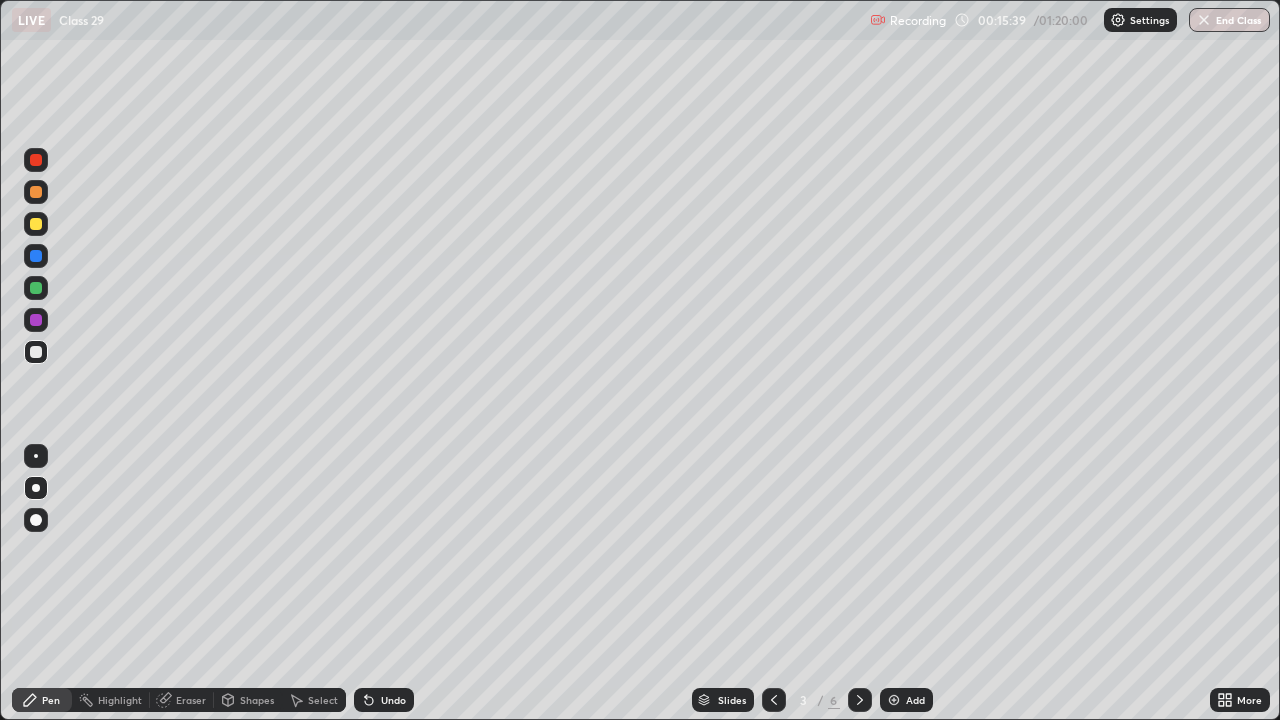 click 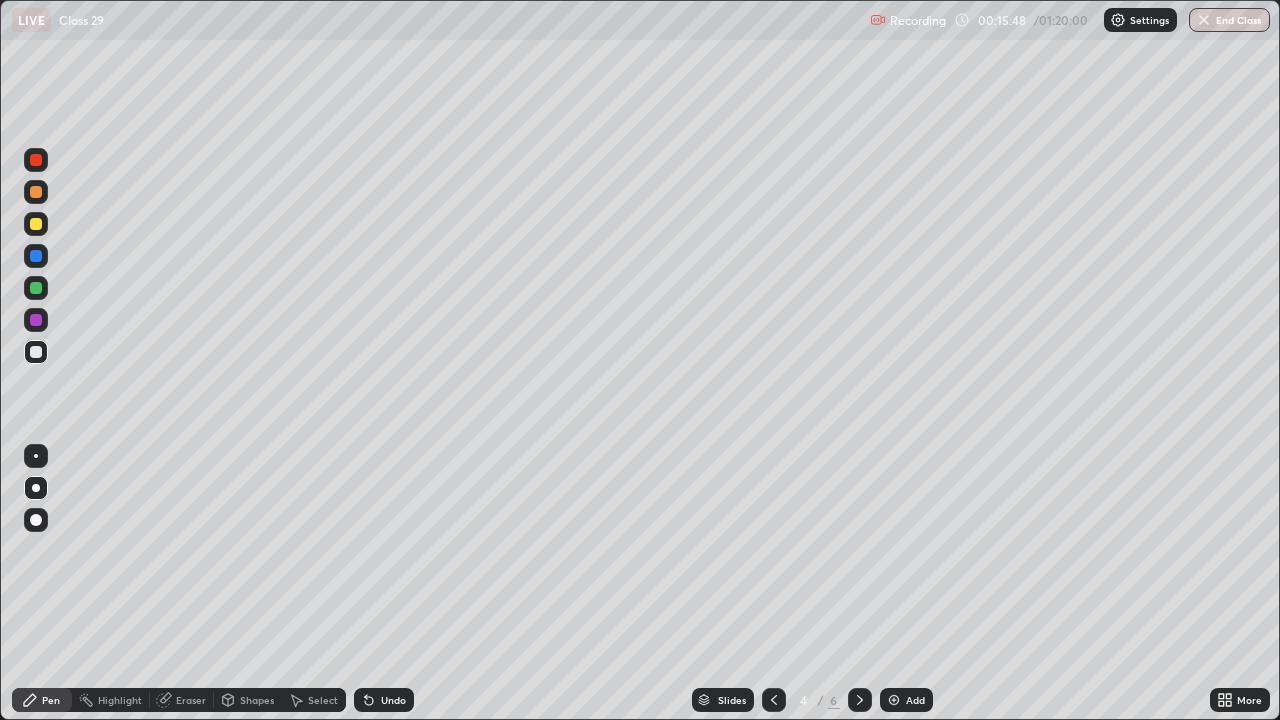 click 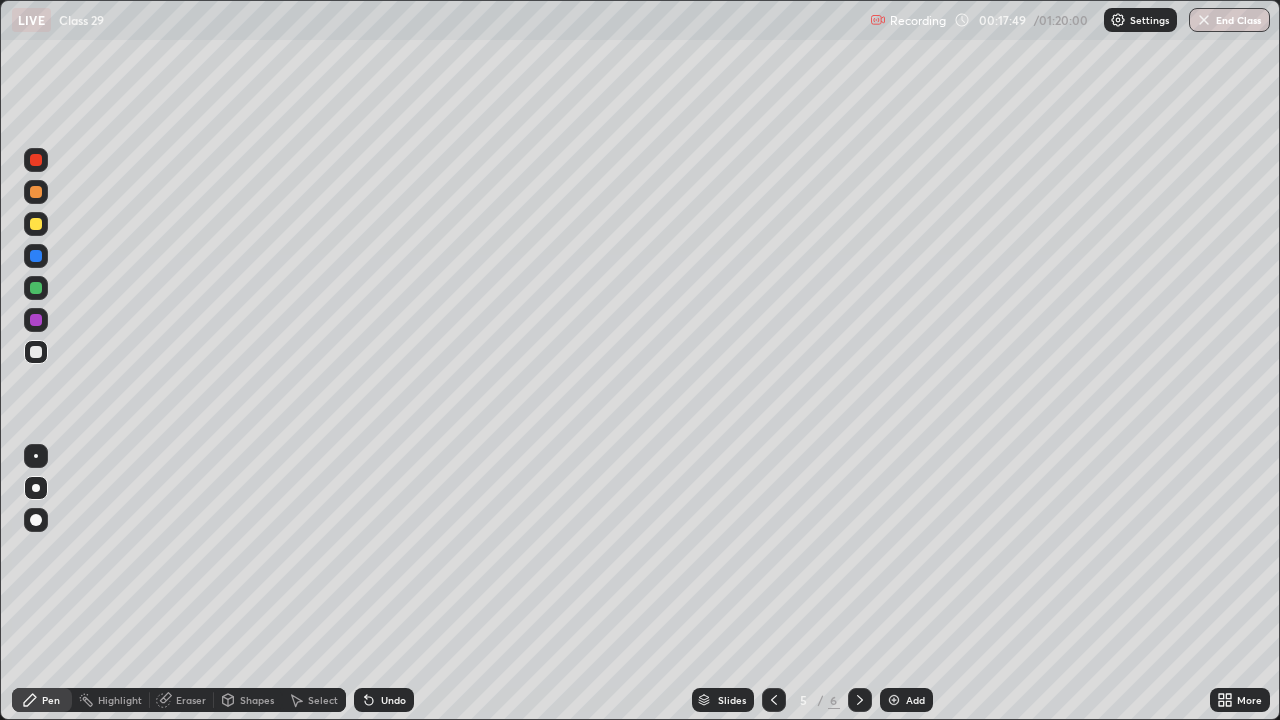 click at bounding box center (36, 288) 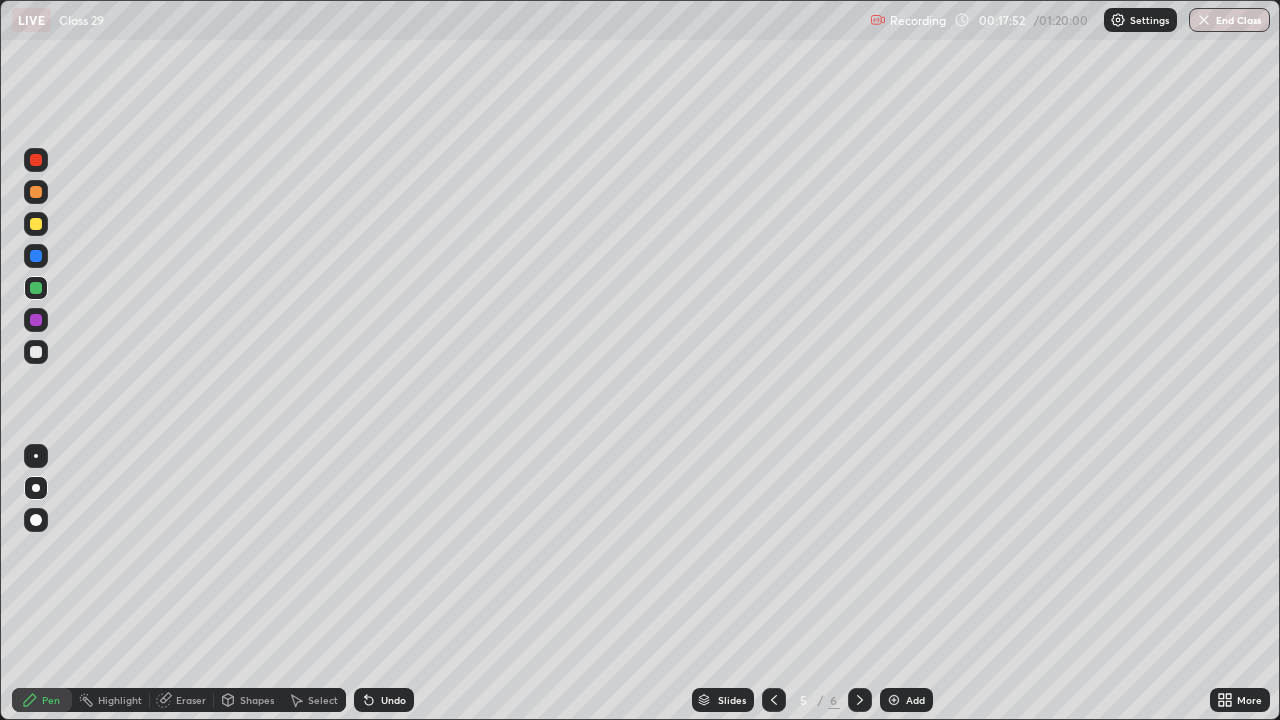 click on "Eraser" at bounding box center [191, 700] 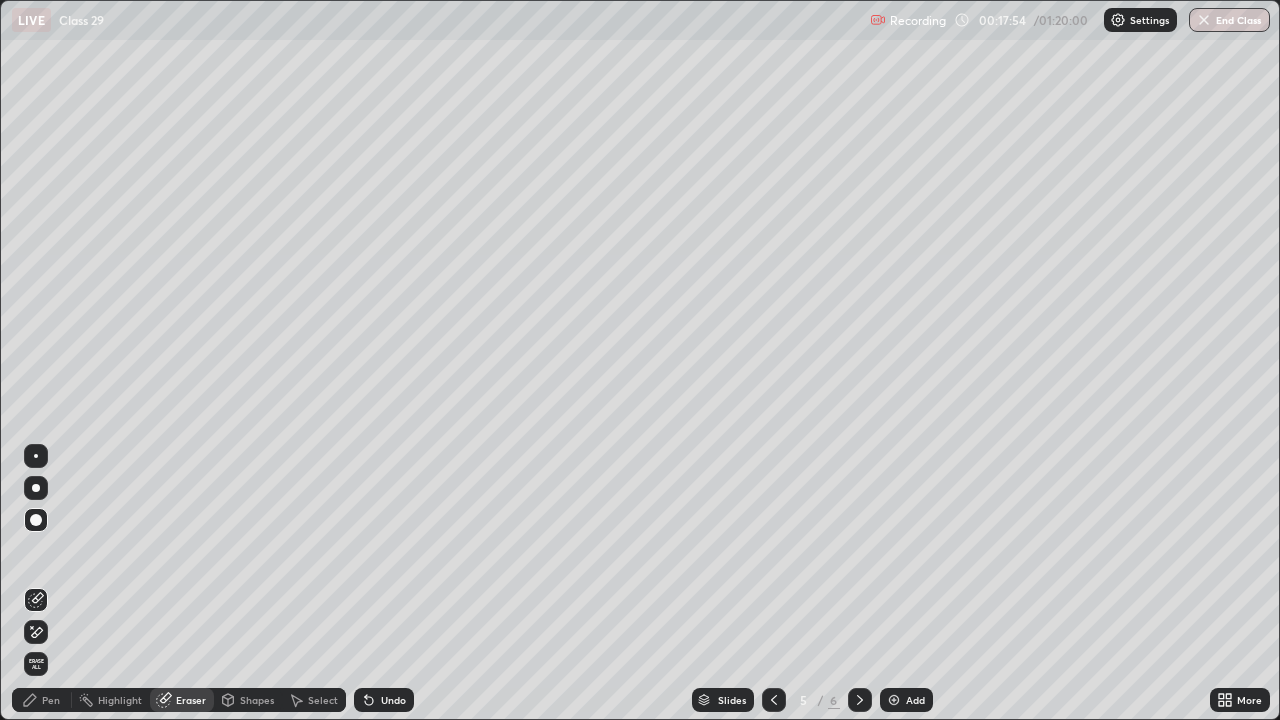 click on "Undo" at bounding box center [384, 700] 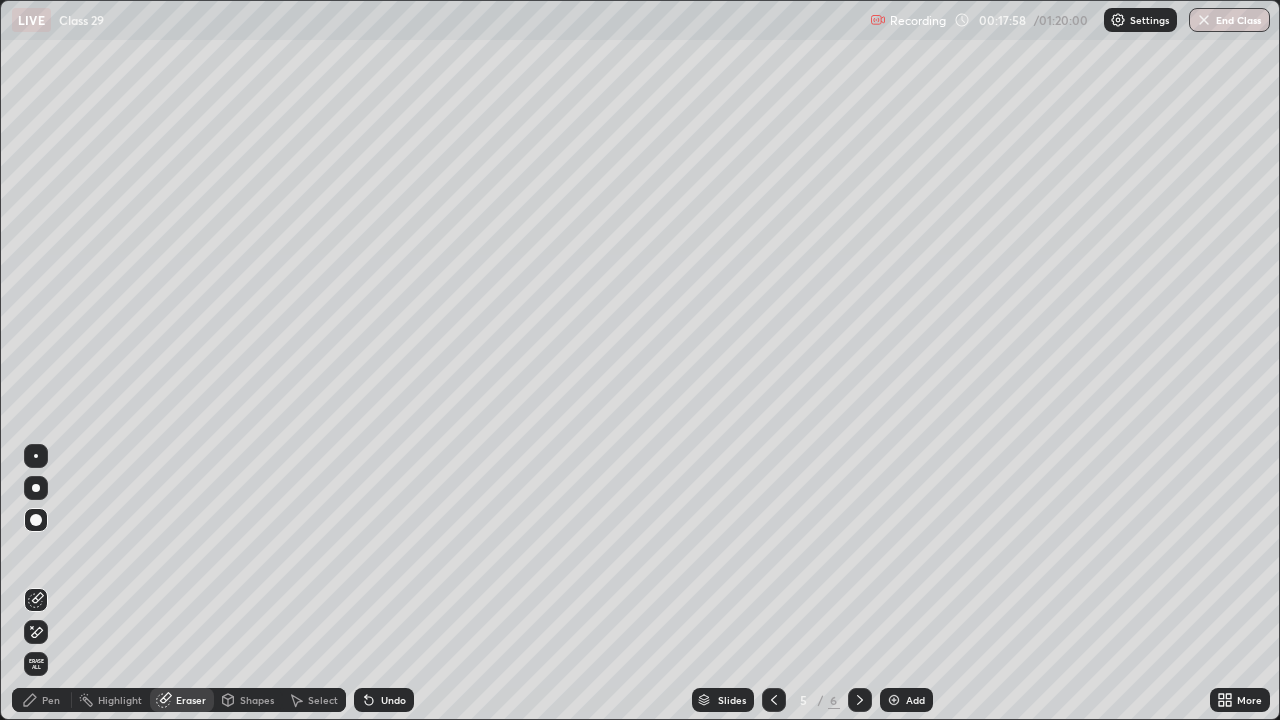 click on "Pen" at bounding box center [51, 700] 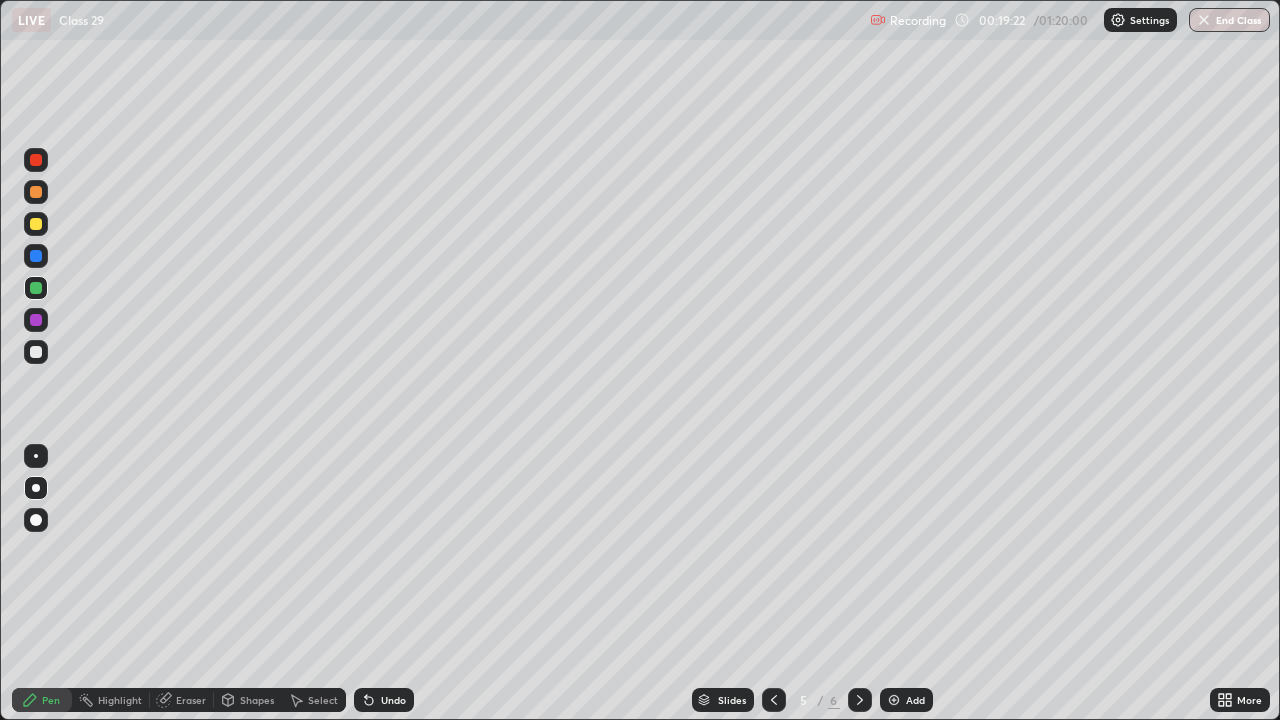 click at bounding box center (36, 224) 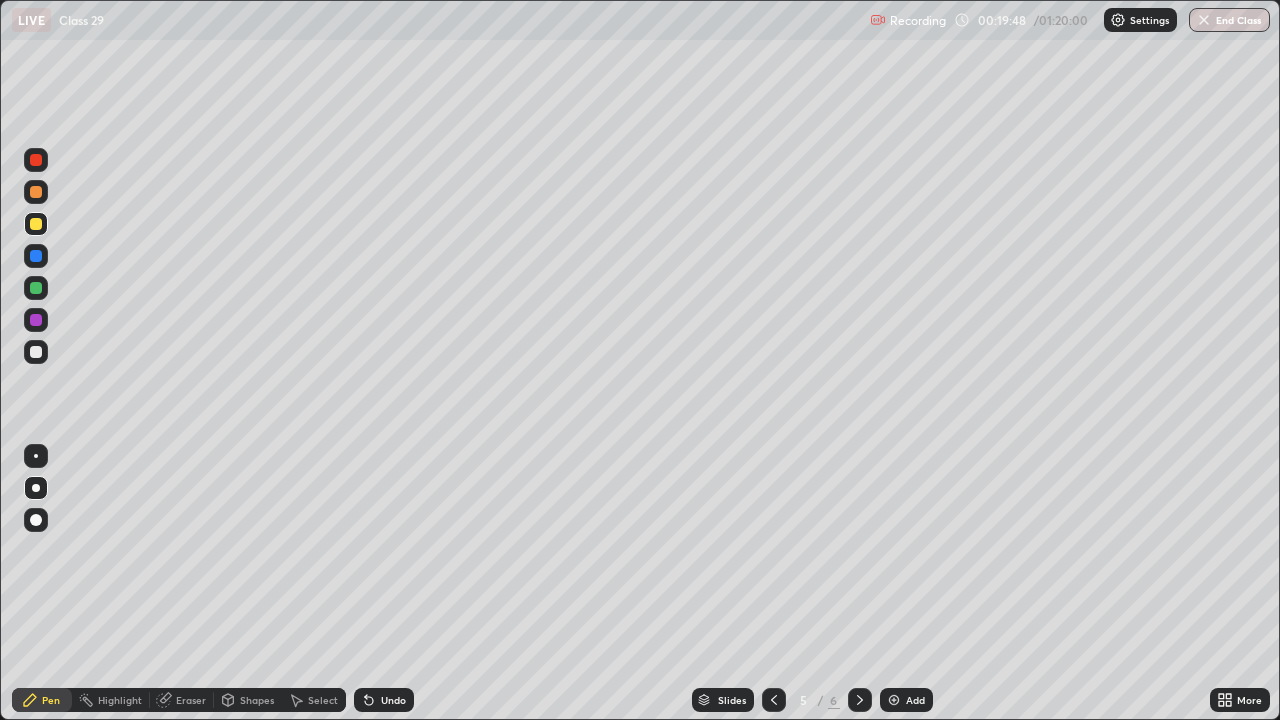 click on "Eraser" at bounding box center (191, 700) 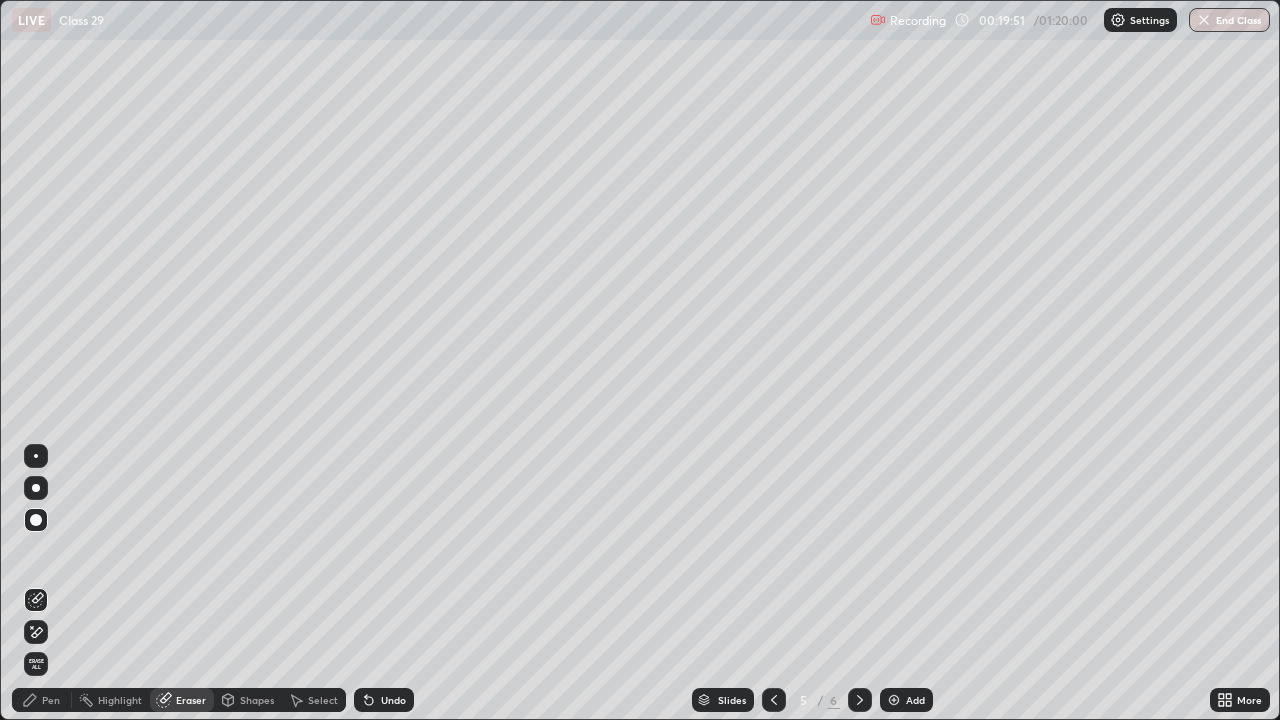 click on "Pen" at bounding box center (51, 700) 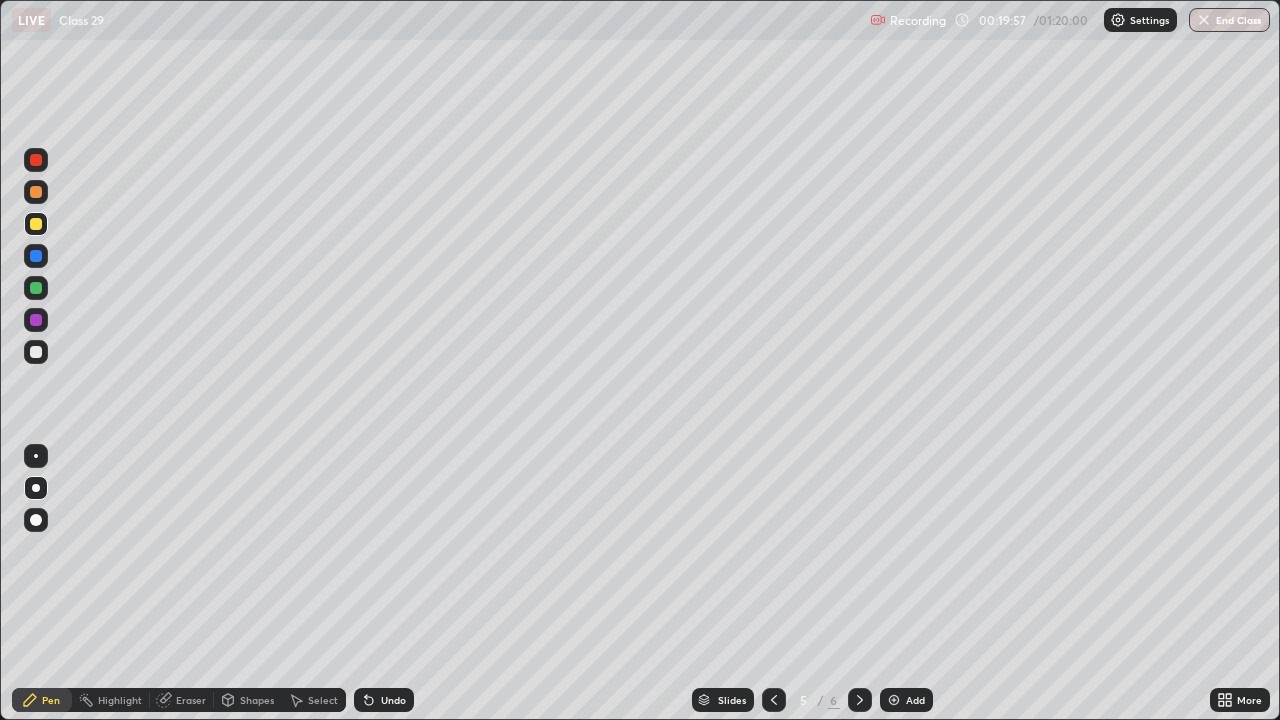 click on "Eraser" at bounding box center [191, 700] 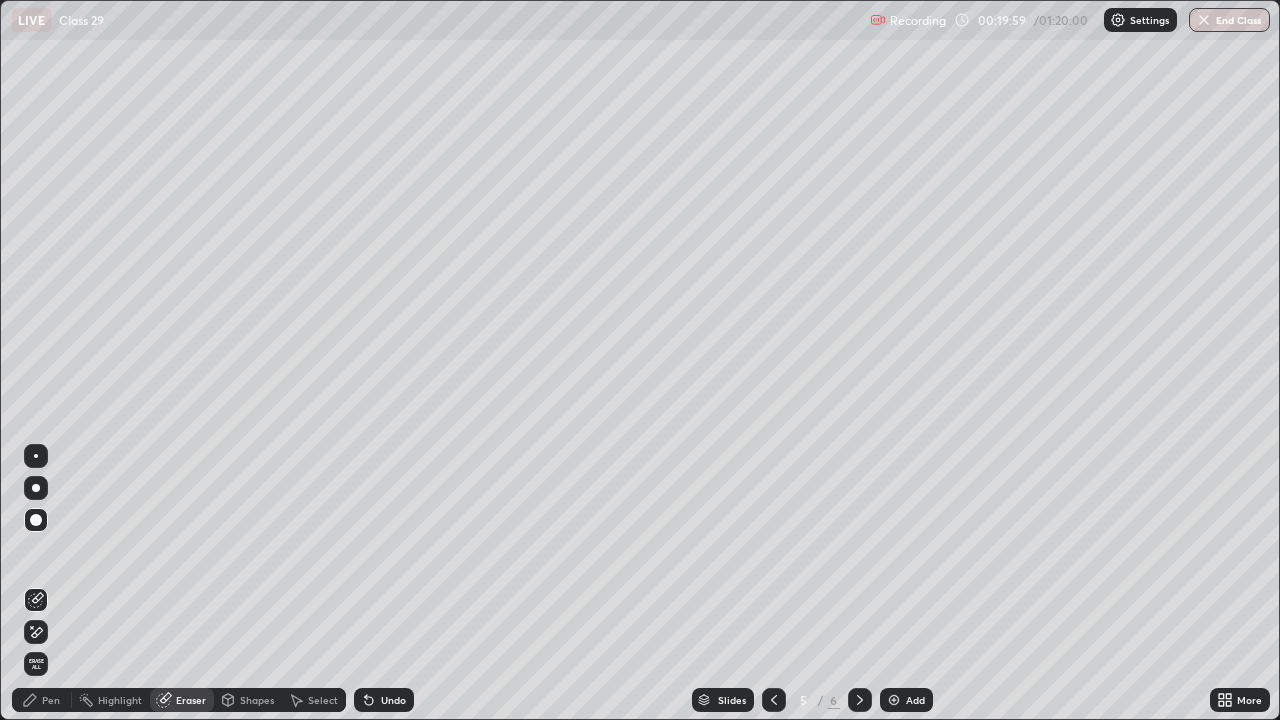click 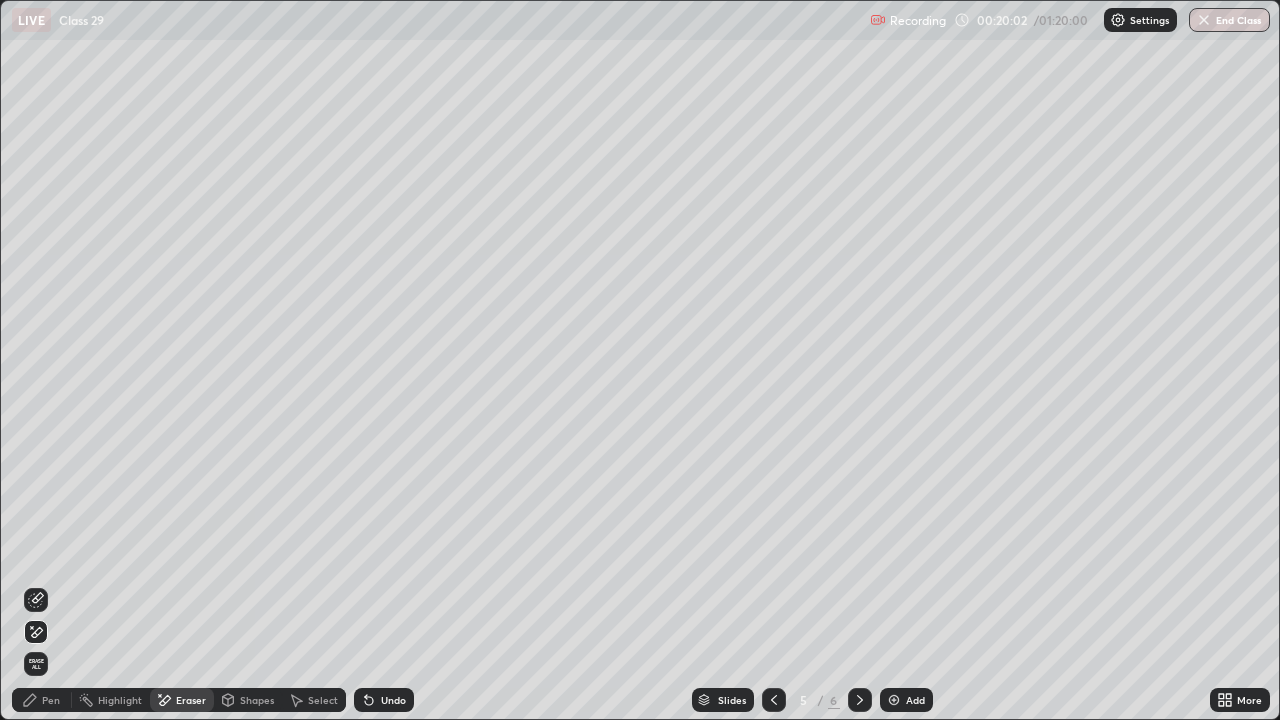 click on "Pen" at bounding box center [51, 700] 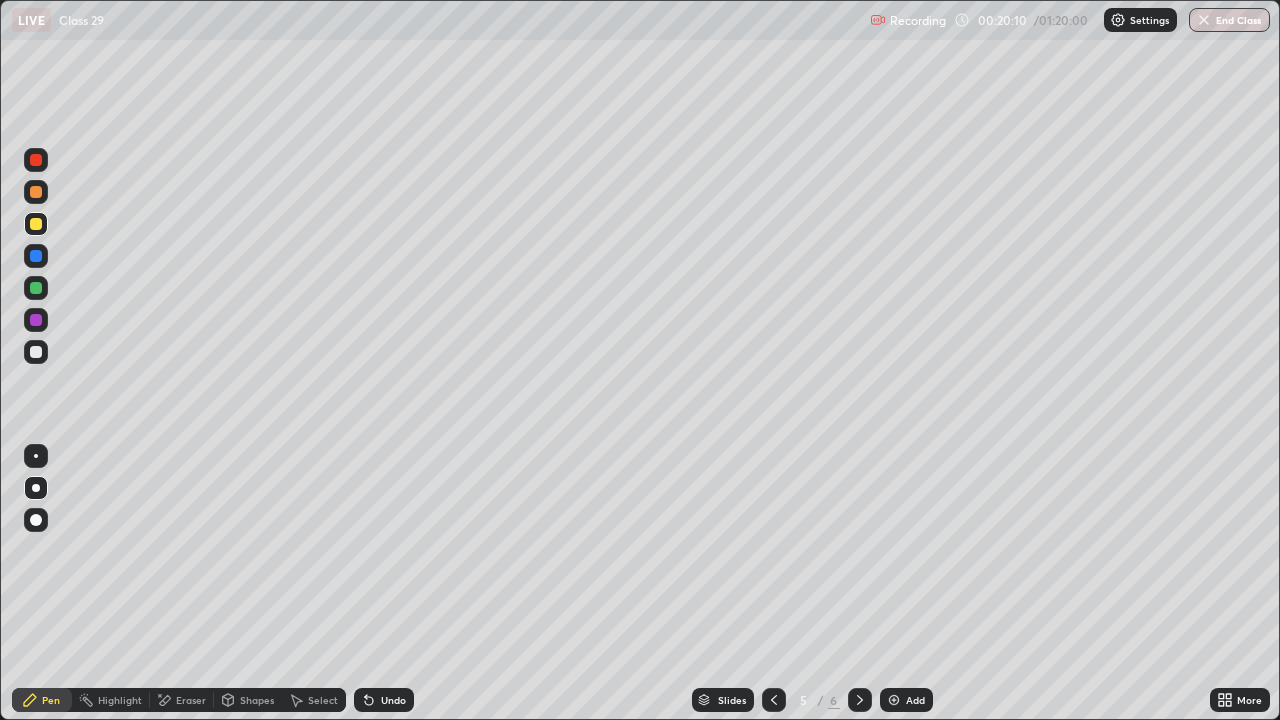 click at bounding box center [36, 288] 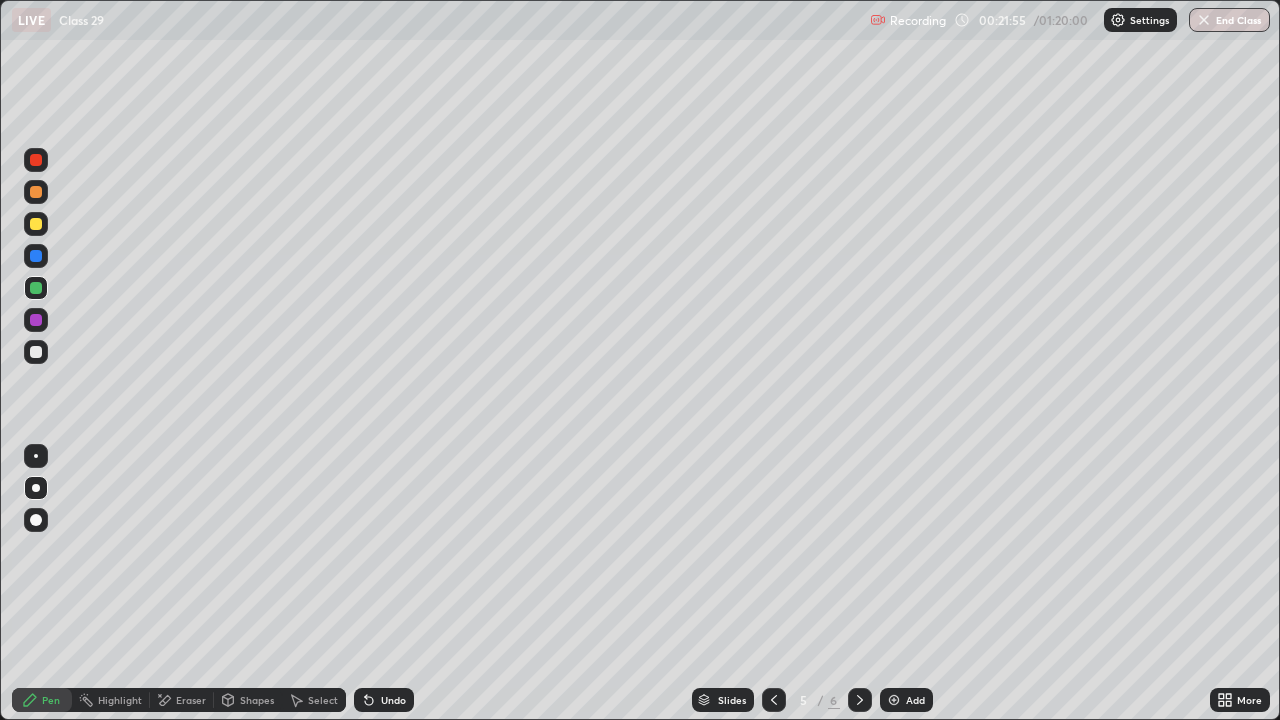 click 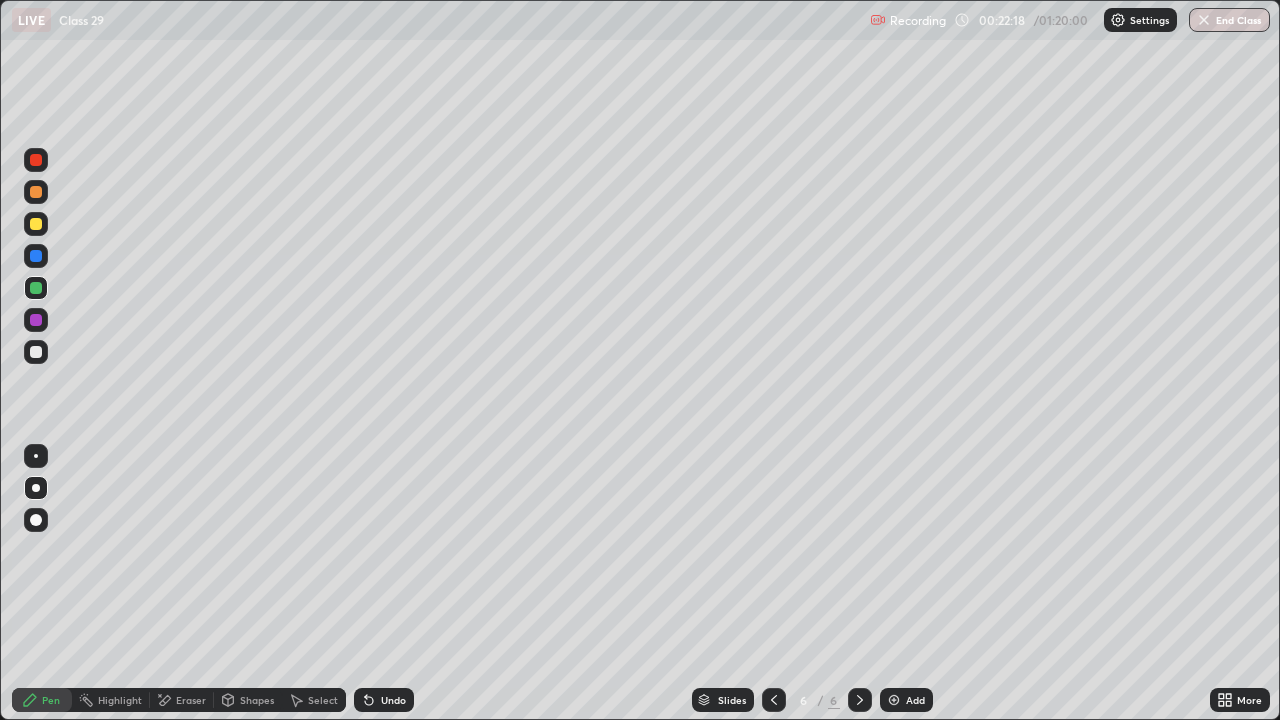 click on "Undo" at bounding box center [384, 700] 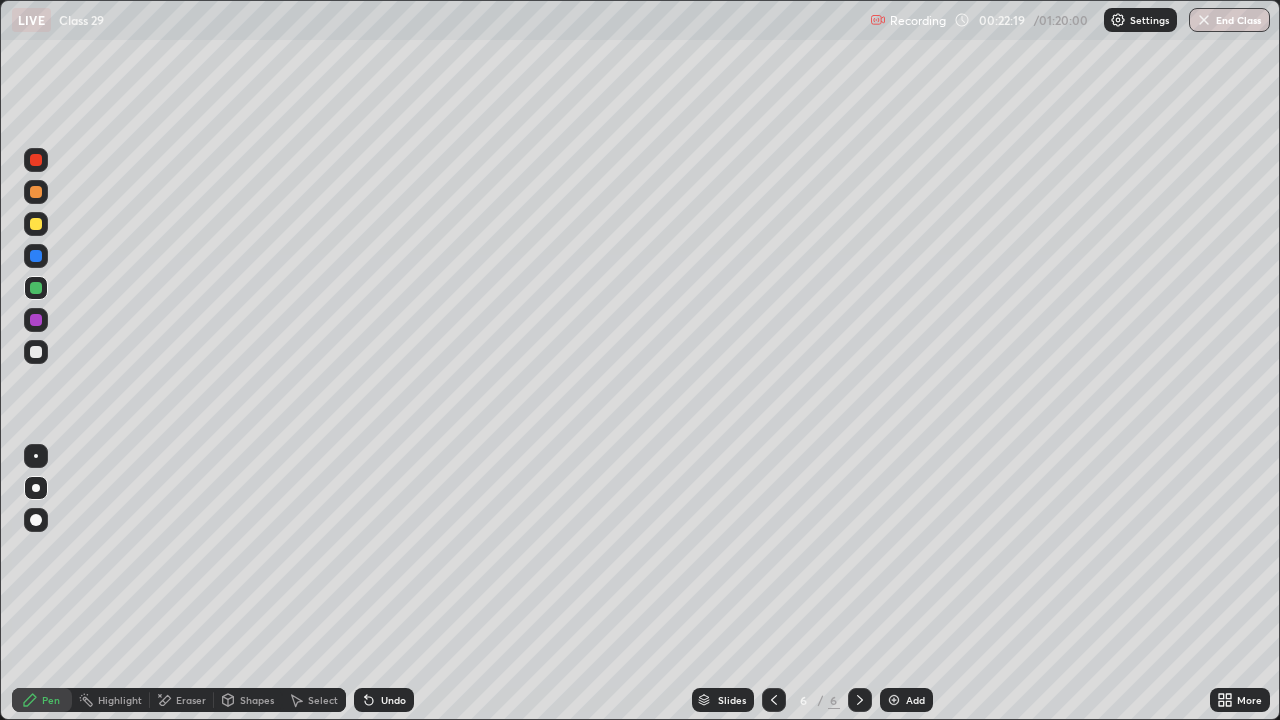 click on "Undo" at bounding box center [393, 700] 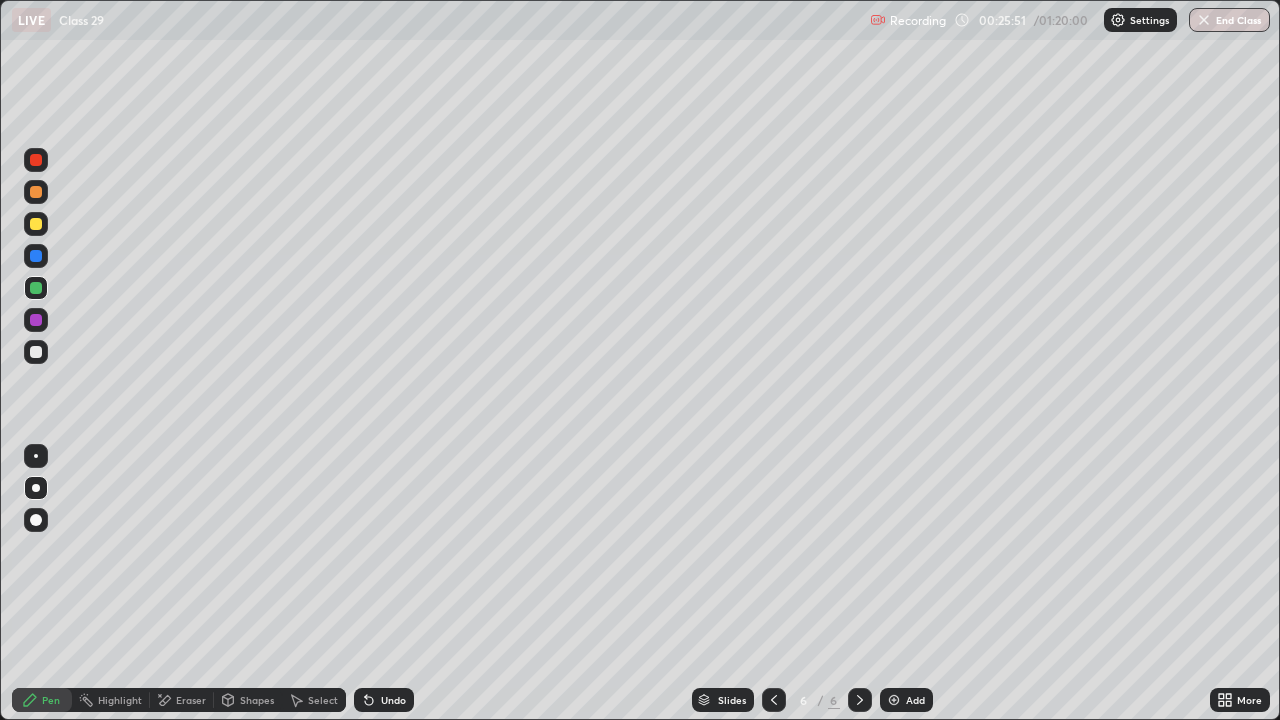 click at bounding box center [36, 224] 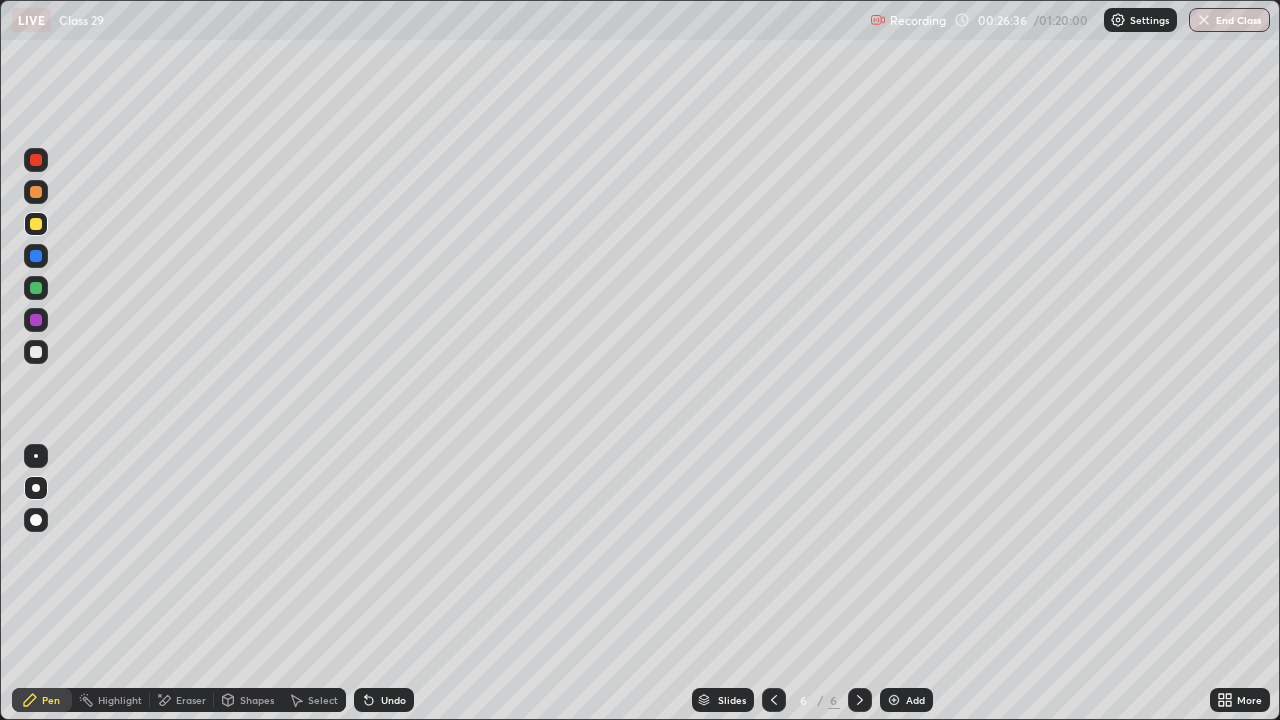 click on "Eraser" at bounding box center [191, 700] 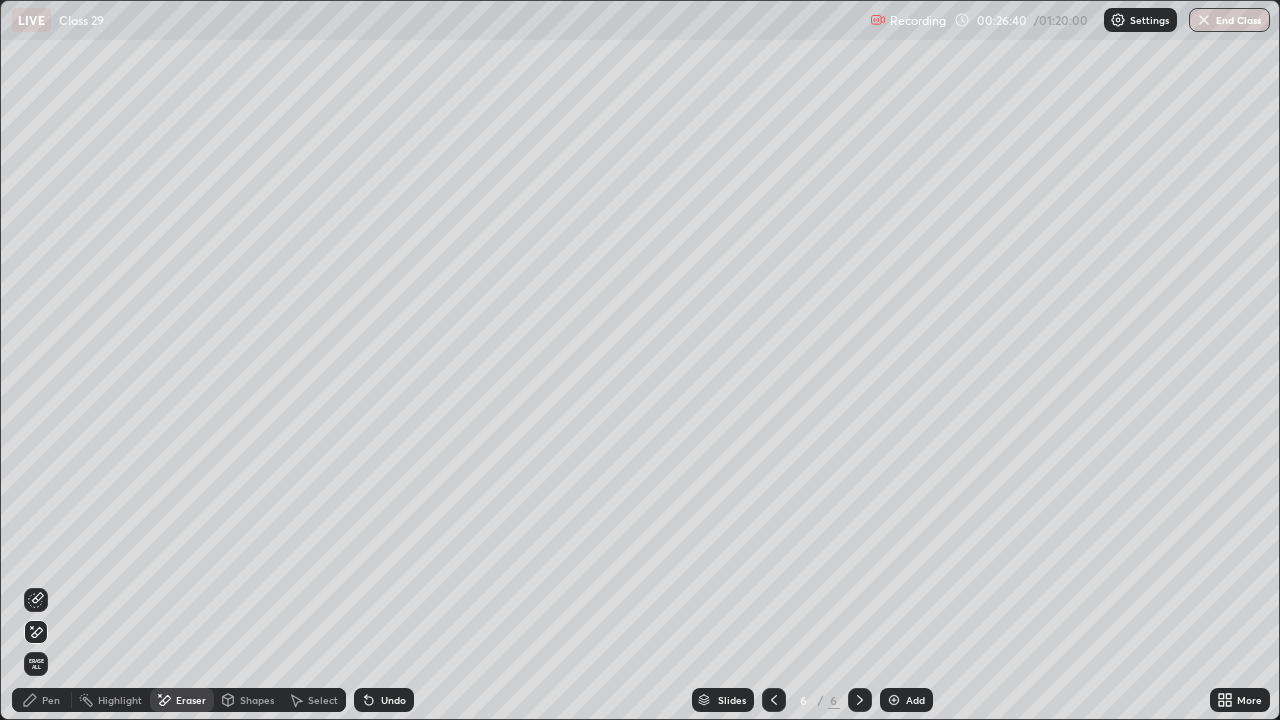 click on "Pen" at bounding box center [42, 700] 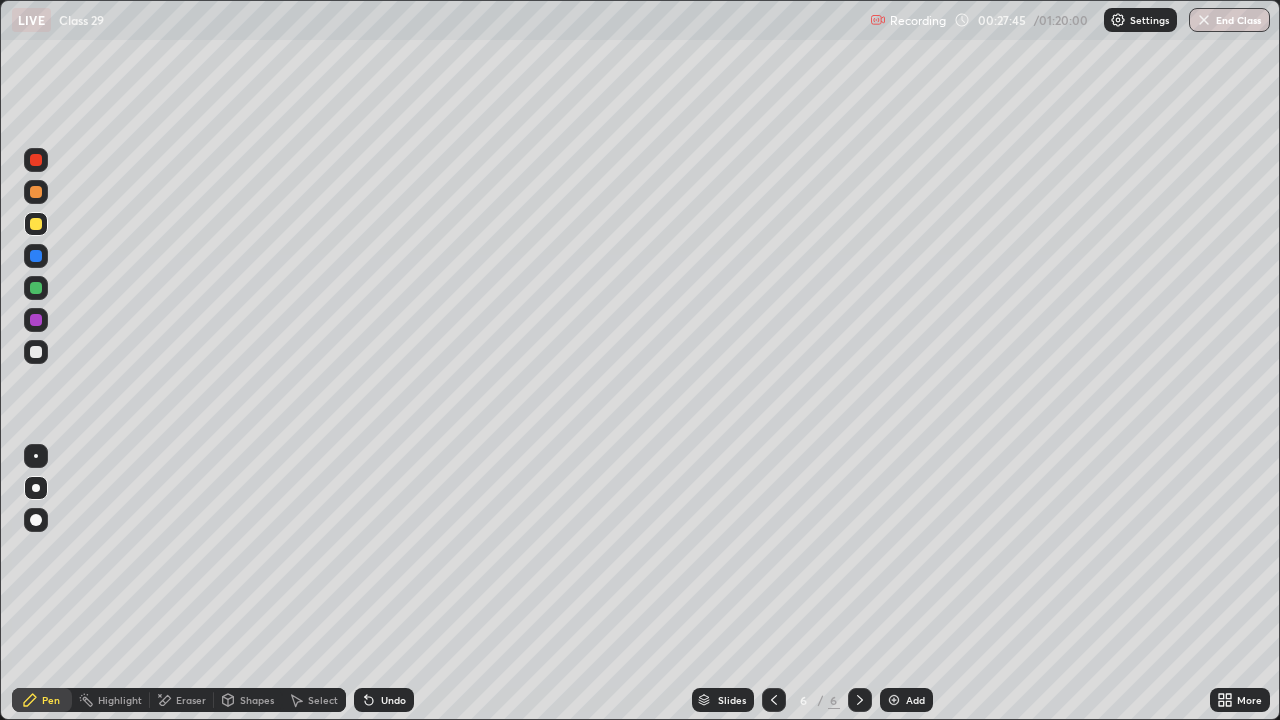 click 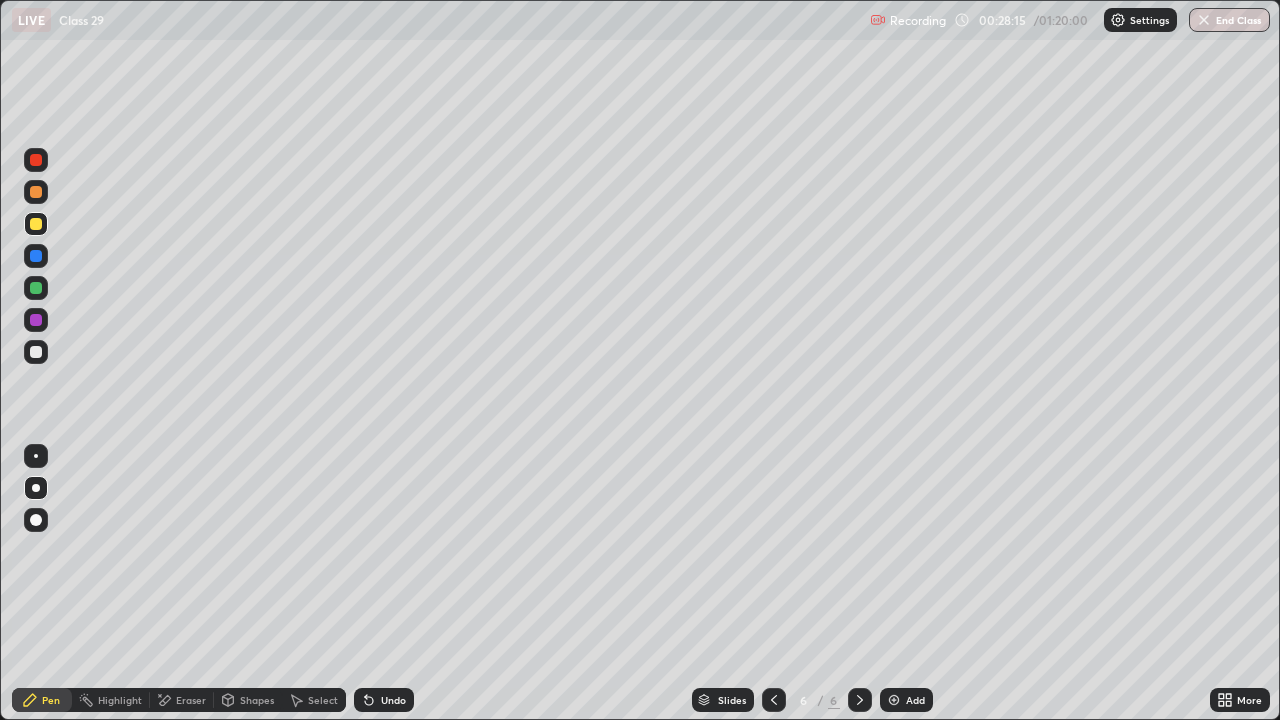 click 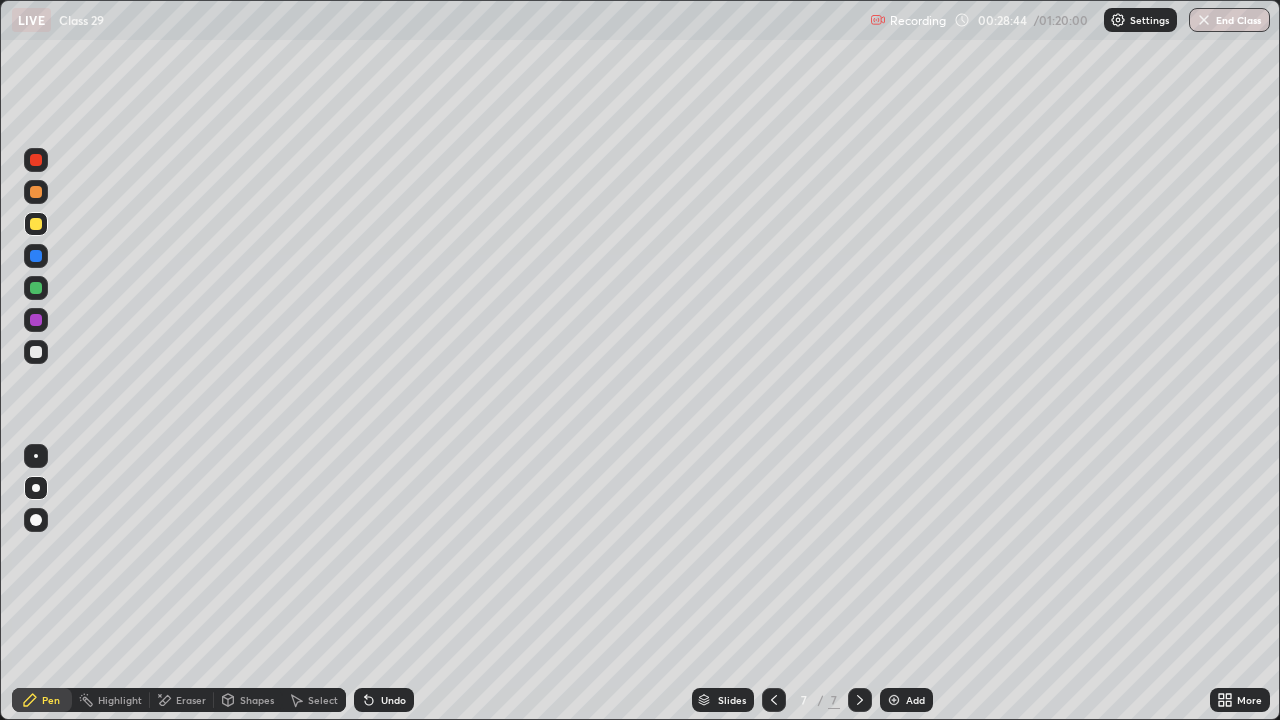 click at bounding box center (36, 352) 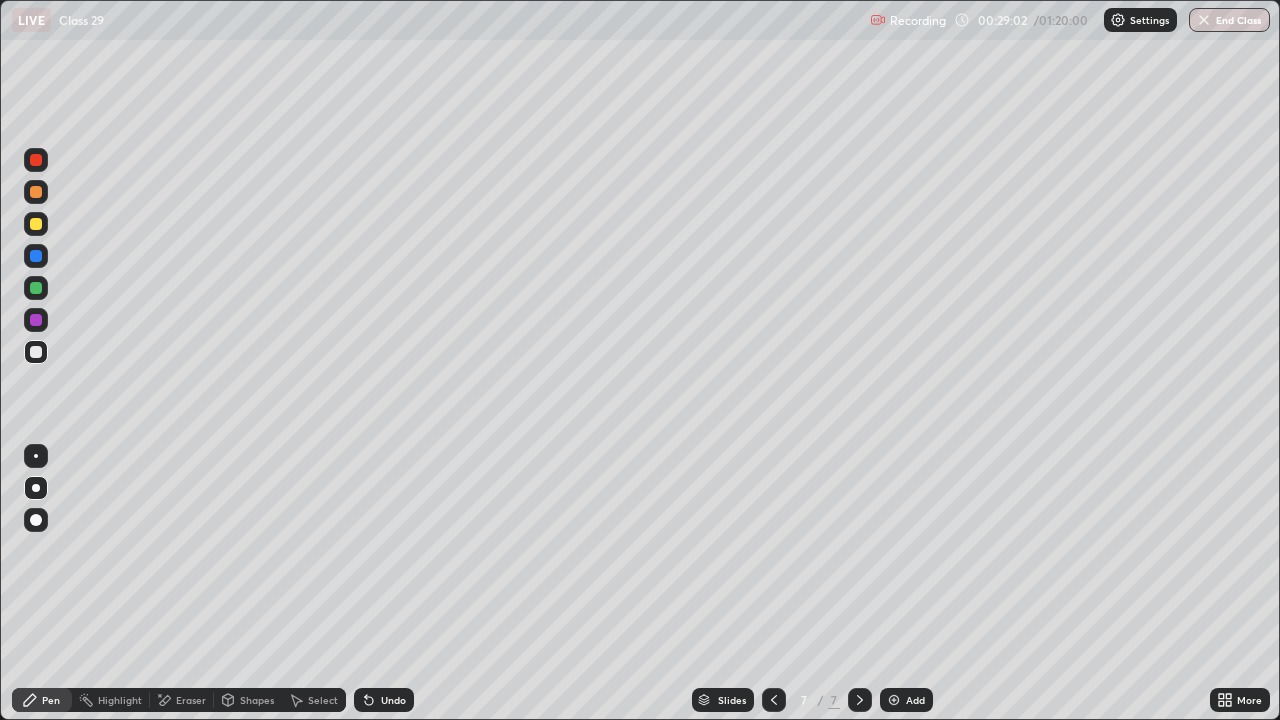 click at bounding box center (36, 224) 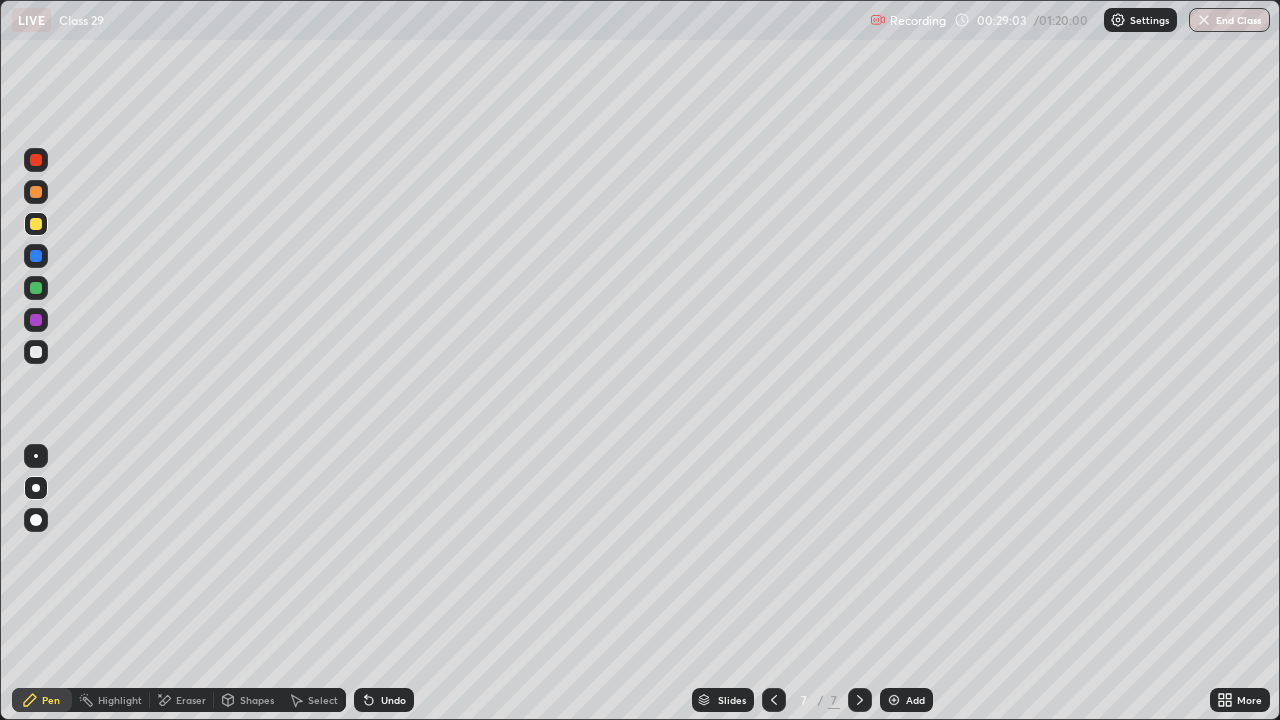 click at bounding box center [36, 224] 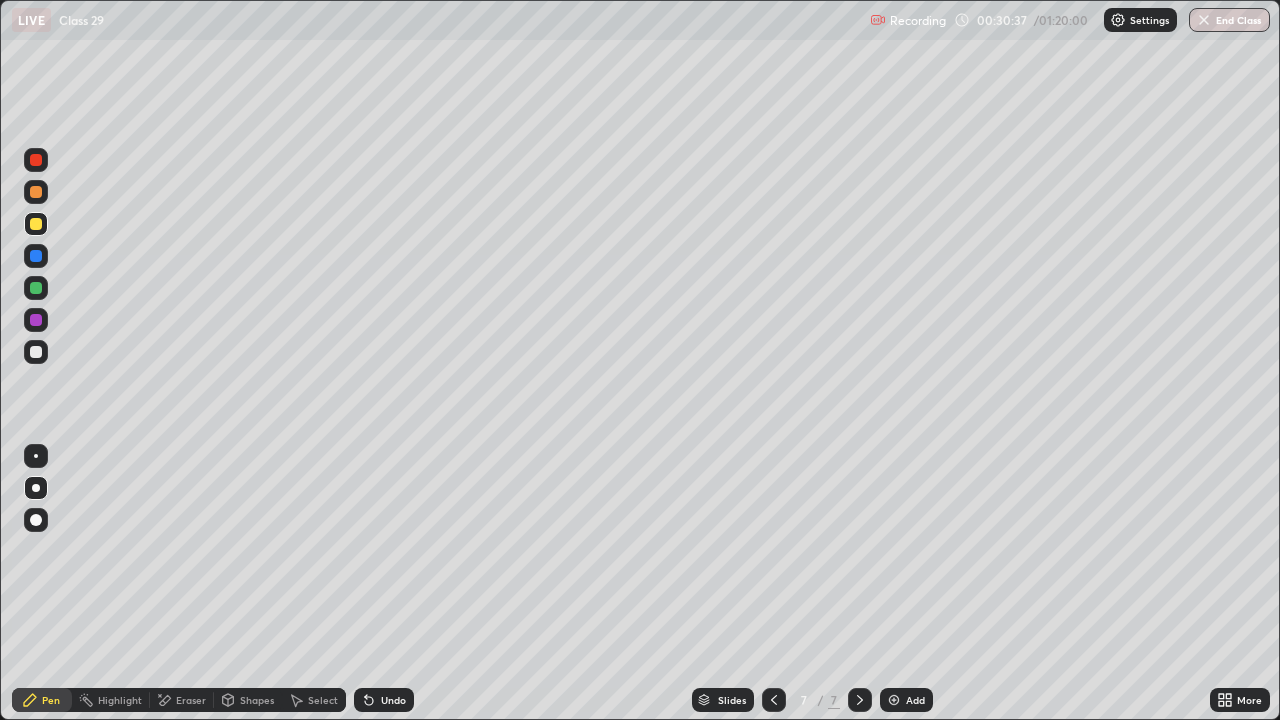 click at bounding box center [36, 352] 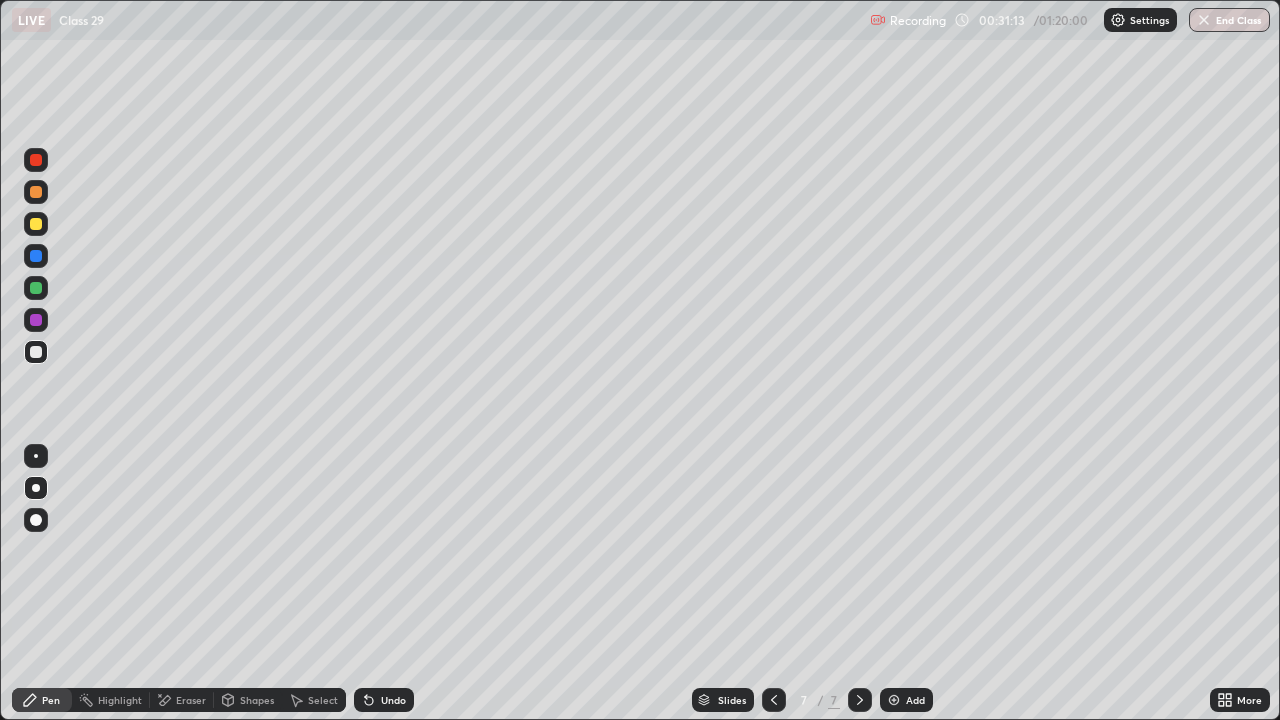 click at bounding box center (36, 288) 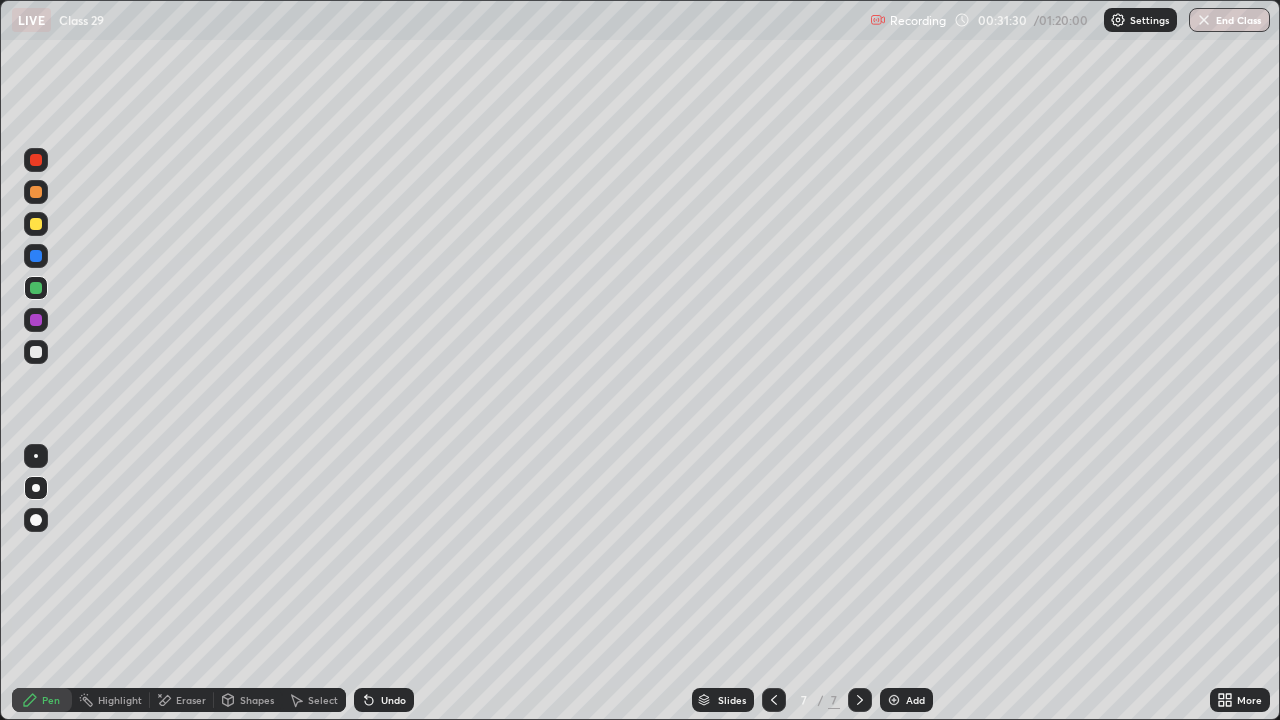 click at bounding box center [36, 224] 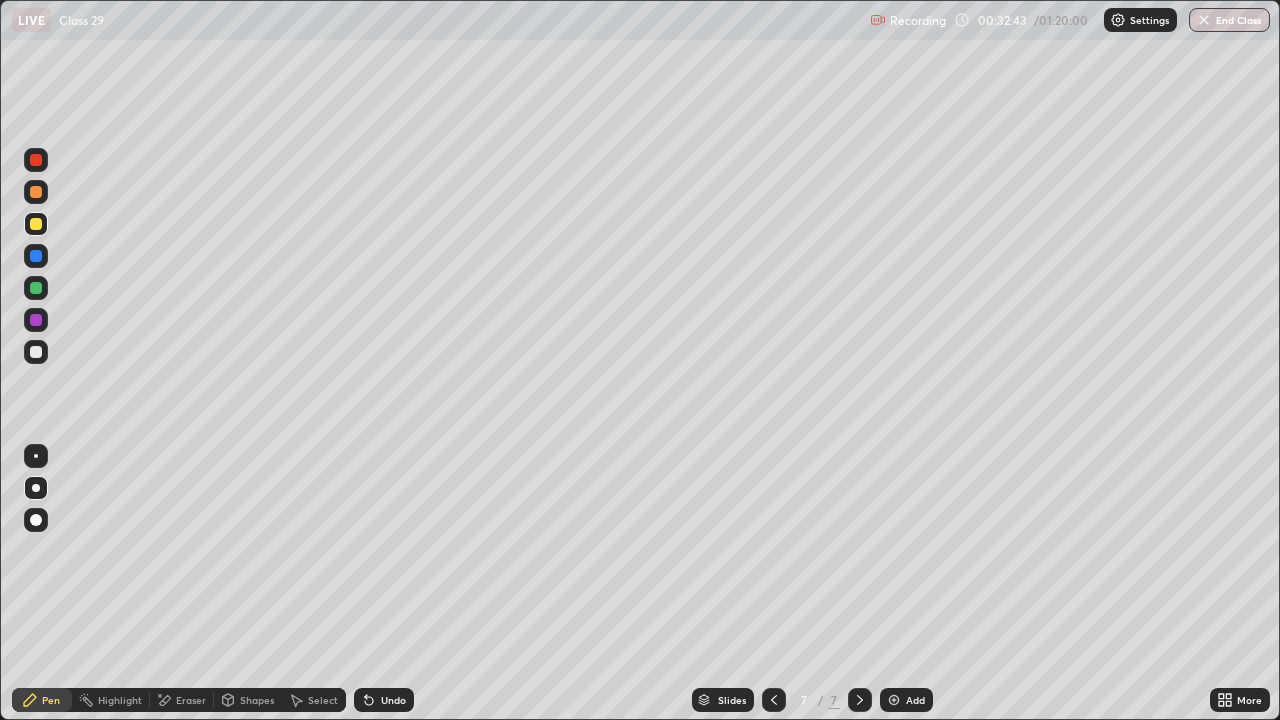 click on "Undo" at bounding box center (384, 700) 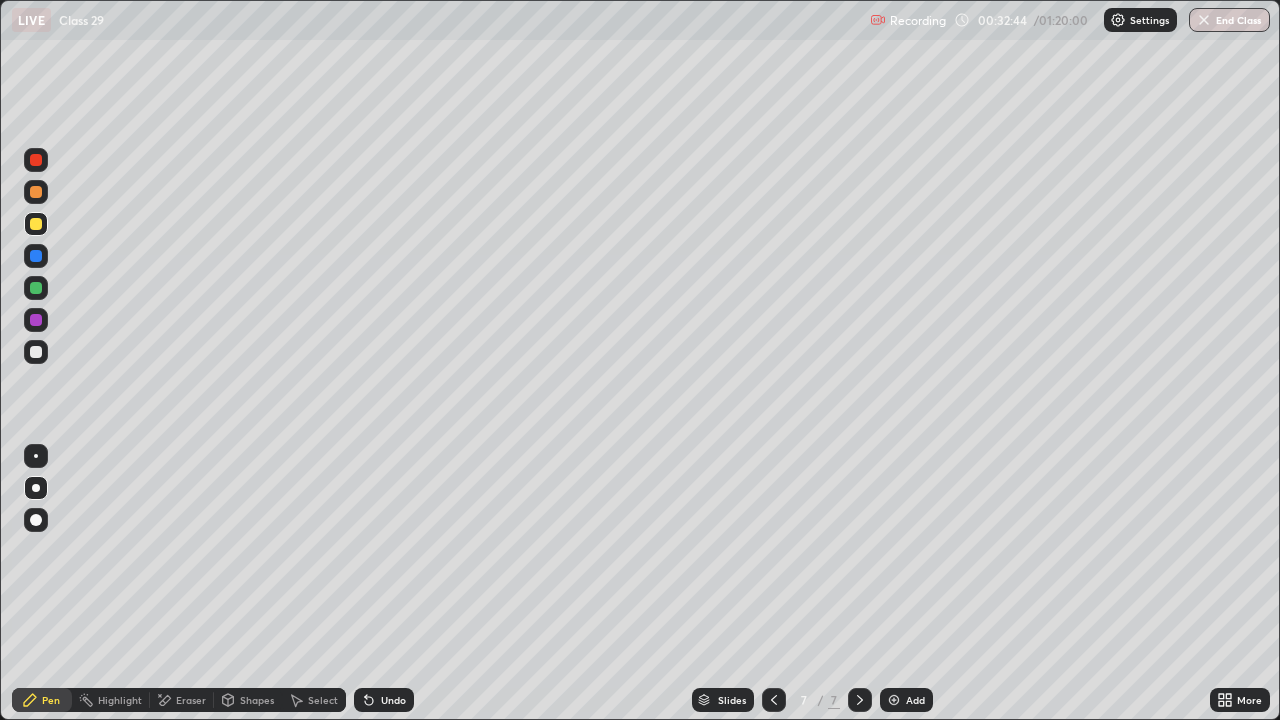 click on "Undo" at bounding box center [384, 700] 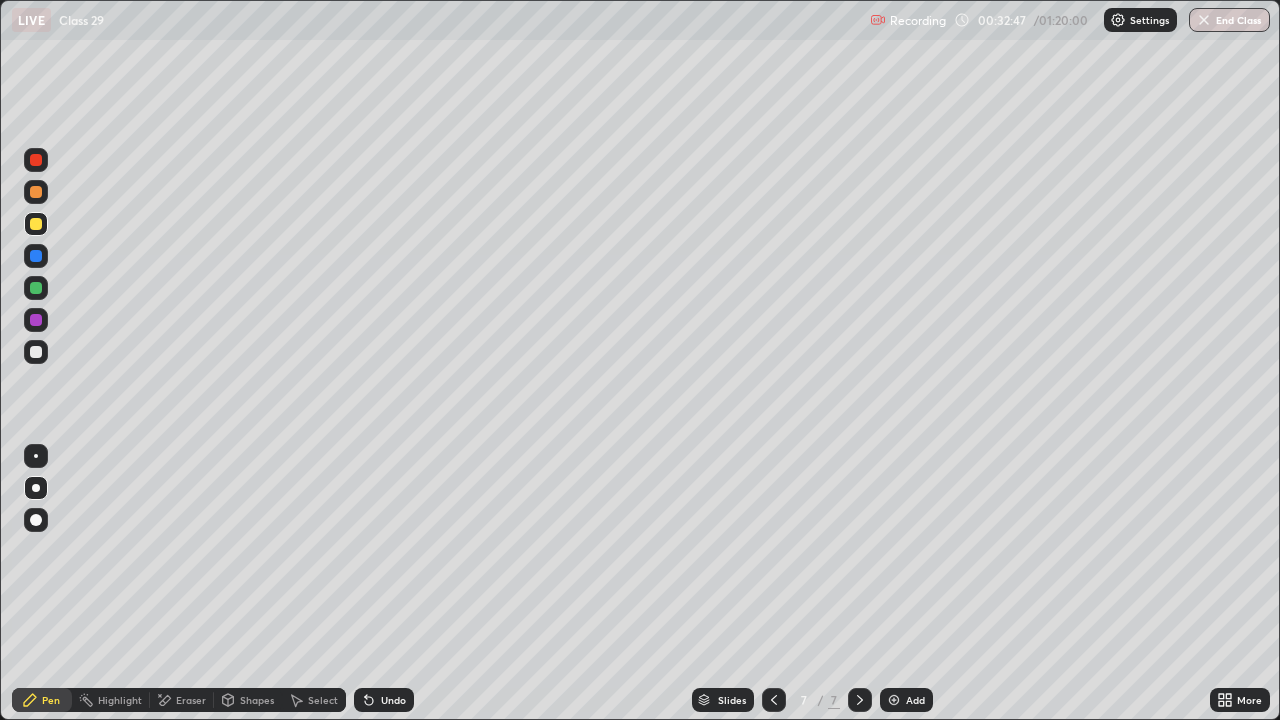 click at bounding box center [36, 352] 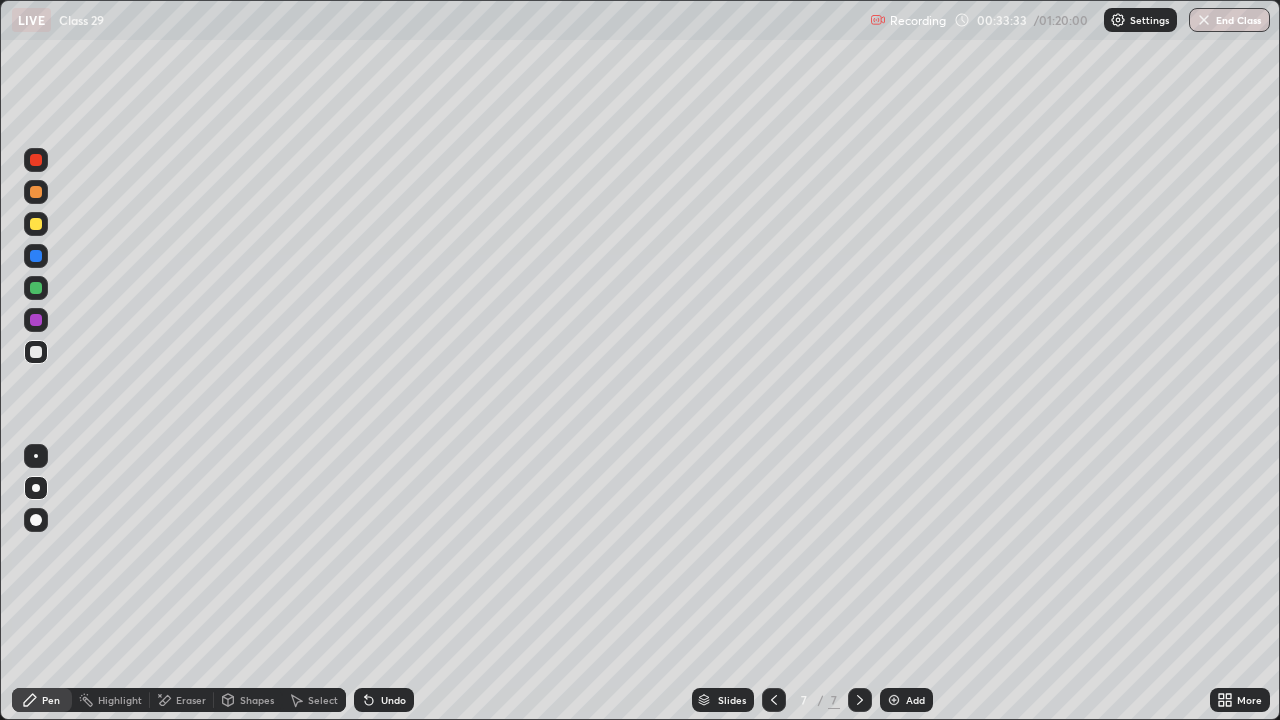 click on "Undo" at bounding box center [384, 700] 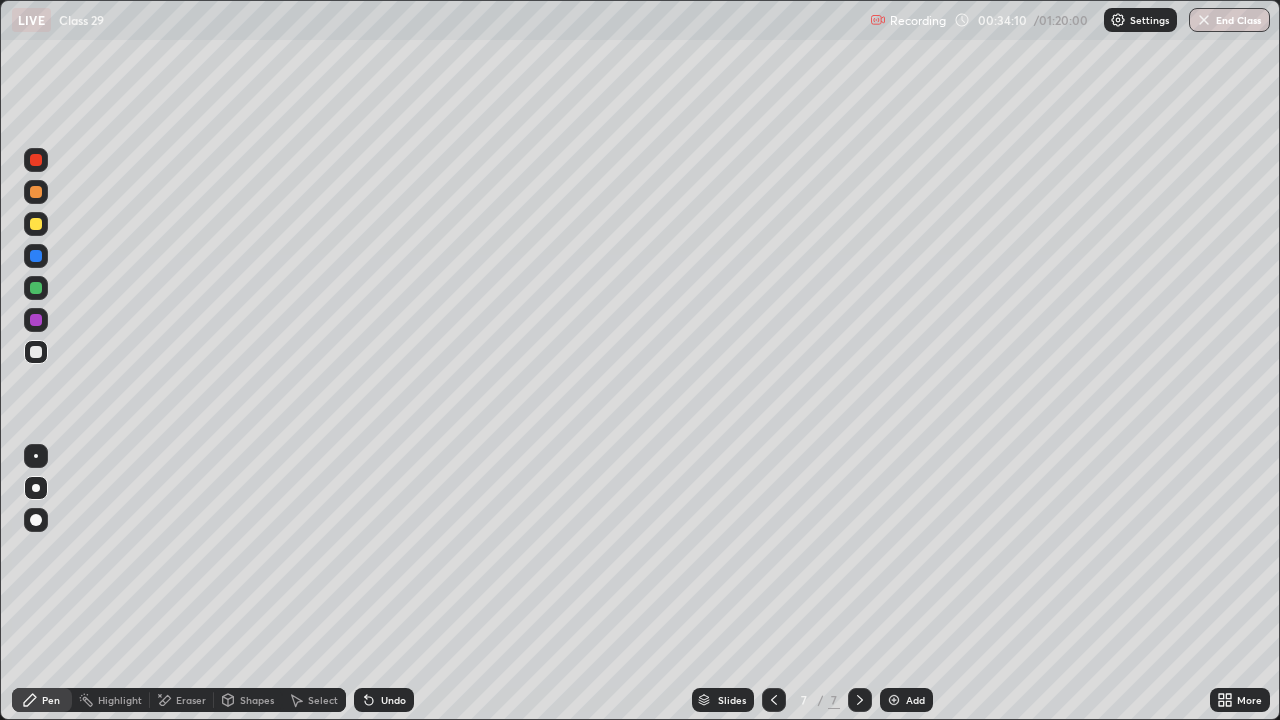 click at bounding box center (36, 224) 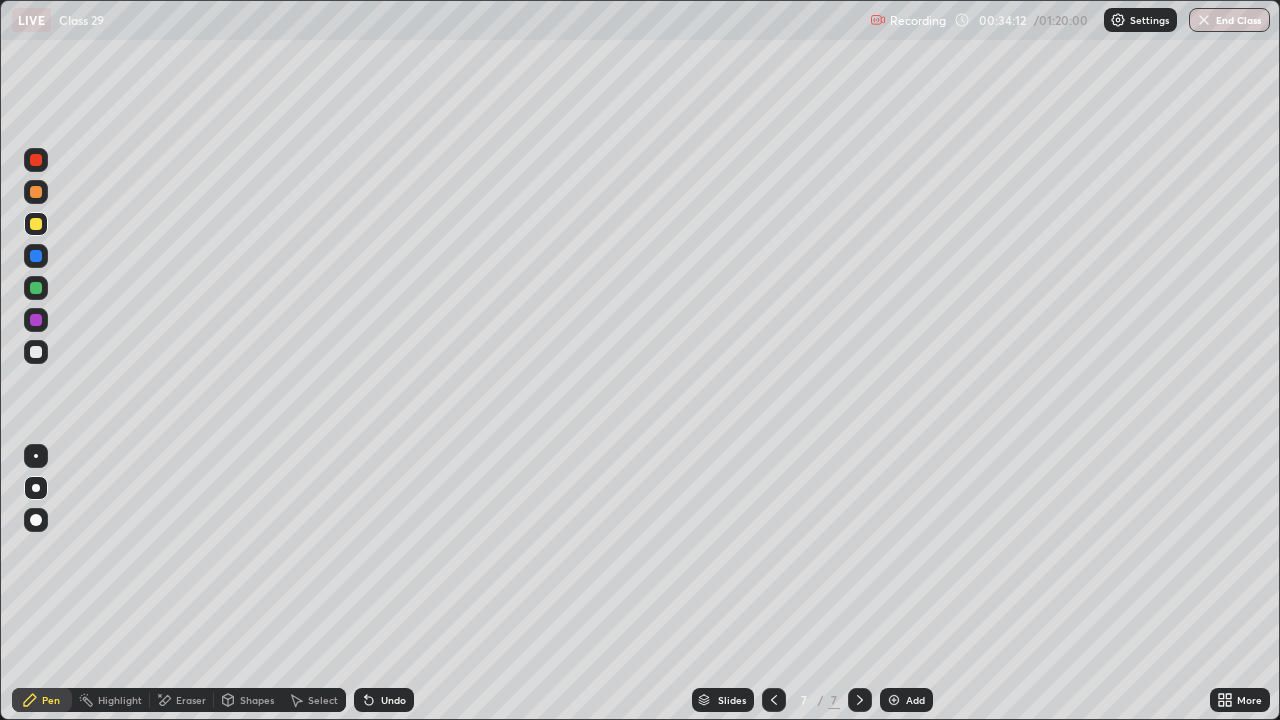click at bounding box center [36, 288] 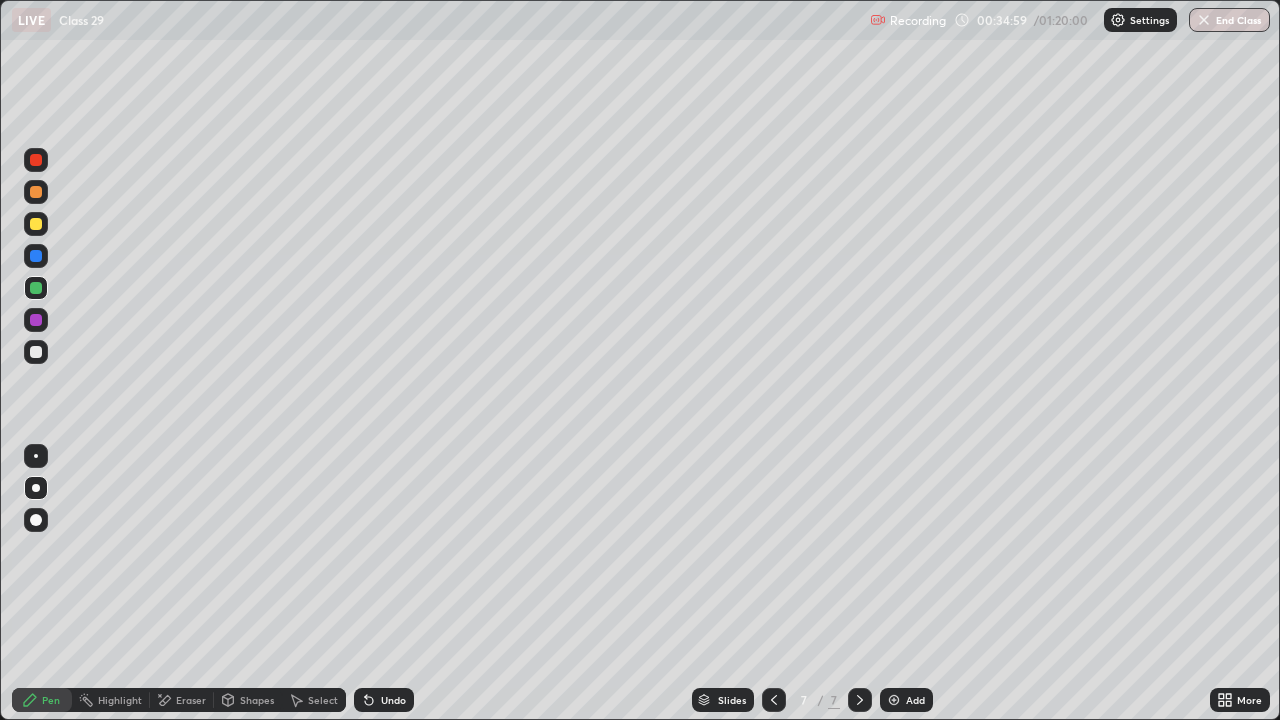click 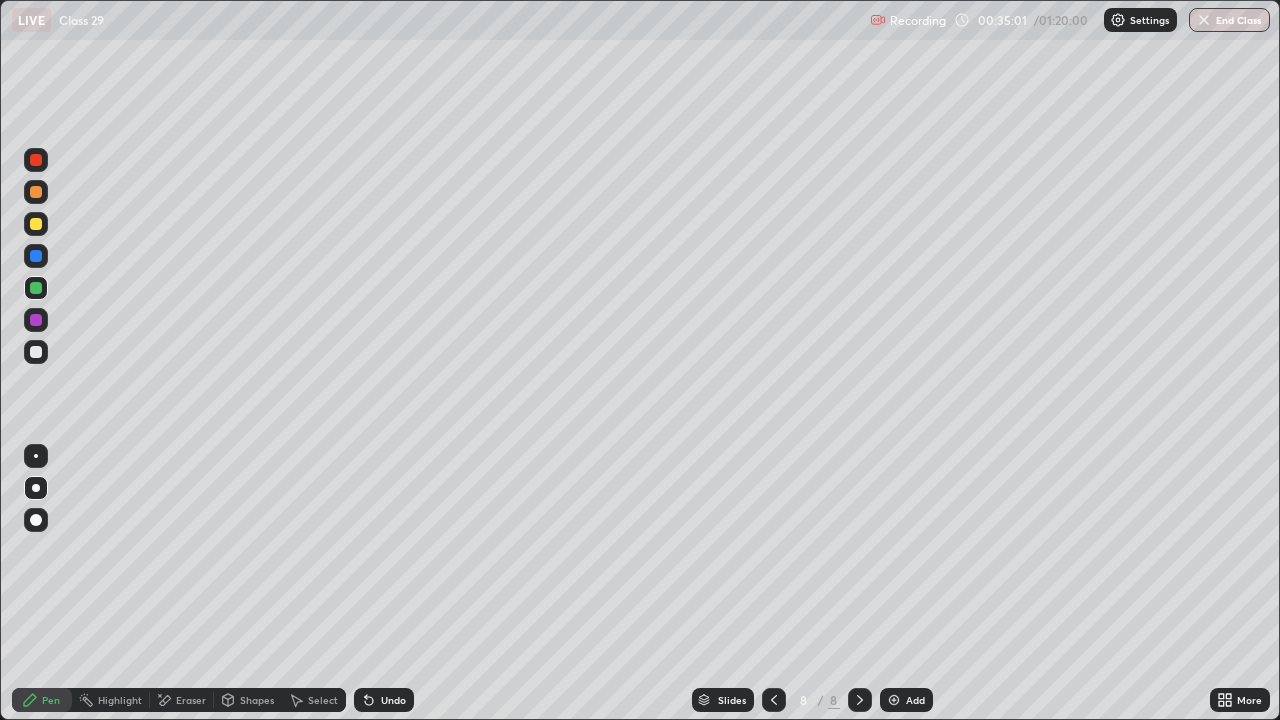 click at bounding box center [36, 352] 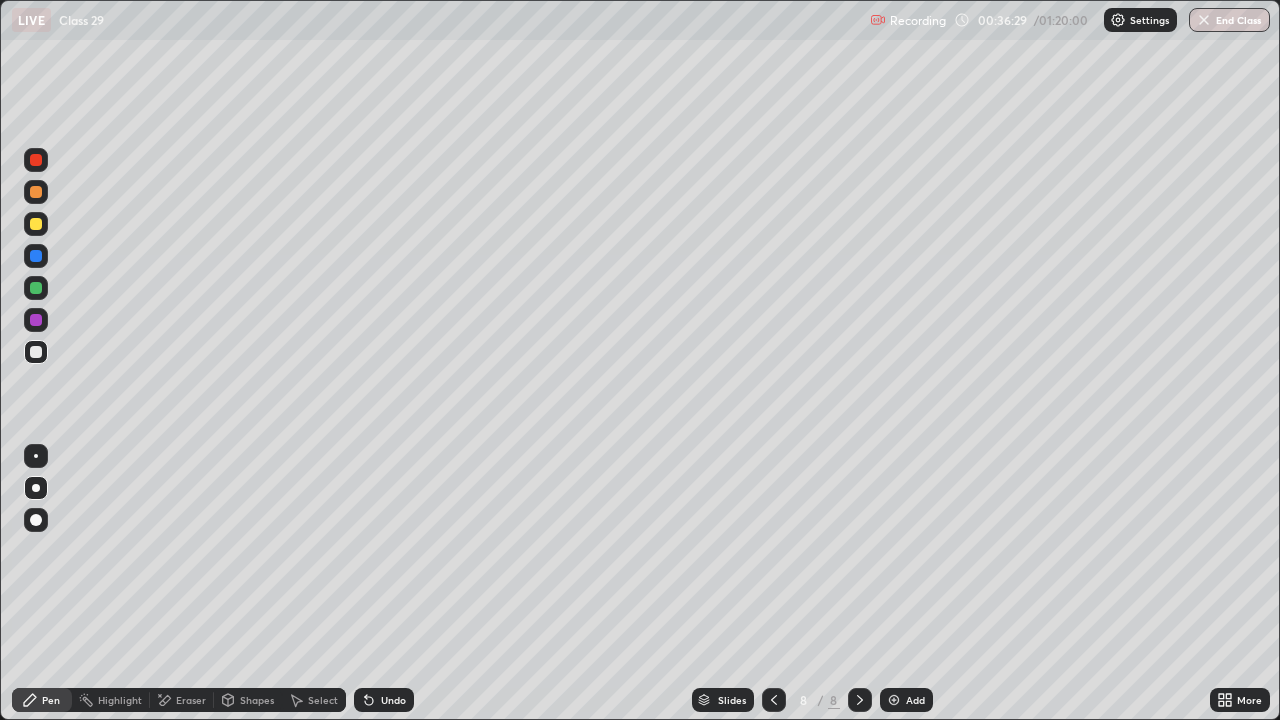 click 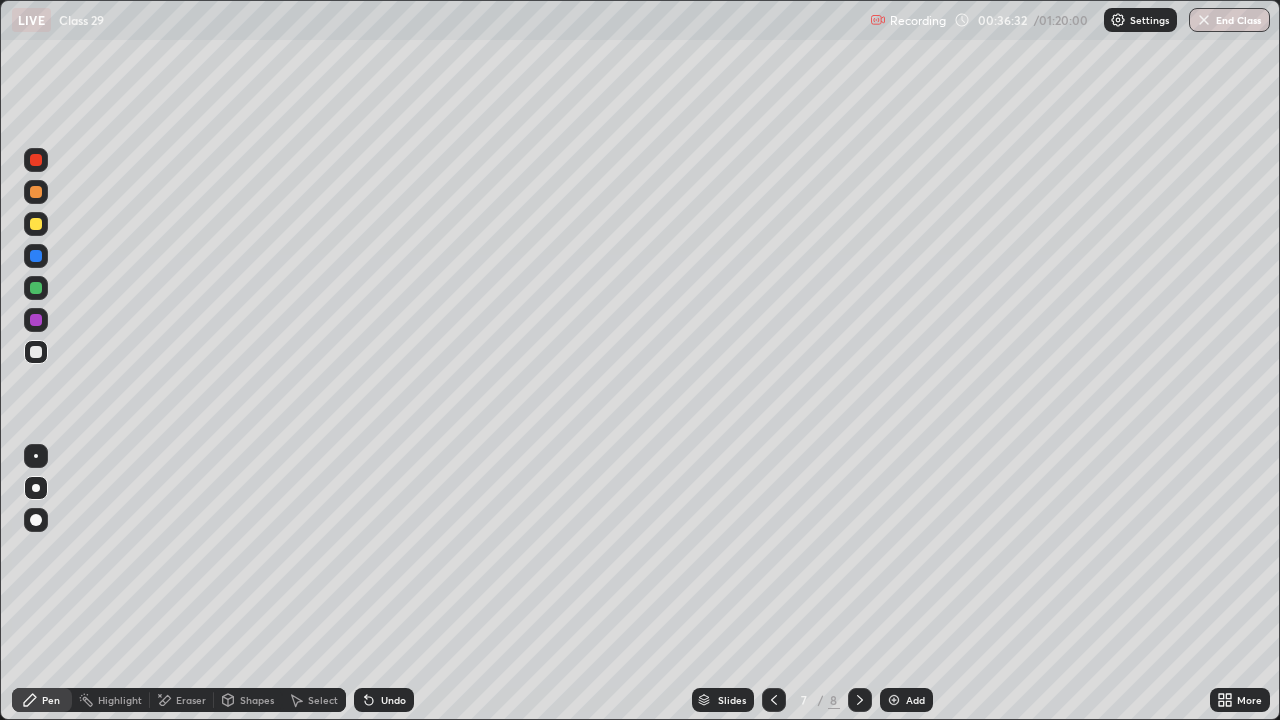 click on "Slides 7 / 8 Add" at bounding box center [812, 700] 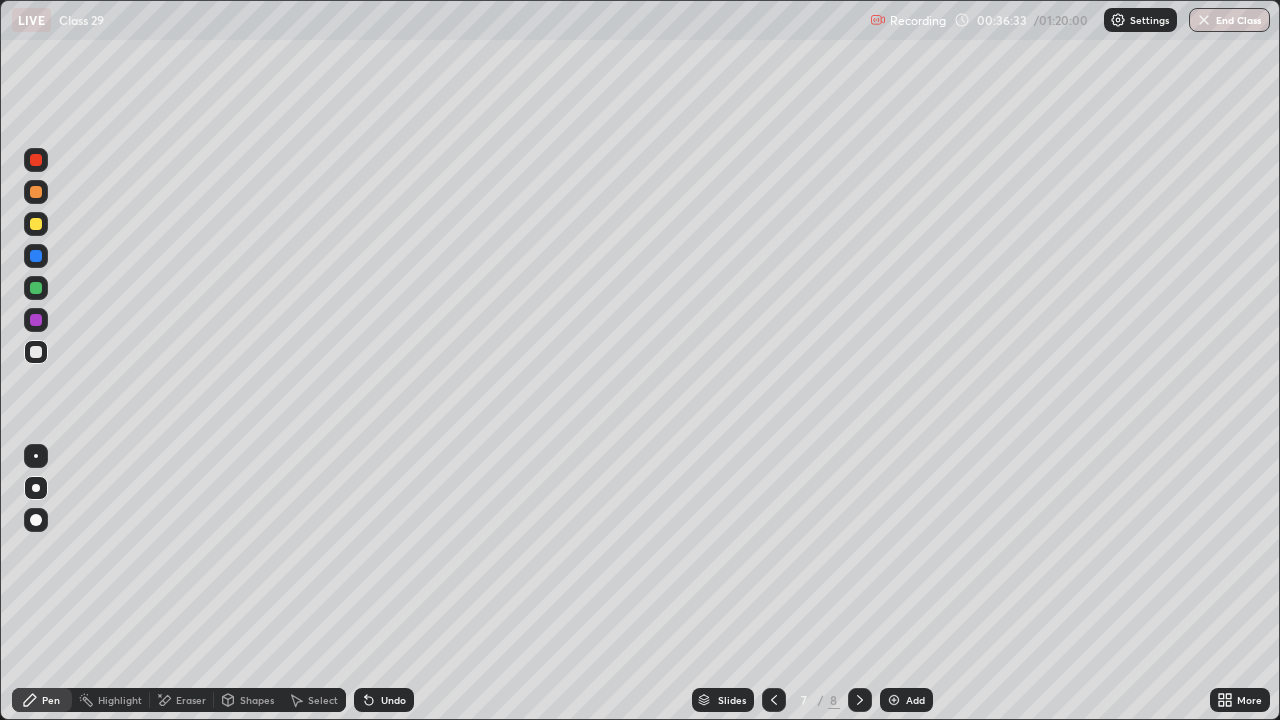 click 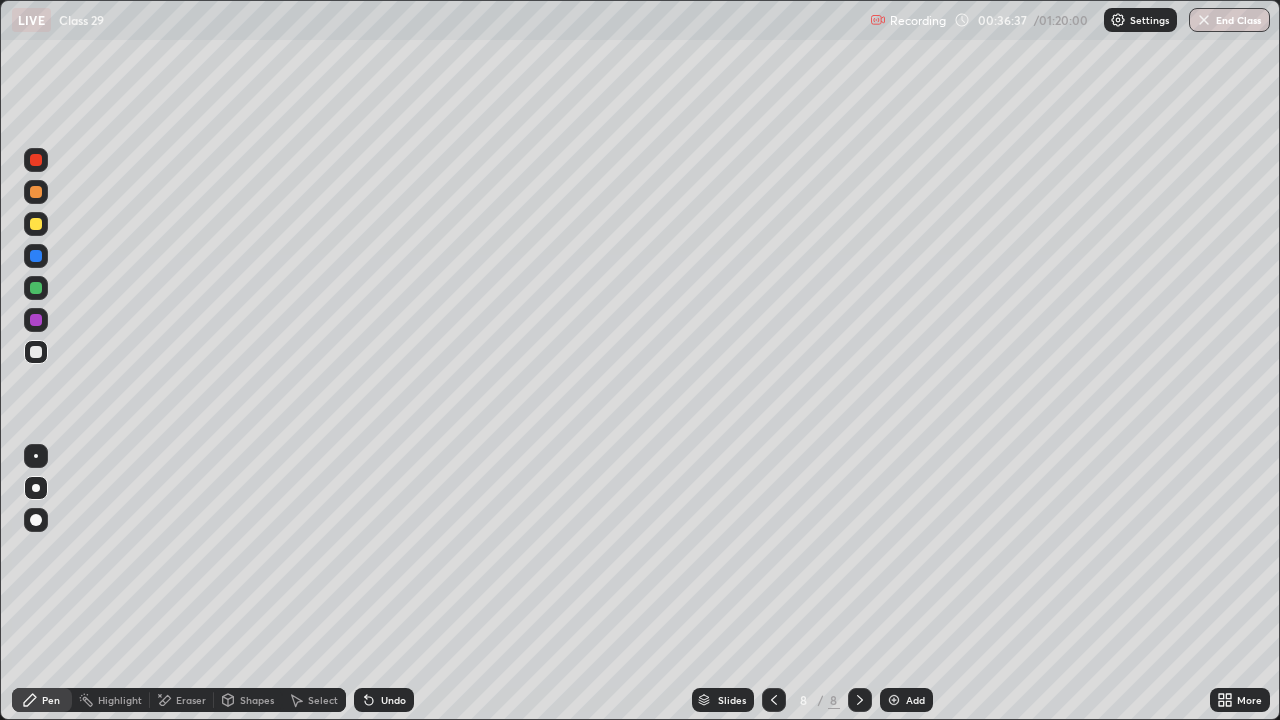 click at bounding box center (36, 224) 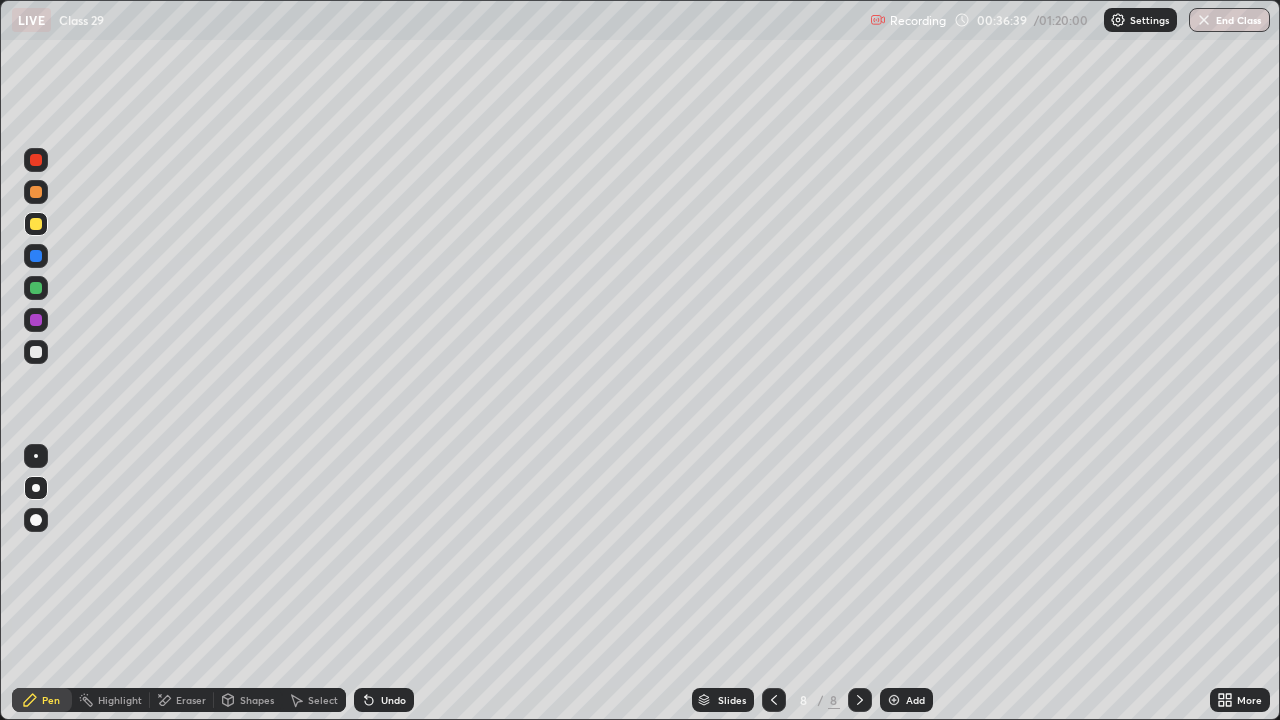 click 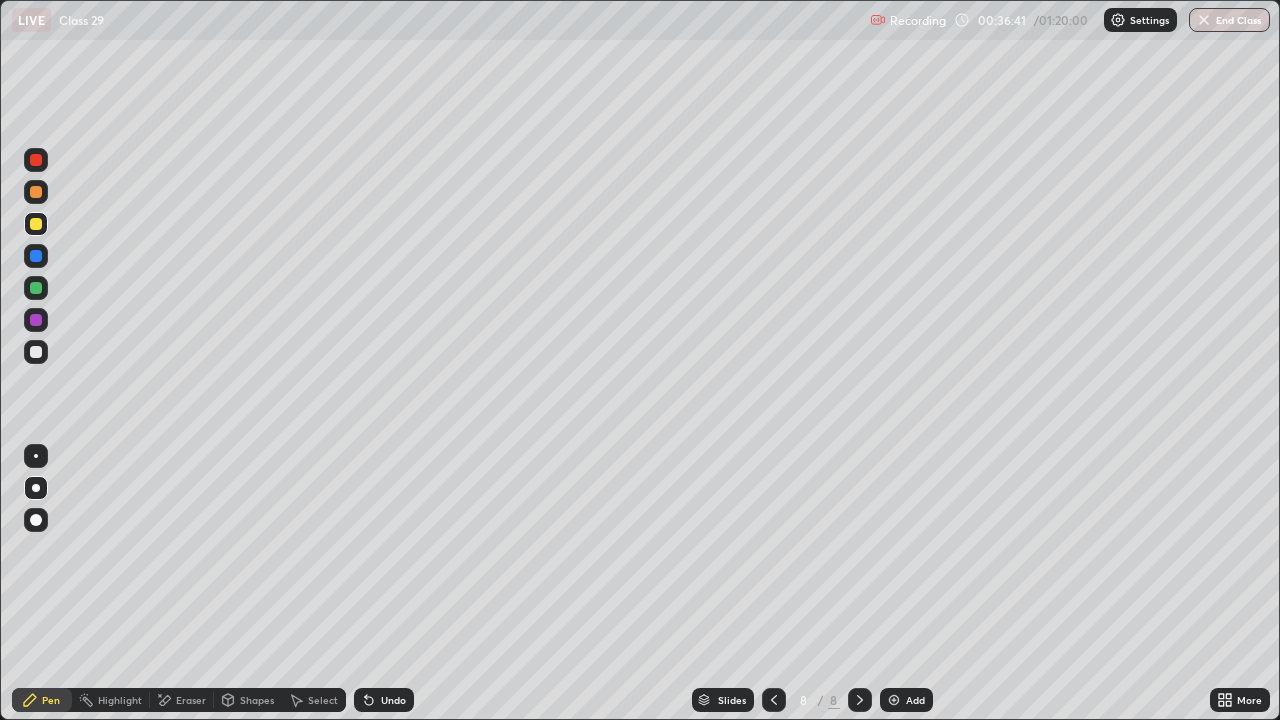 click at bounding box center (36, 352) 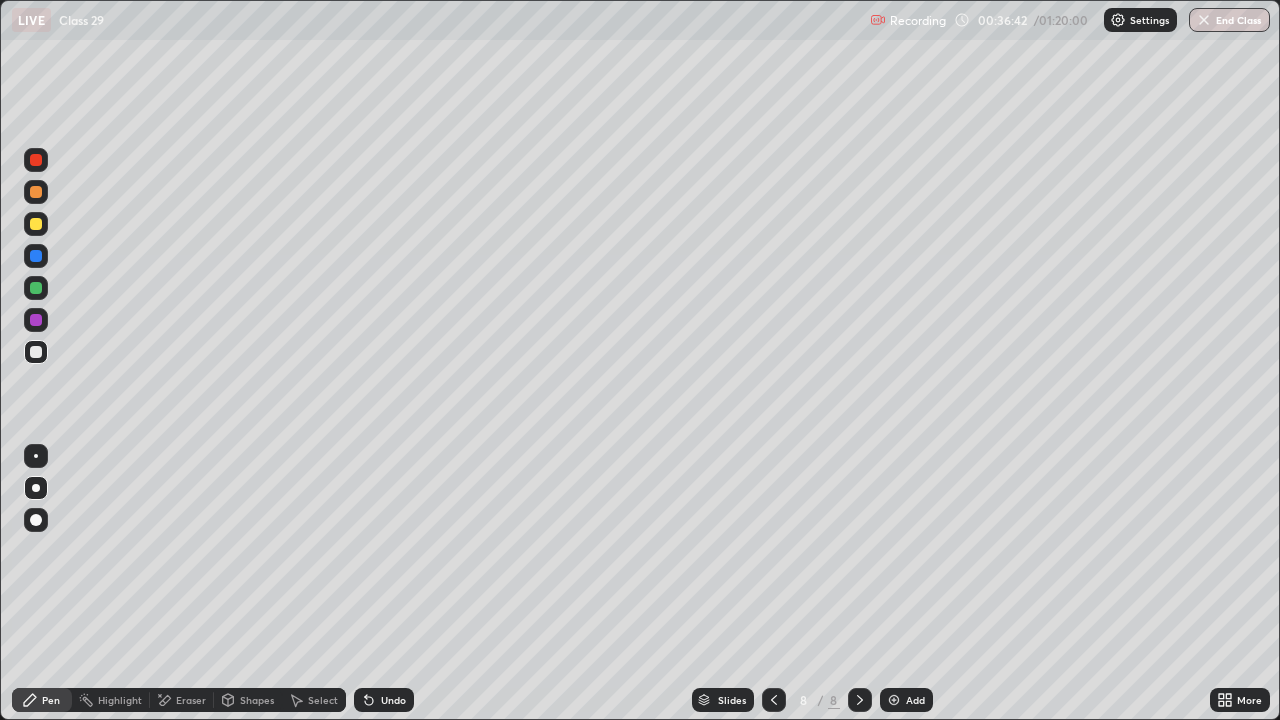 click at bounding box center (36, 224) 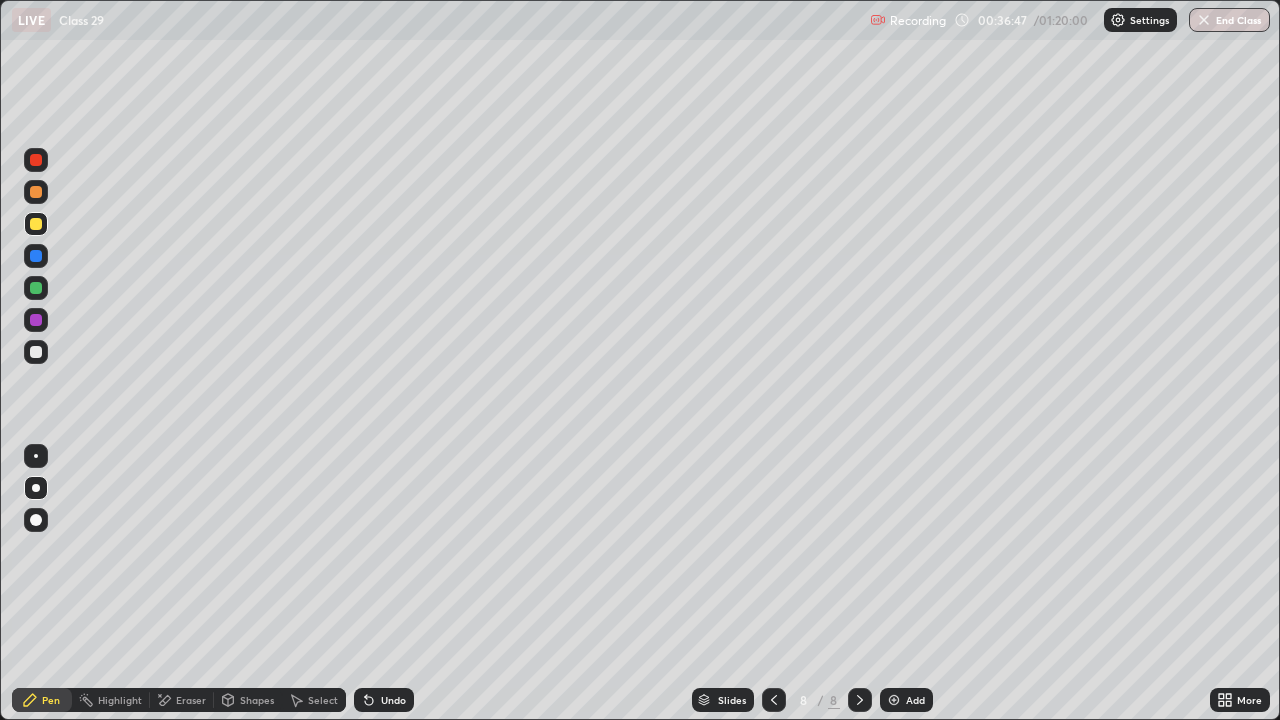 click at bounding box center [774, 700] 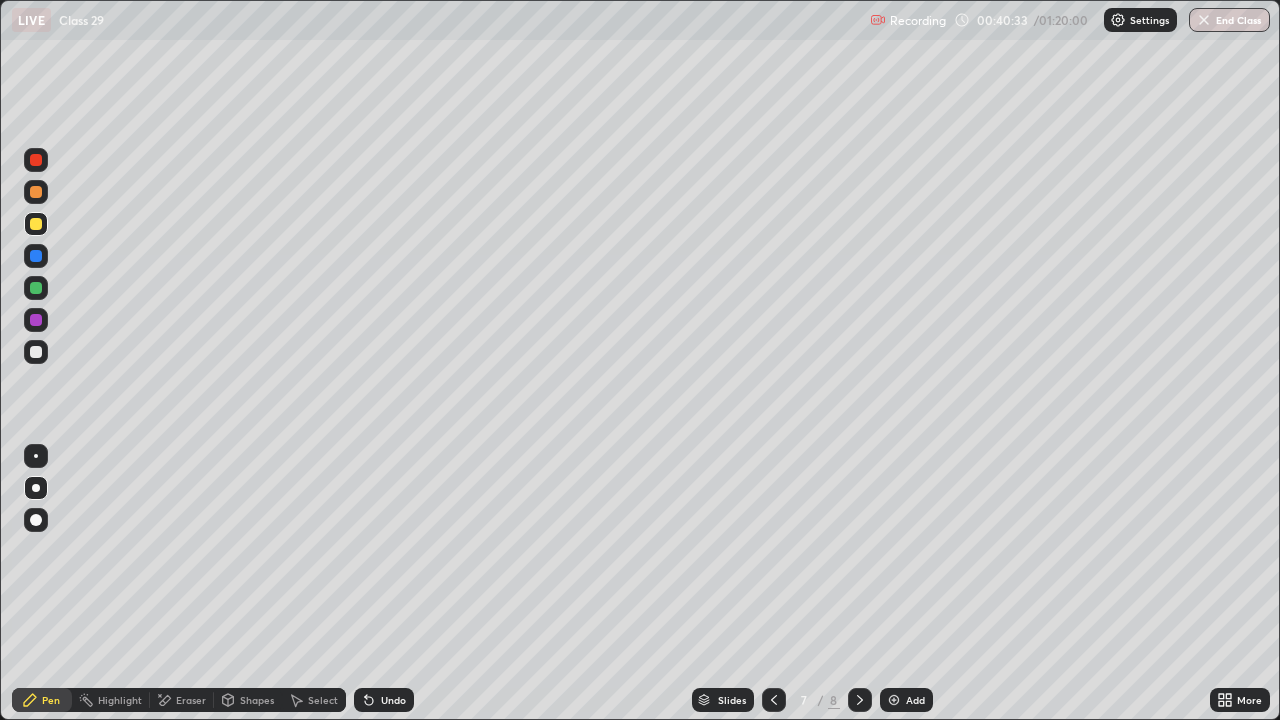 click 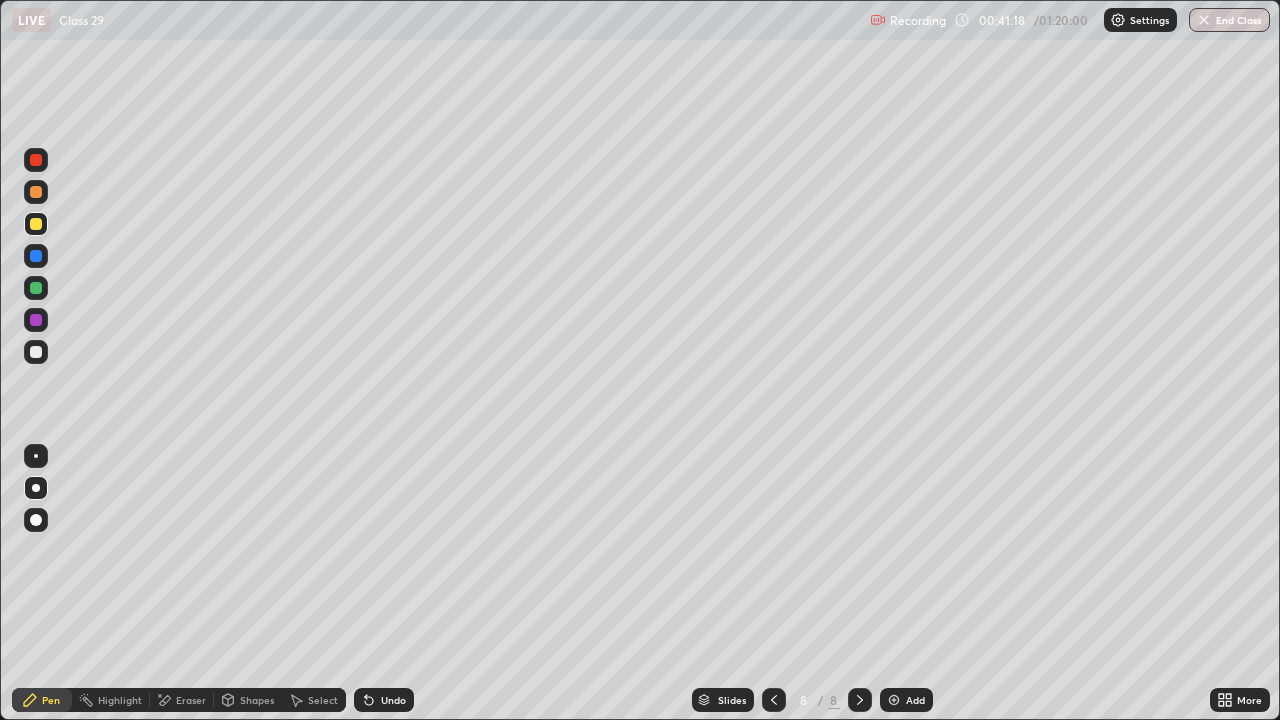 click at bounding box center [36, 352] 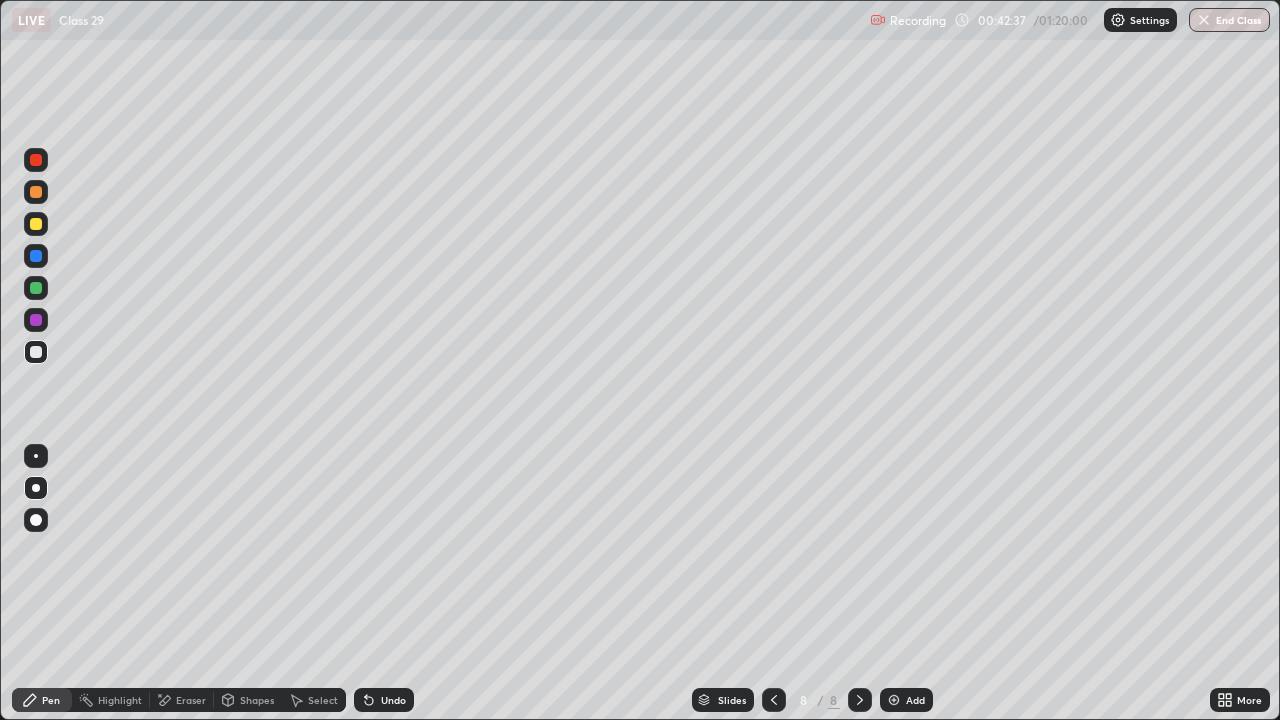 click at bounding box center (36, 352) 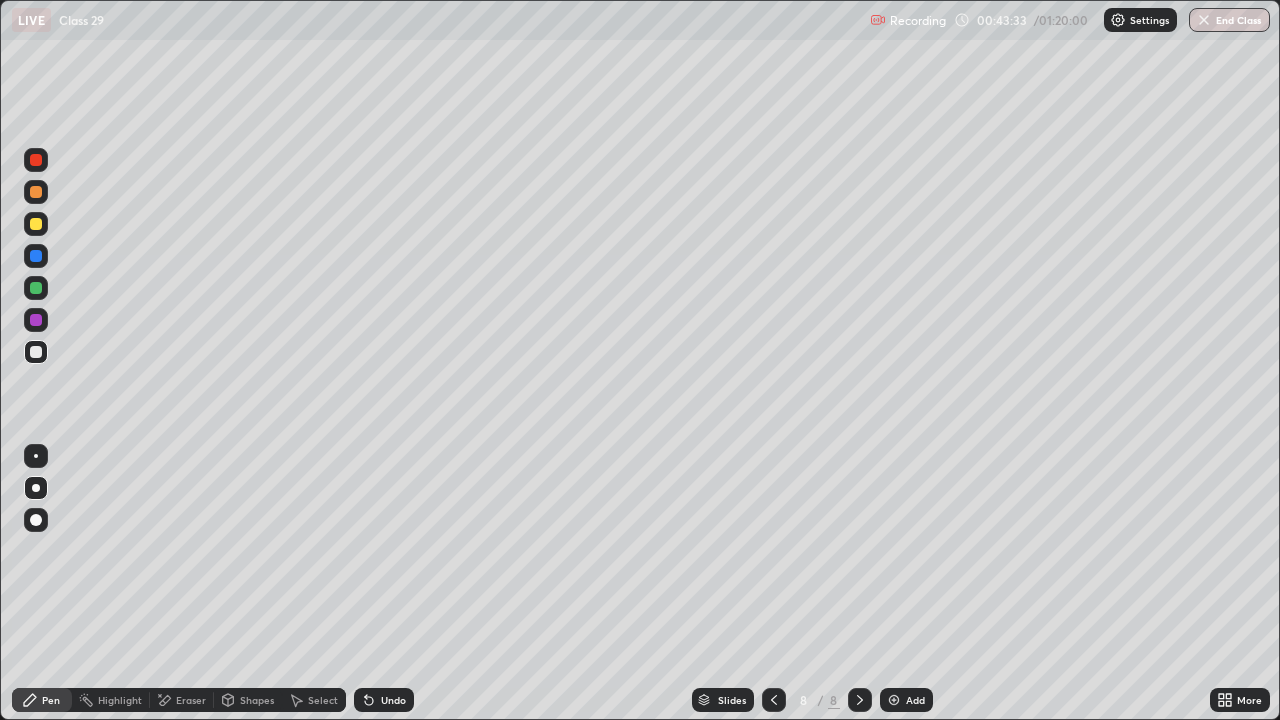 click on "Eraser" at bounding box center (191, 700) 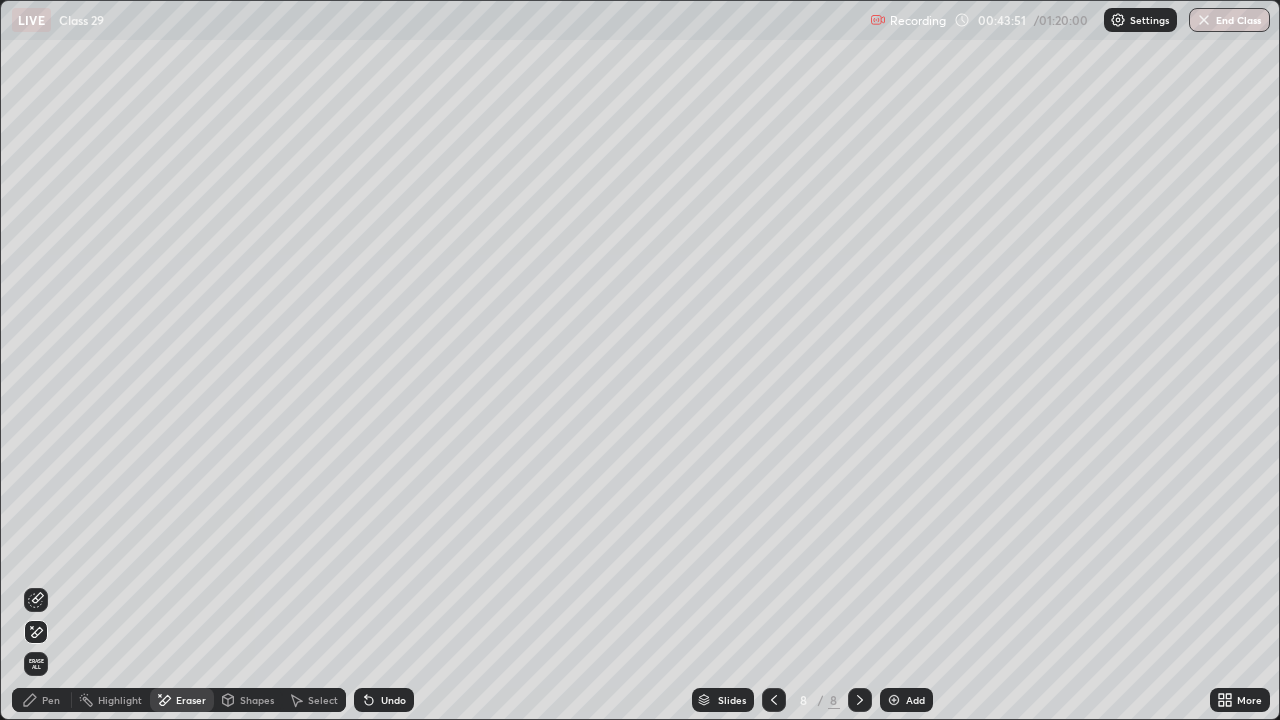 click on "Pen" at bounding box center (42, 700) 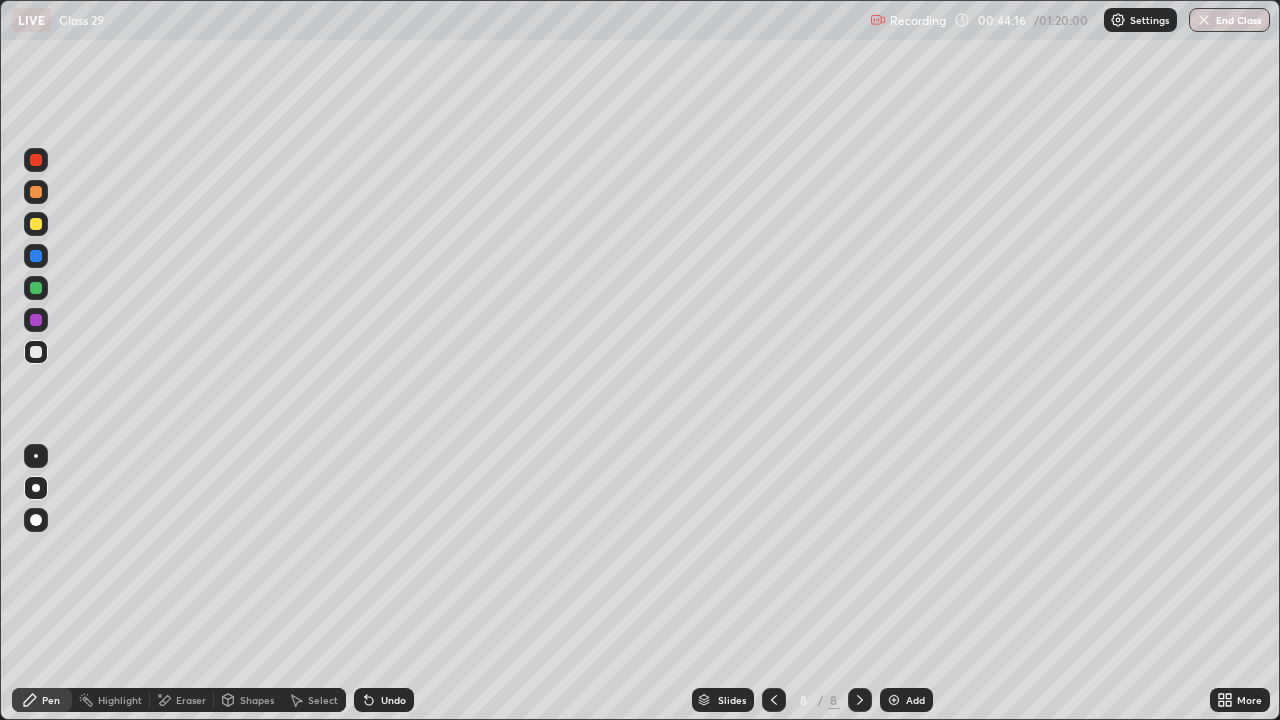 click at bounding box center [36, 288] 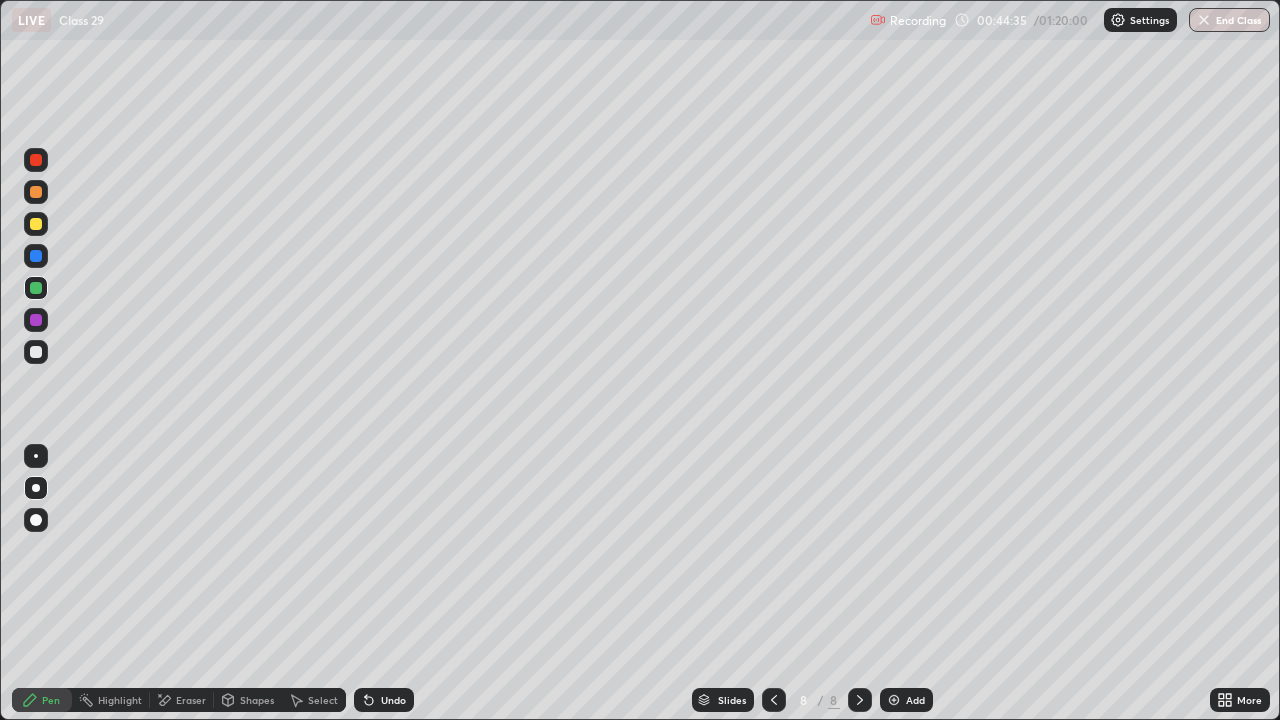 click 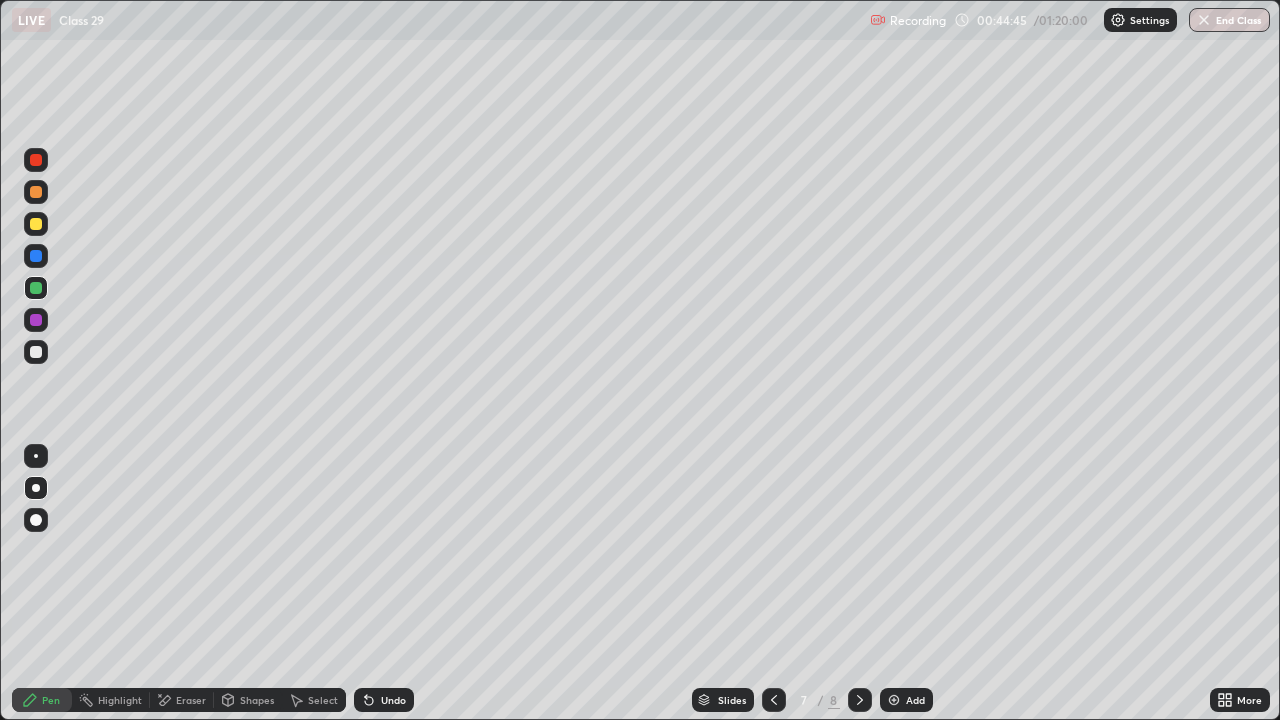 click on "Undo" at bounding box center [393, 700] 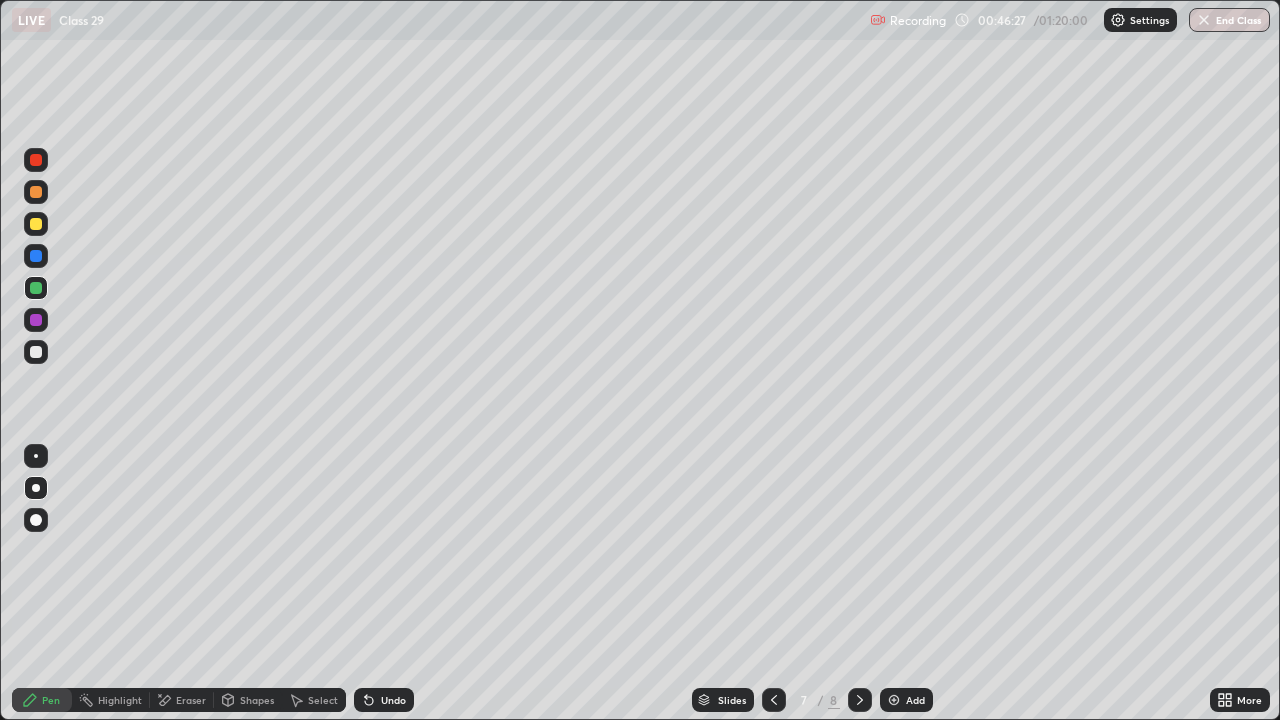 click 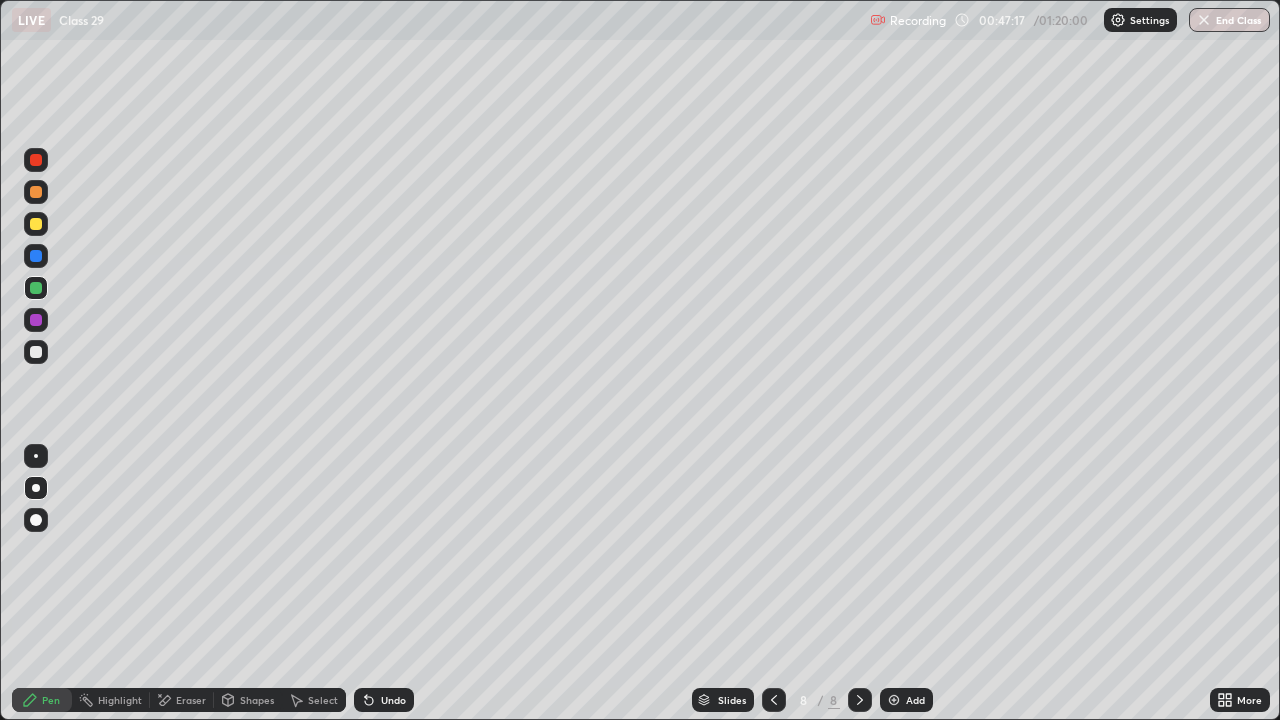 click at bounding box center [36, 224] 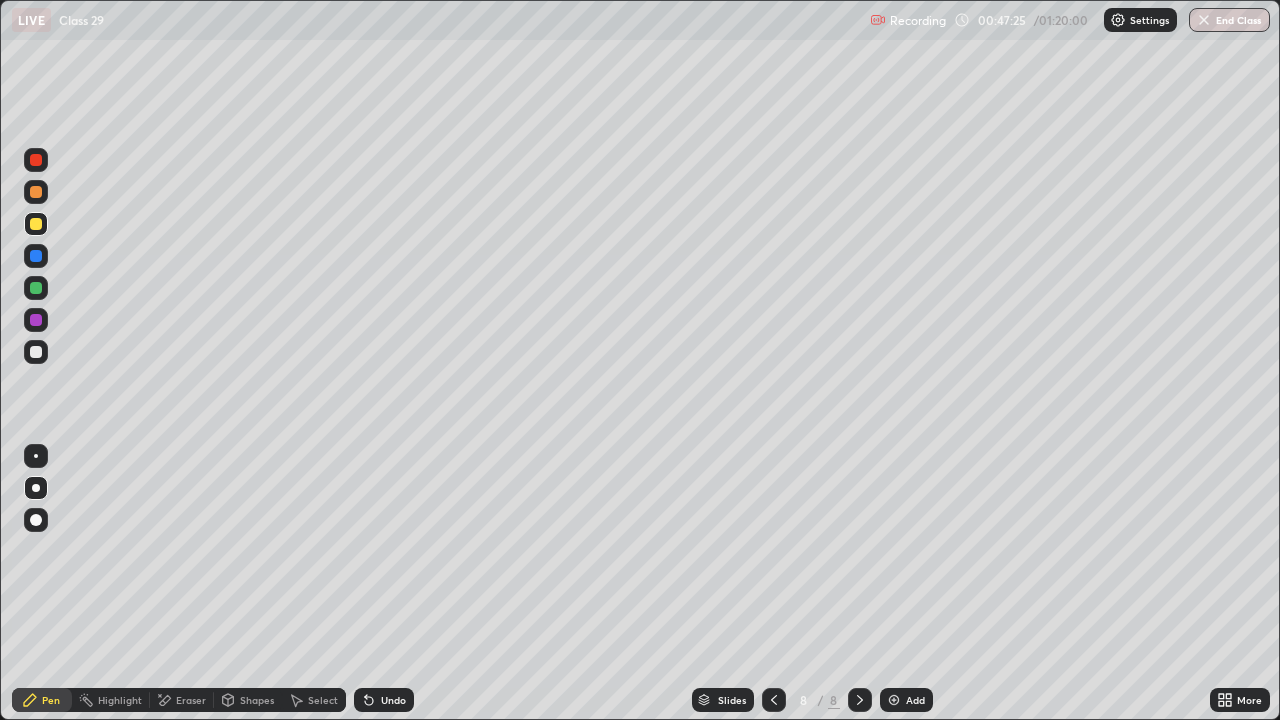 click at bounding box center [36, 352] 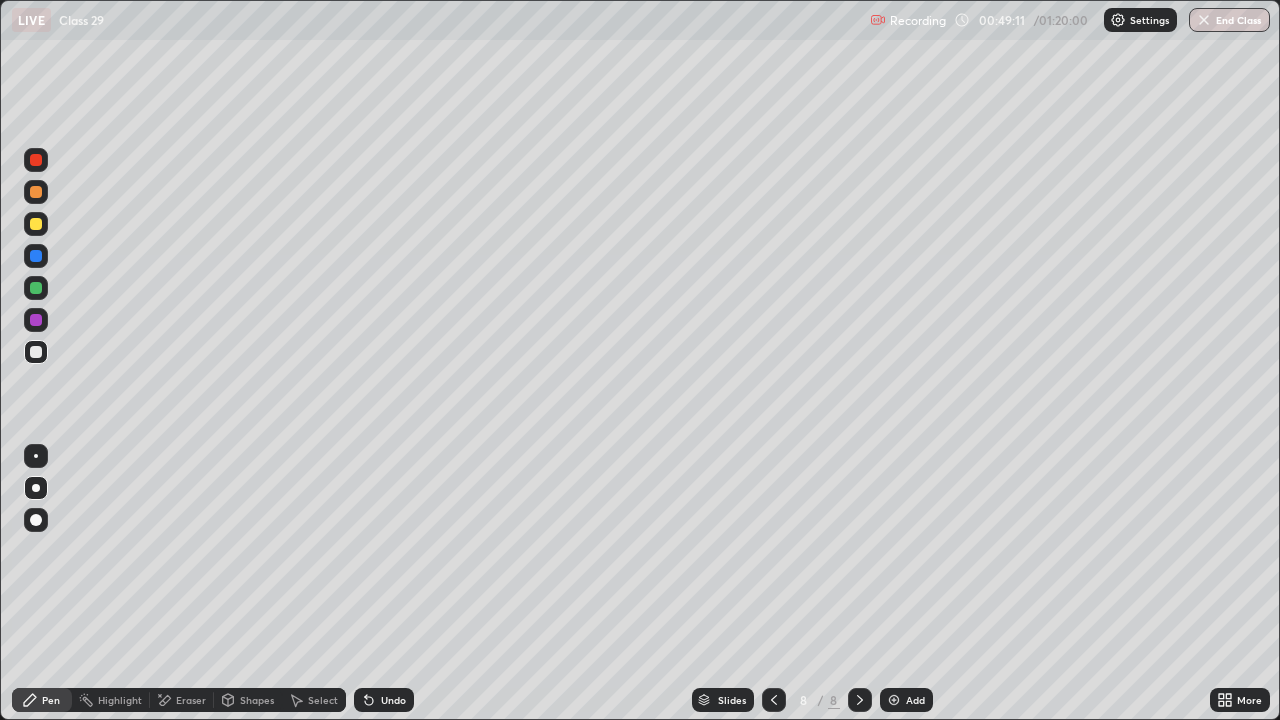 click on "Undo" at bounding box center [384, 700] 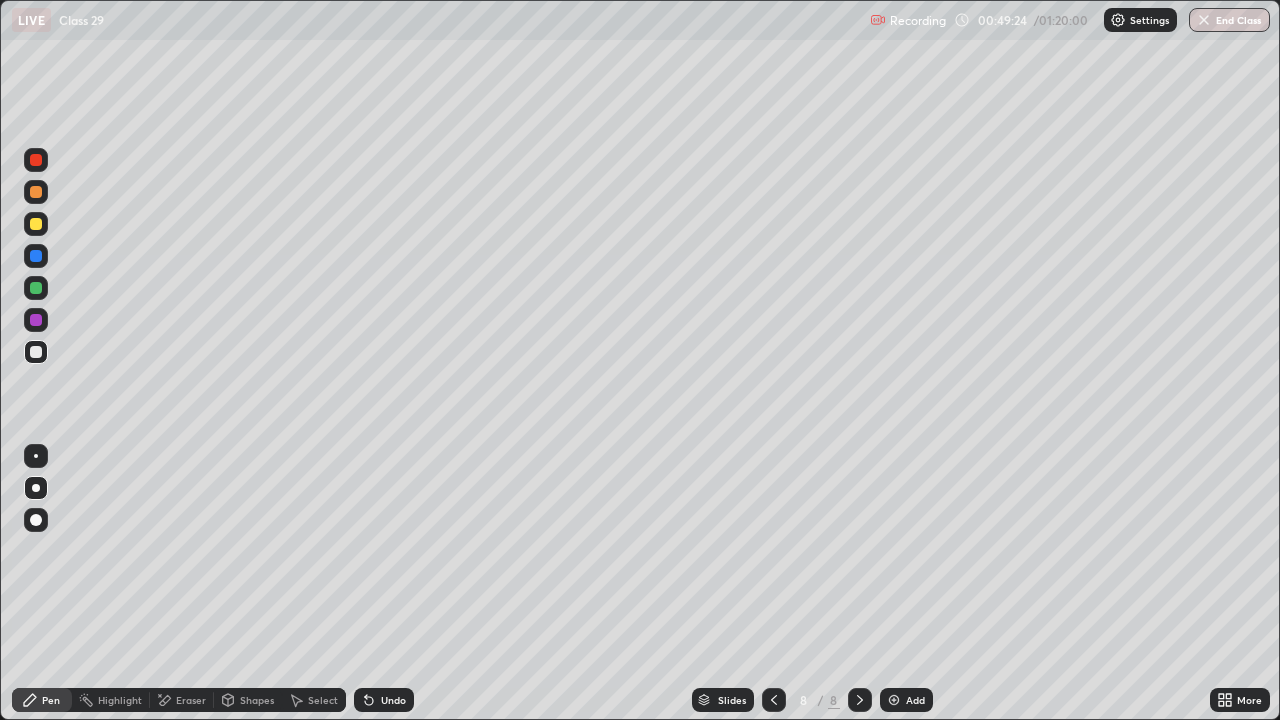 click 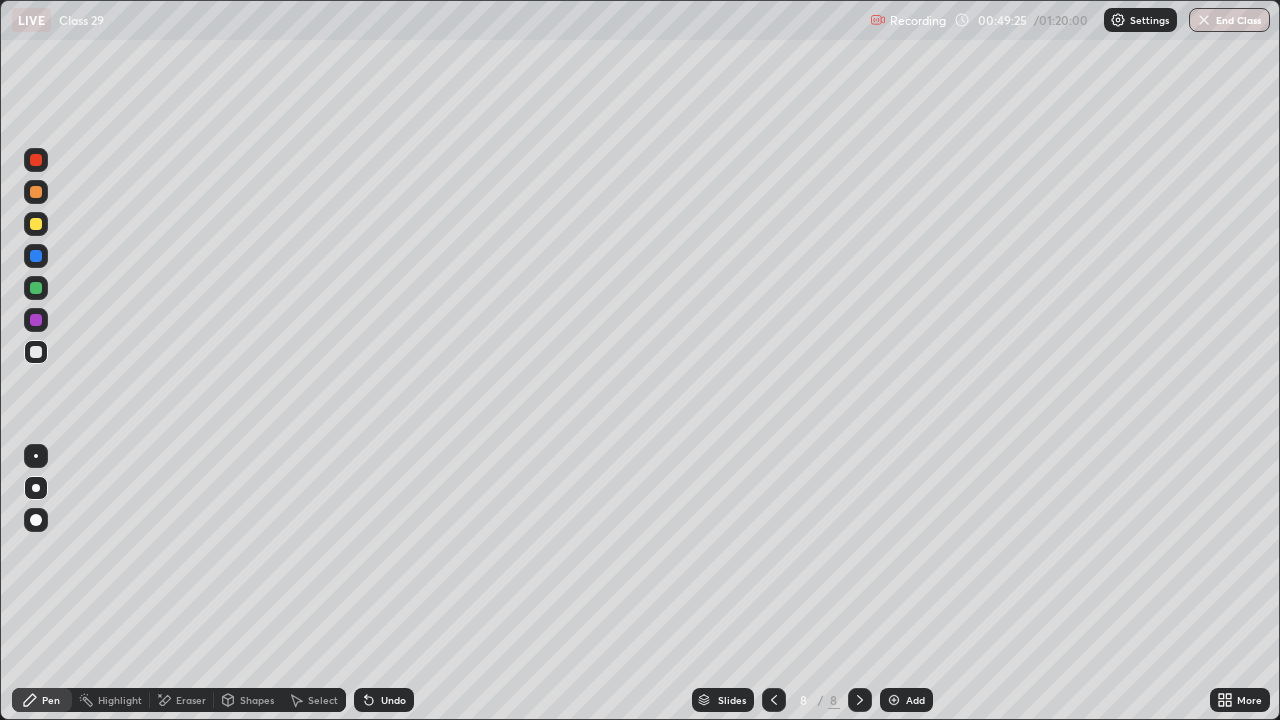 click on "Add" at bounding box center (906, 700) 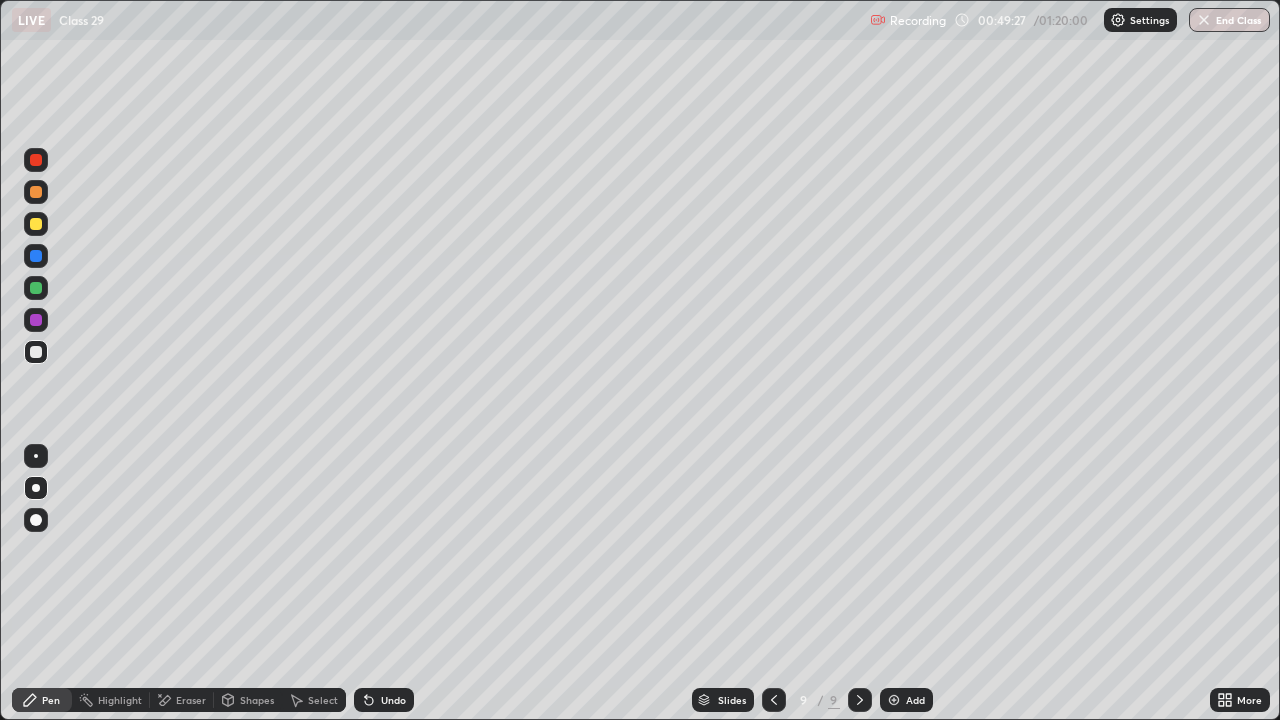 click at bounding box center (36, 256) 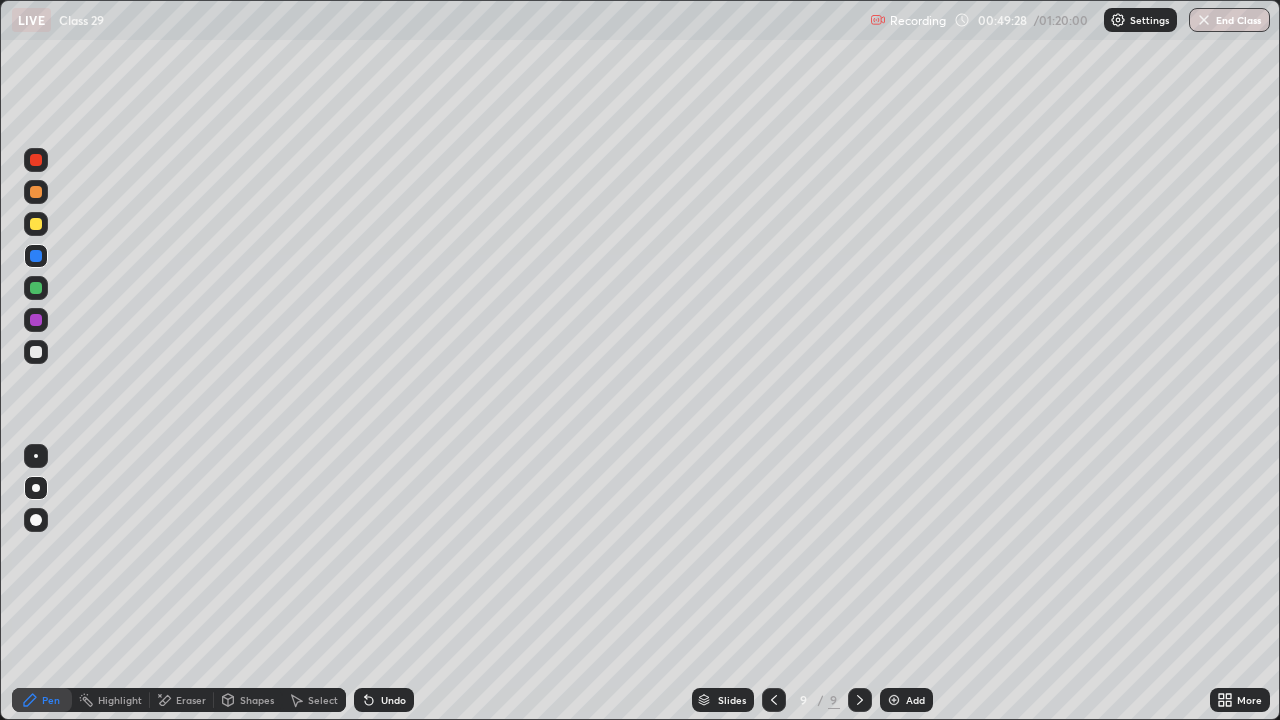 click at bounding box center (36, 352) 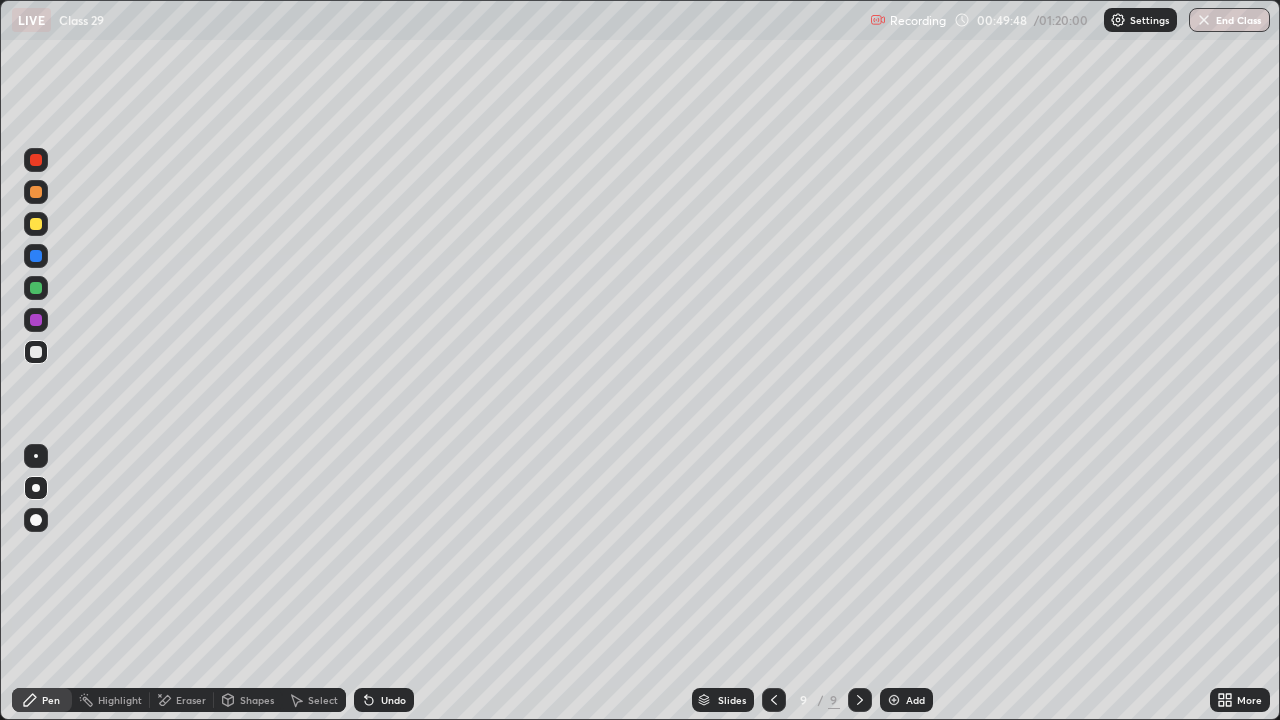 click at bounding box center [36, 352] 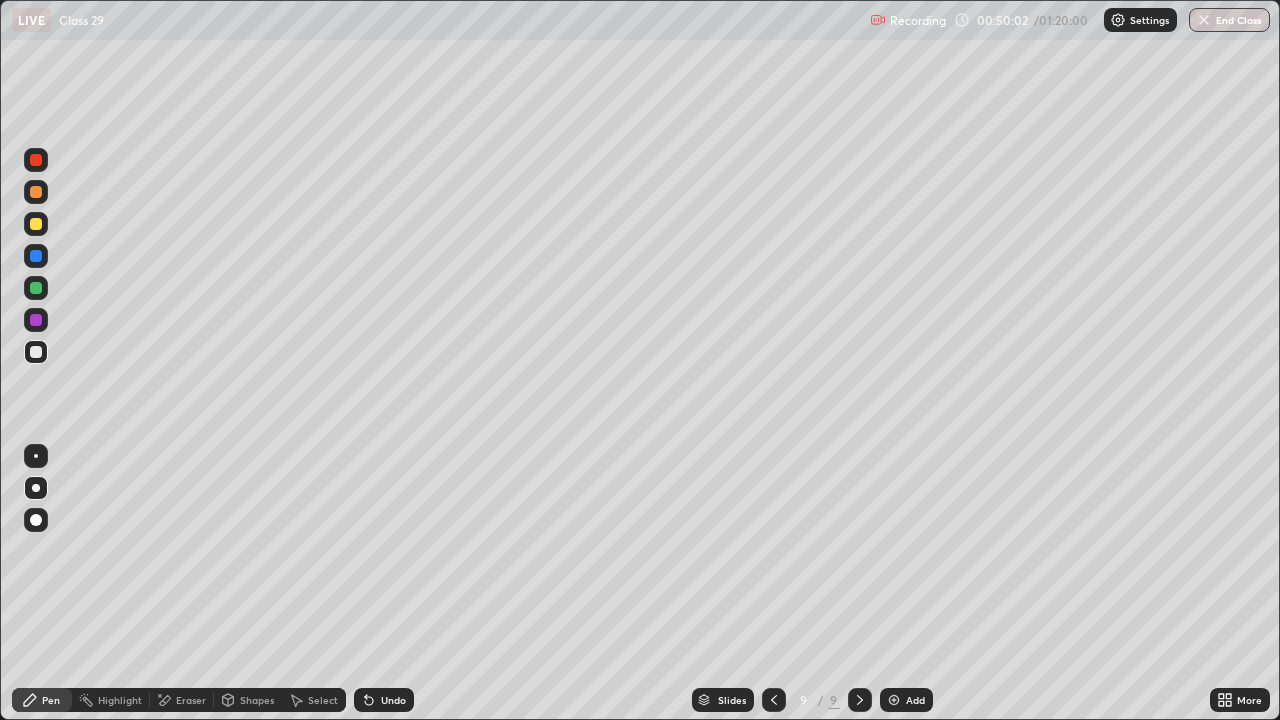 click on "Undo" at bounding box center [384, 700] 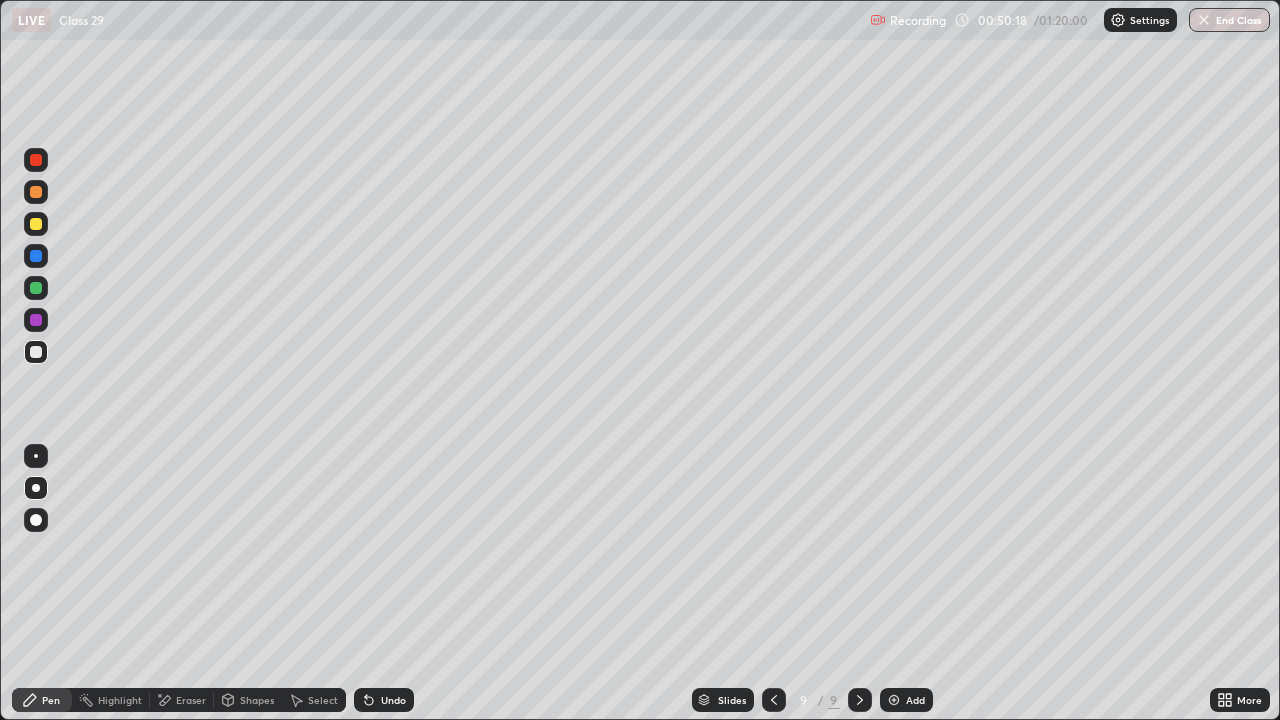 click 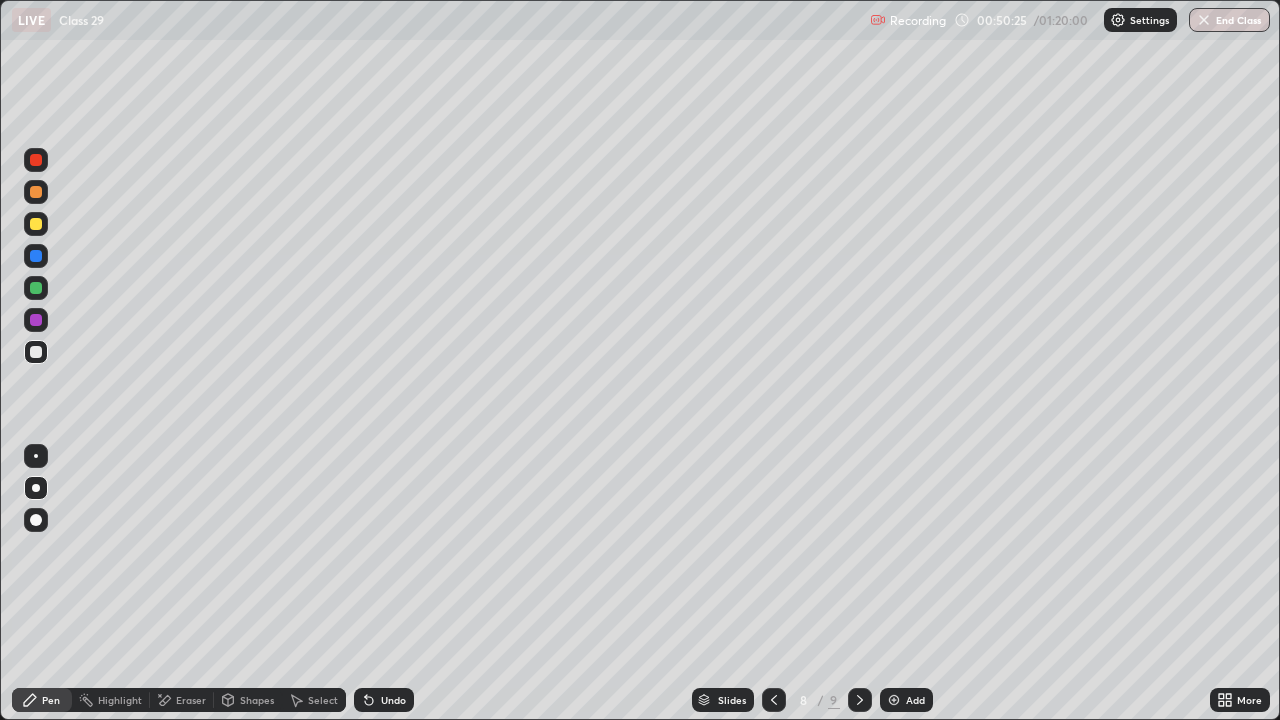 click 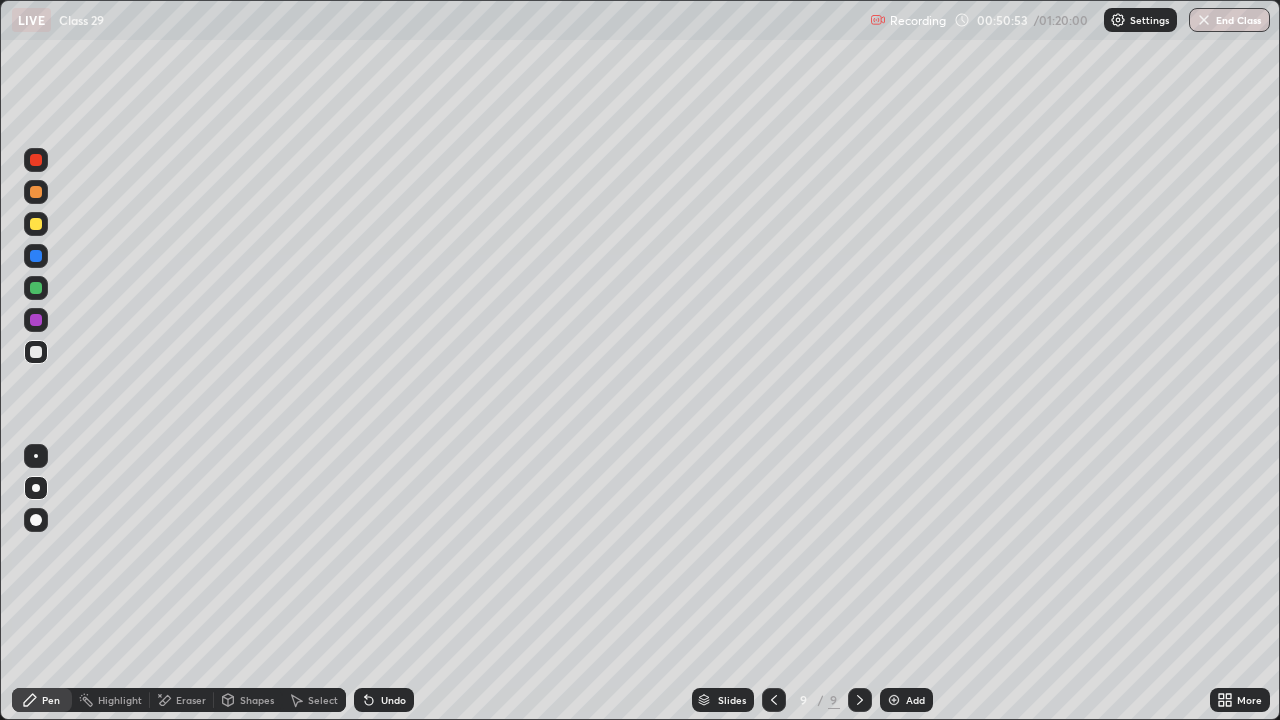 click at bounding box center (774, 700) 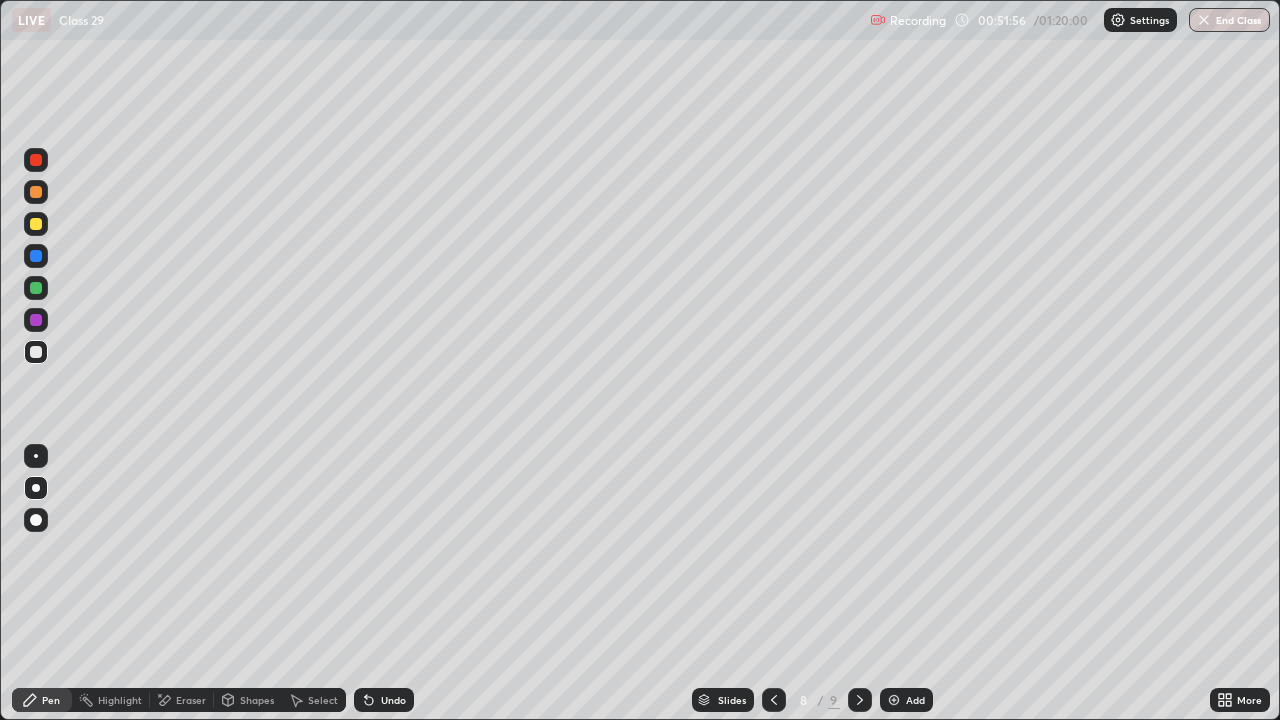 click 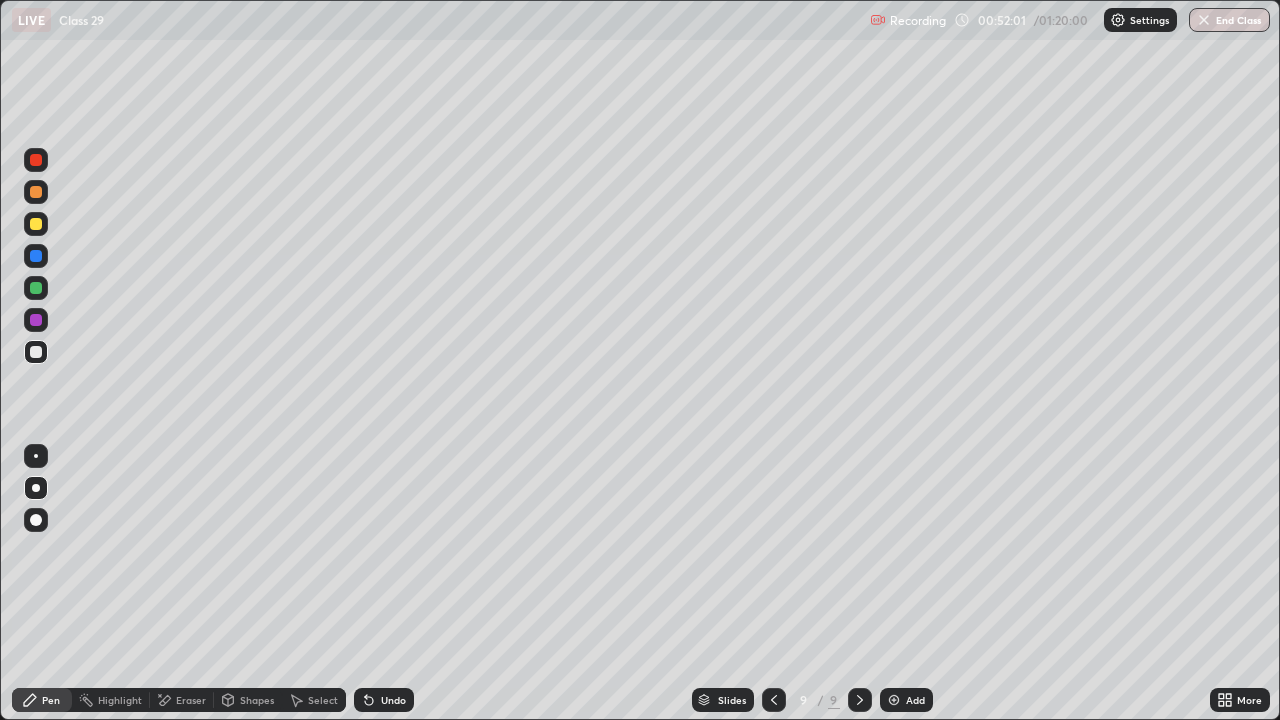 click on "End Class" at bounding box center [1229, 20] 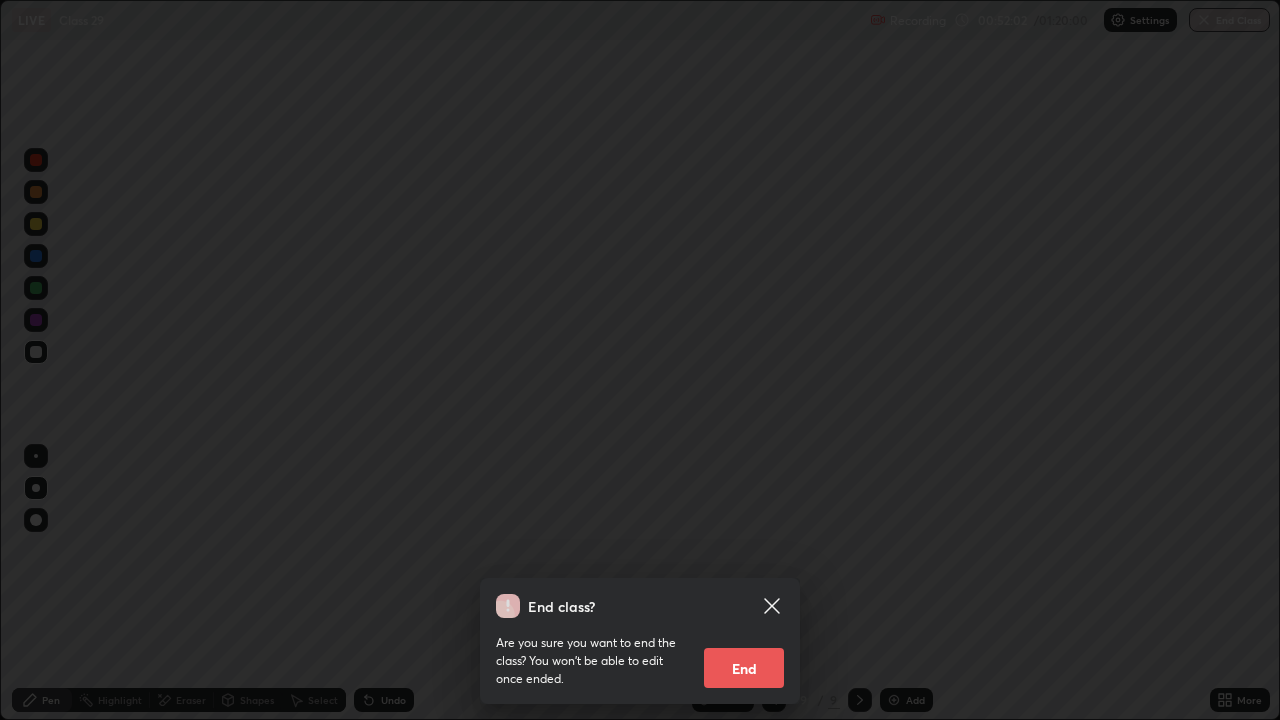 click on "End" at bounding box center [744, 668] 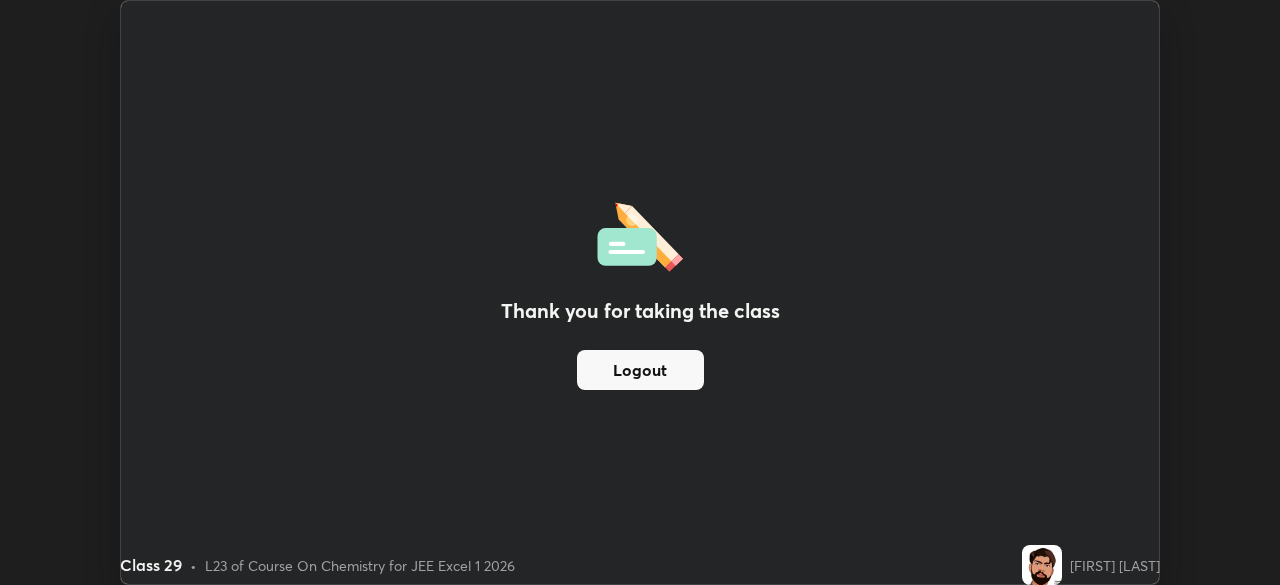 scroll, scrollTop: 585, scrollLeft: 1280, axis: both 